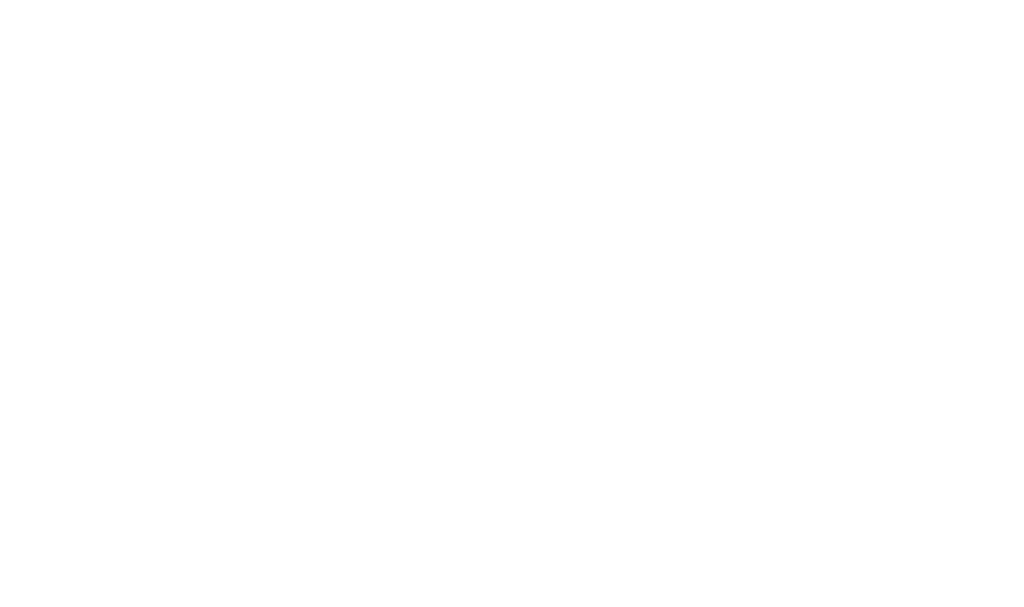 scroll, scrollTop: 0, scrollLeft: 0, axis: both 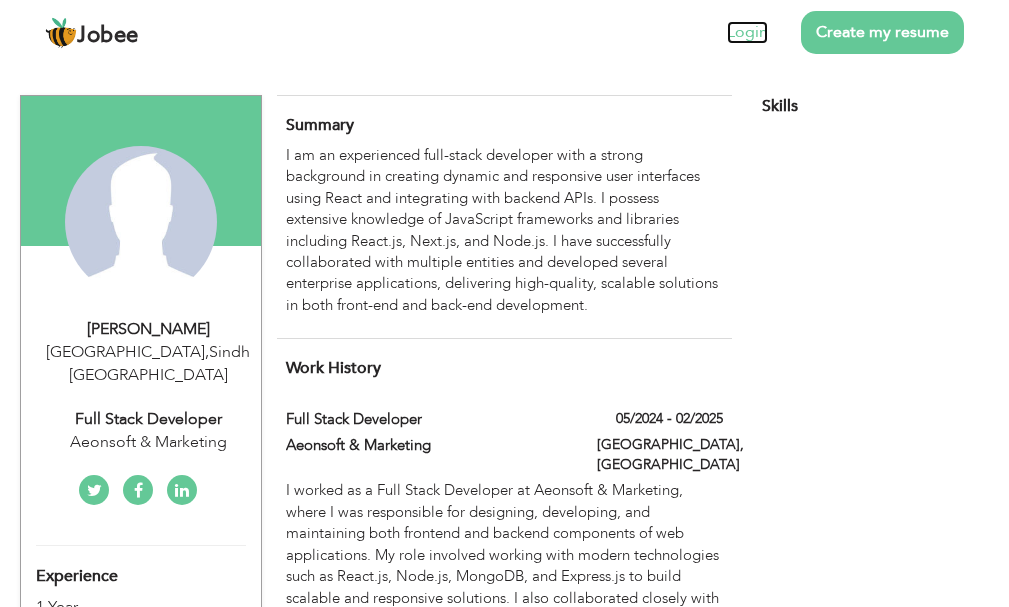 click on "Login" at bounding box center (747, 32) 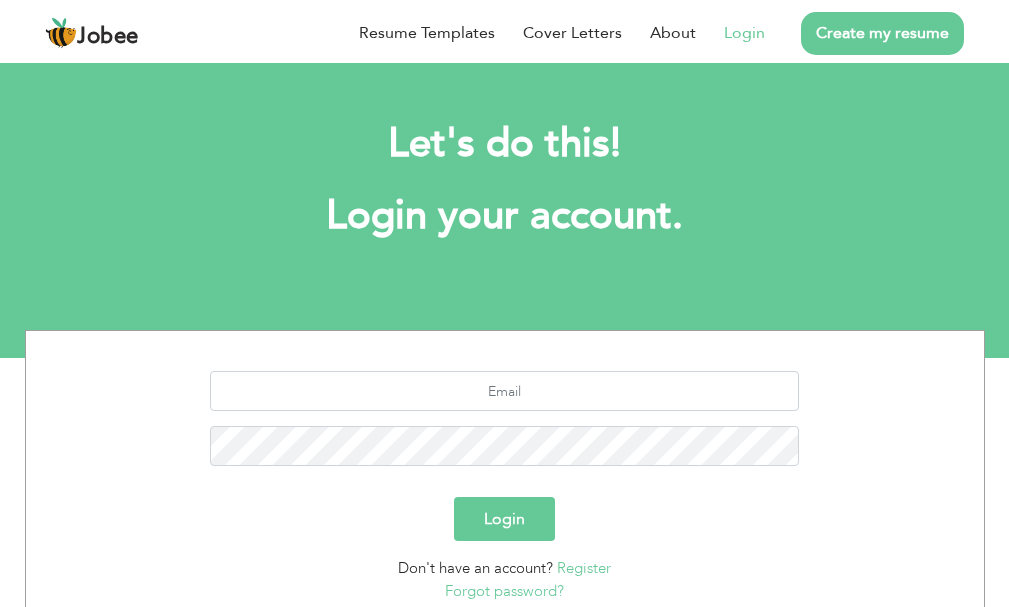 scroll, scrollTop: 0, scrollLeft: 0, axis: both 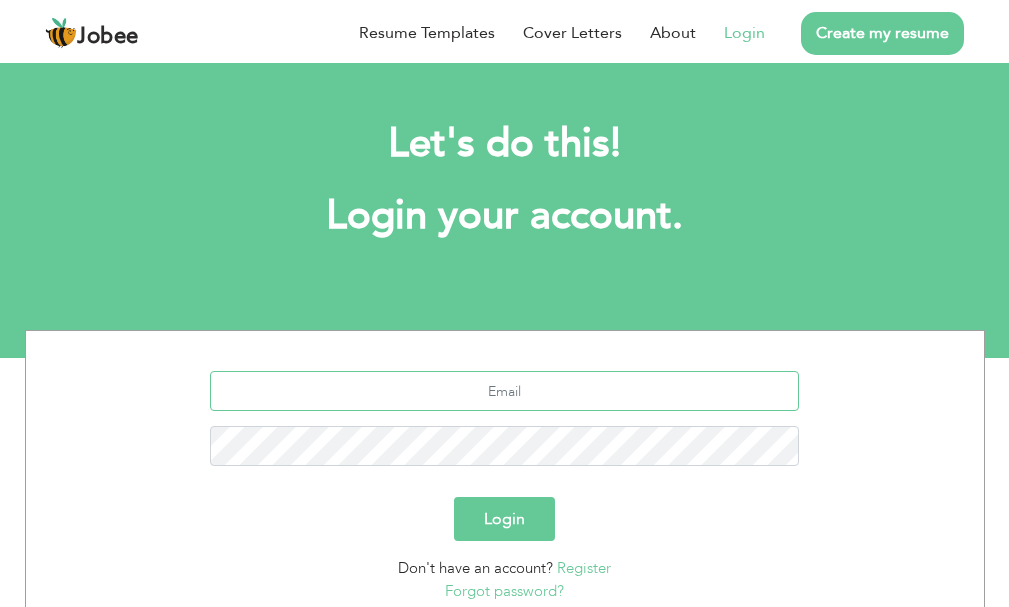 click at bounding box center (504, 391) 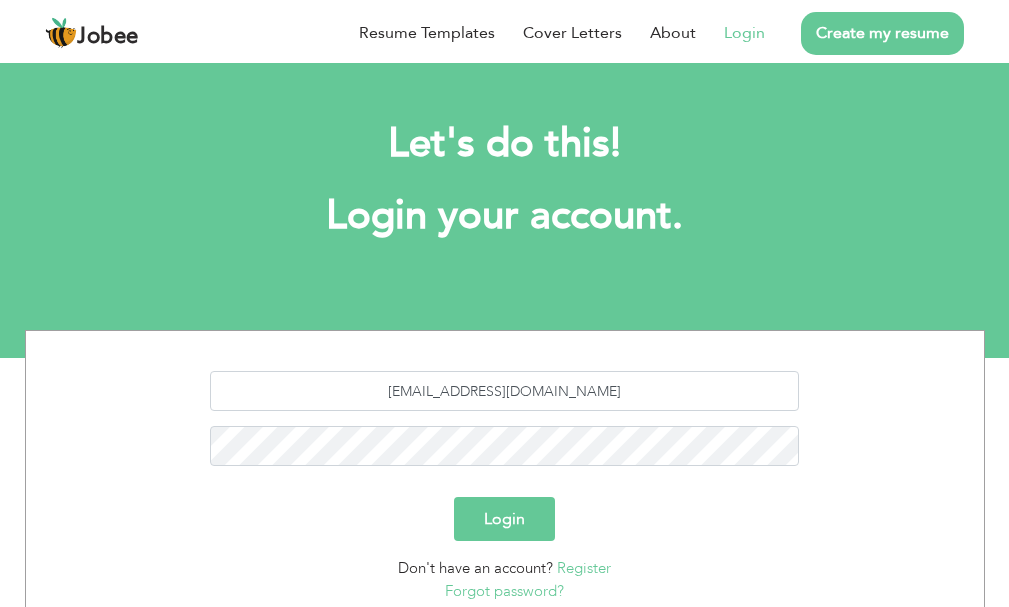 click on "Login" at bounding box center (504, 519) 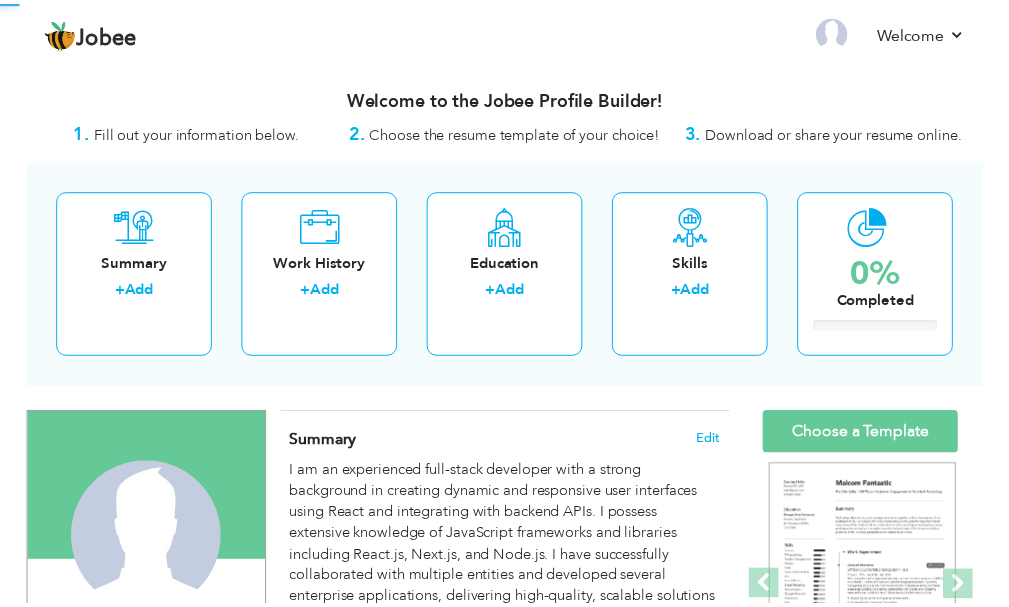 scroll, scrollTop: 0, scrollLeft: 0, axis: both 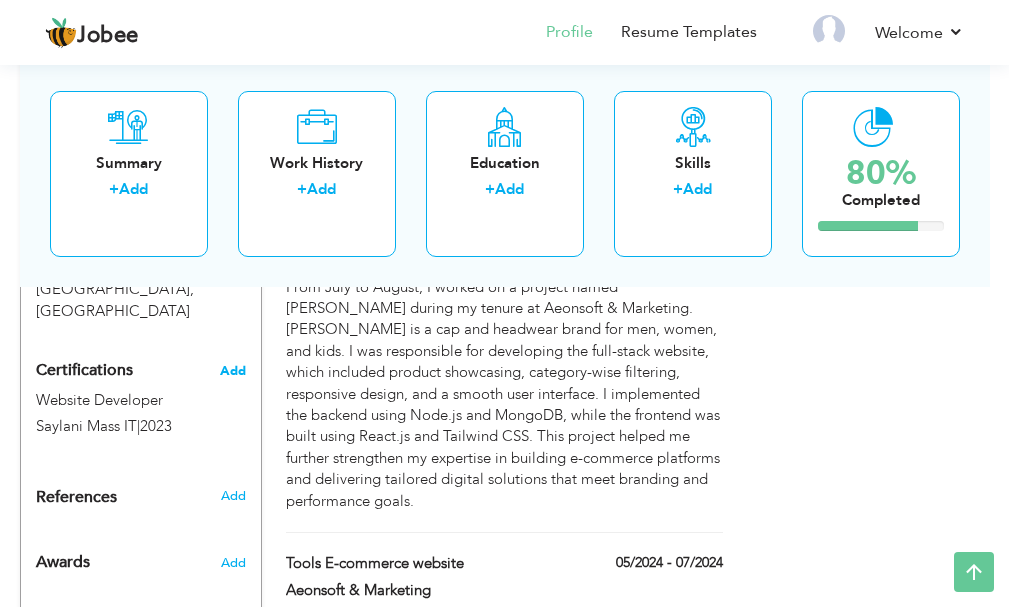 click on "Add" at bounding box center (233, 371) 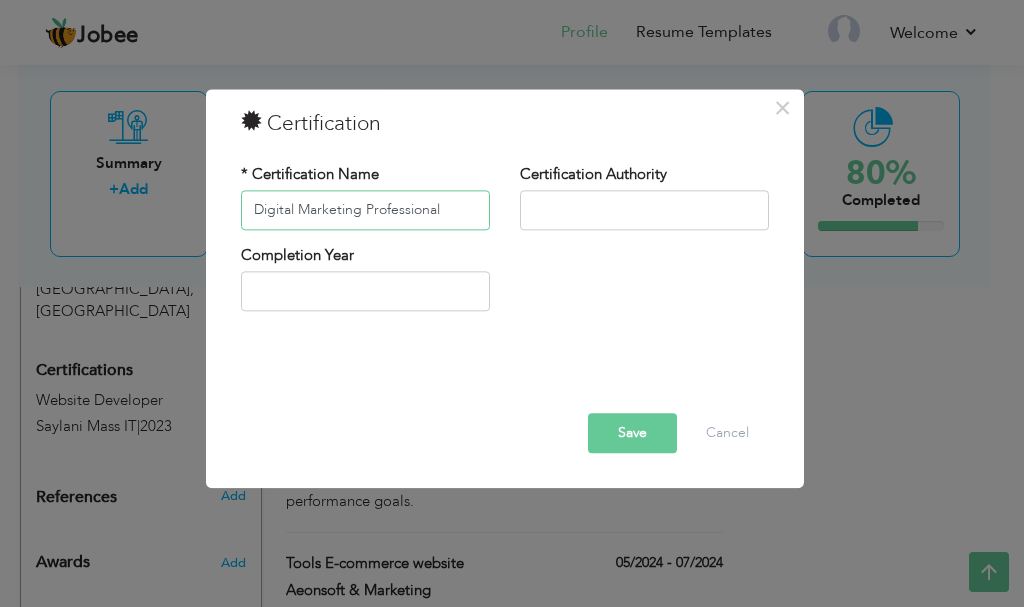 type on "Digital Marketing Professional" 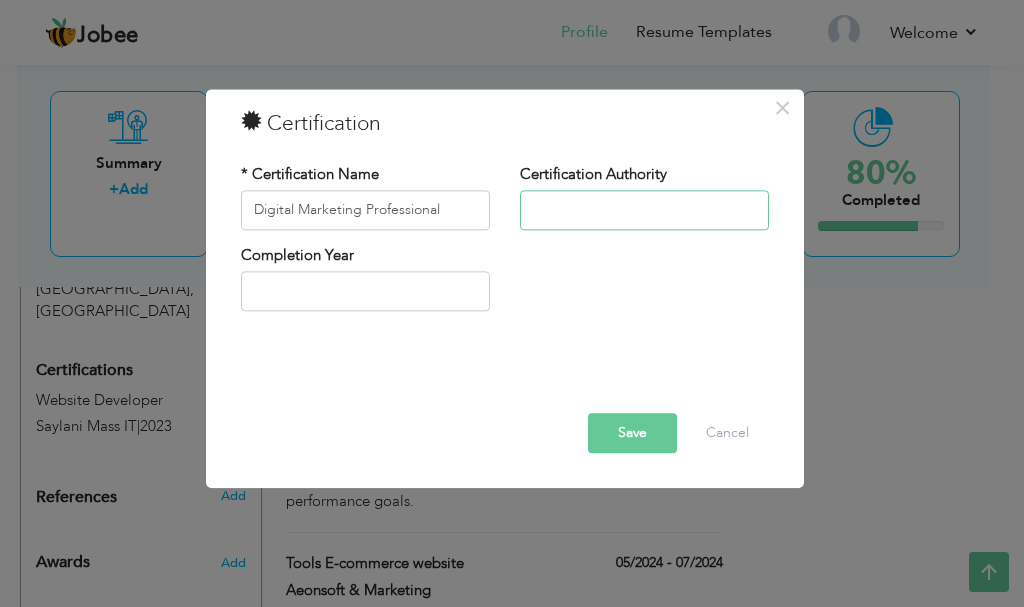 click at bounding box center (644, 210) 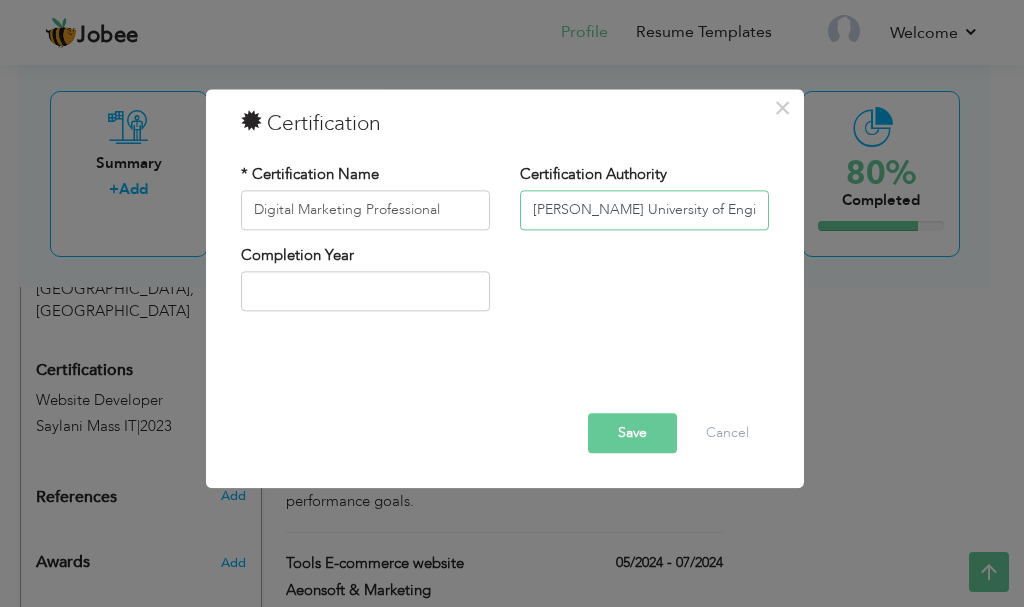 type on "[PERSON_NAME] University of Engineering" 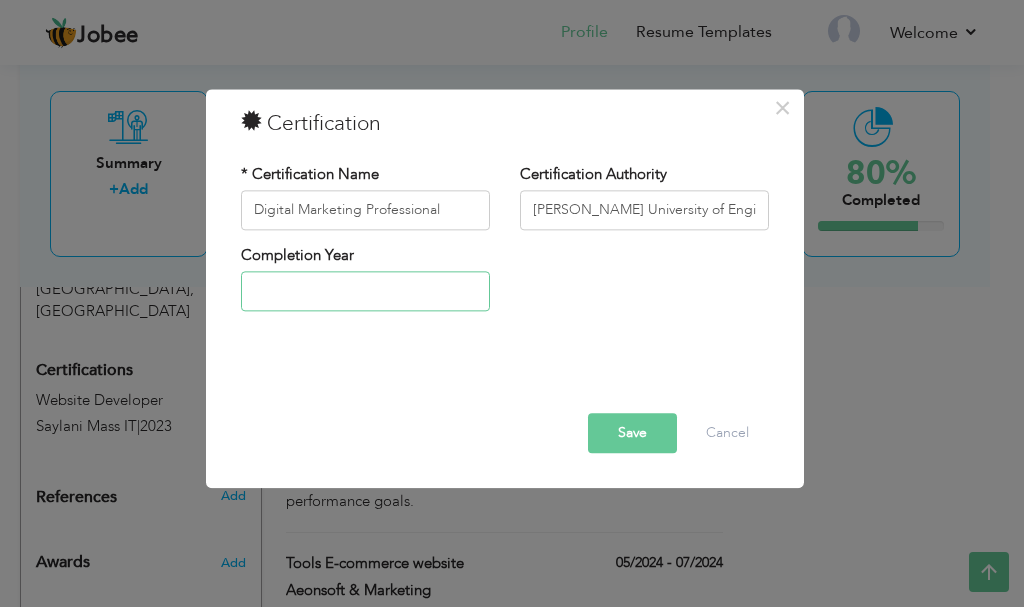 type on "2025" 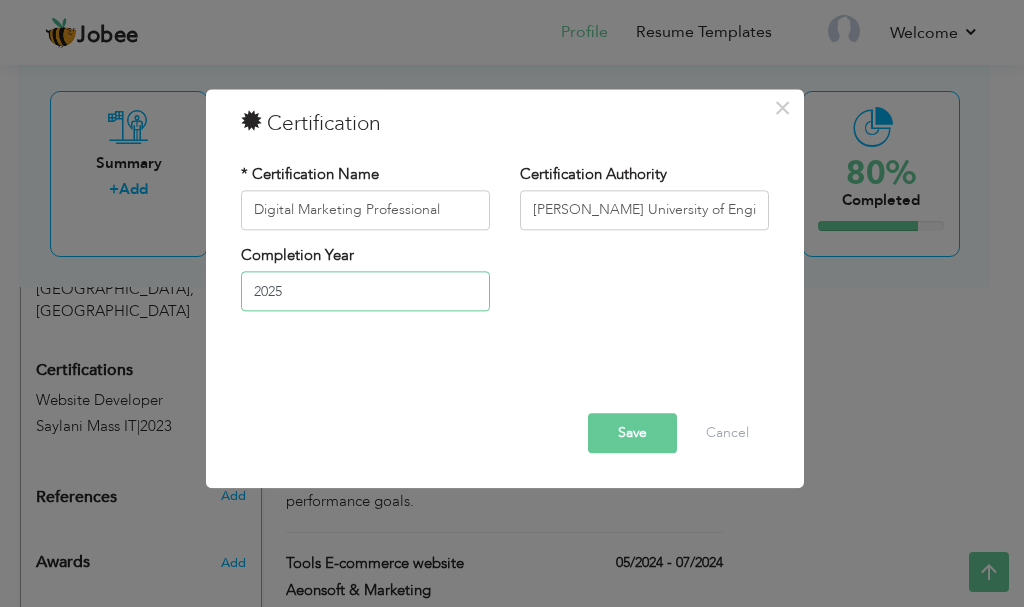 click on "2025" at bounding box center [365, 292] 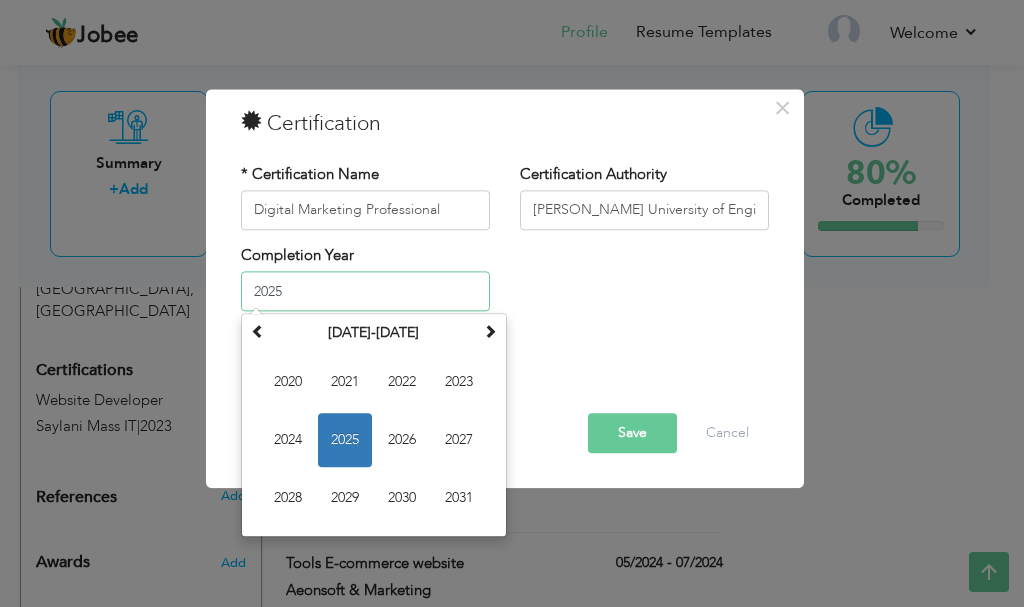 click on "2025" at bounding box center [345, 441] 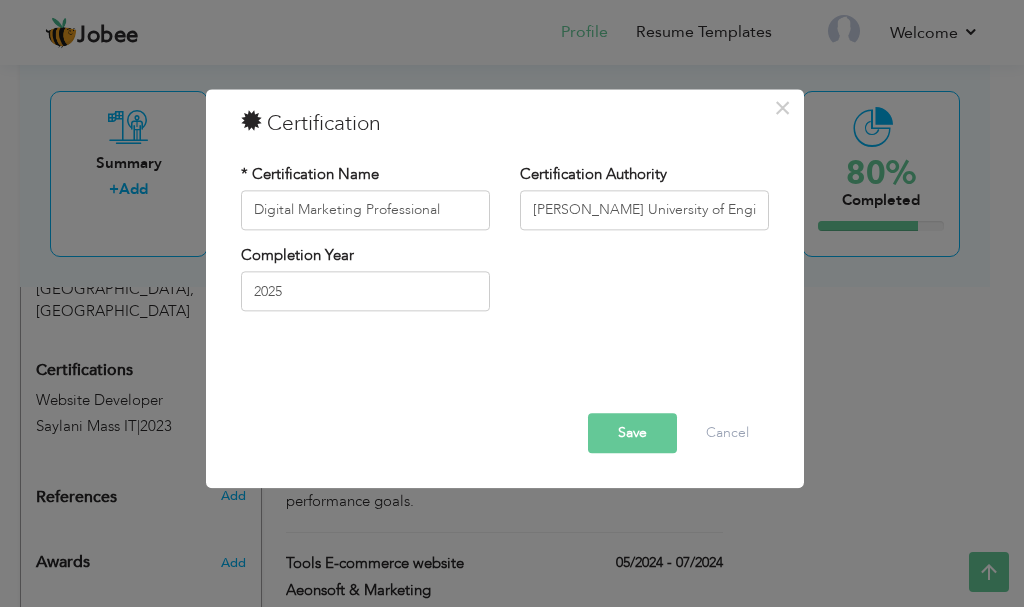 click on "Save" at bounding box center [632, 433] 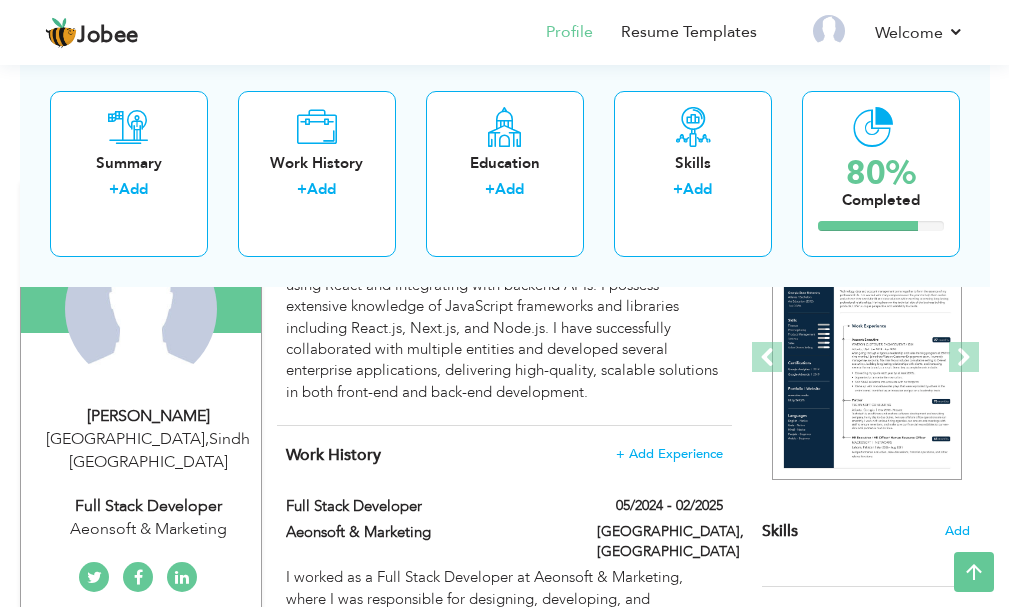 scroll, scrollTop: 227, scrollLeft: 0, axis: vertical 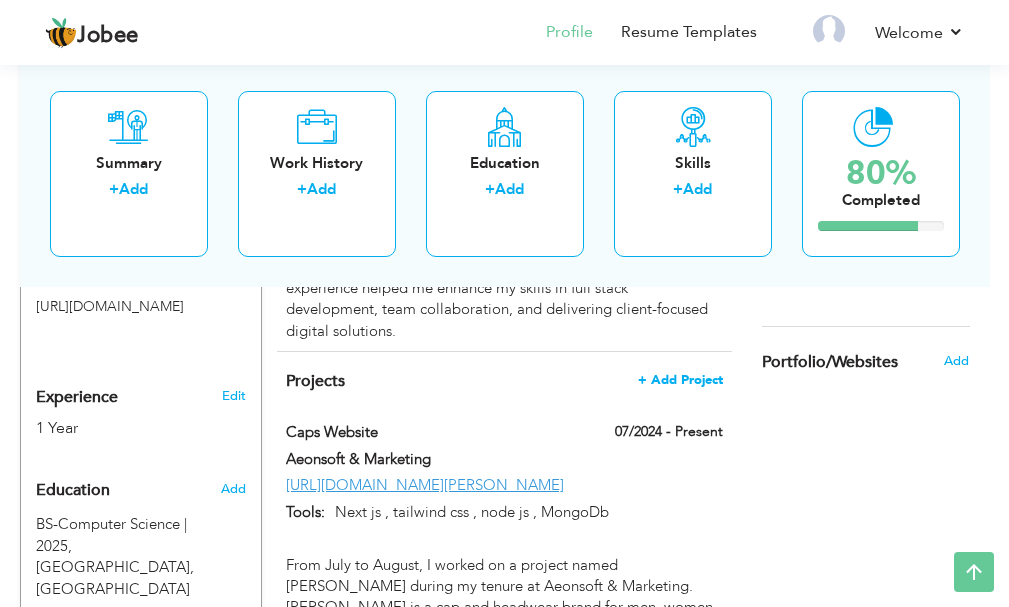 click on "+ Add Project" at bounding box center (680, 380) 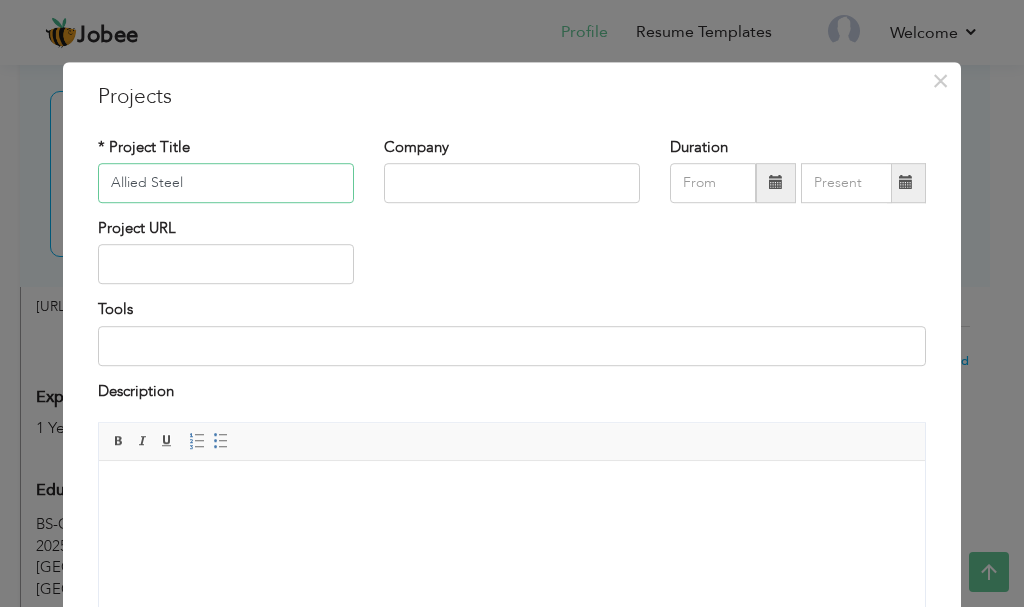 type on "Allied Steel" 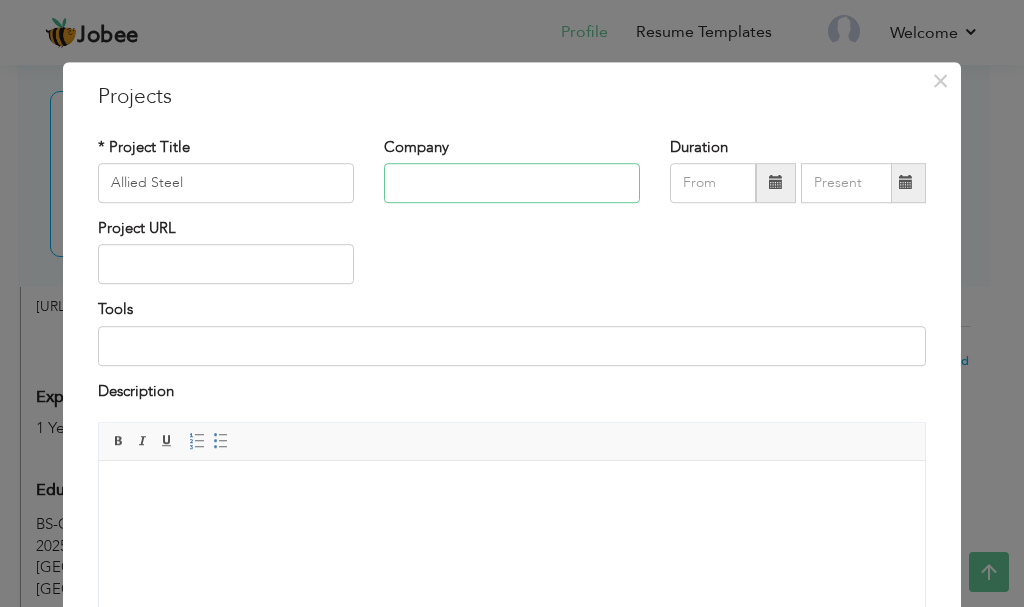 click at bounding box center (512, 183) 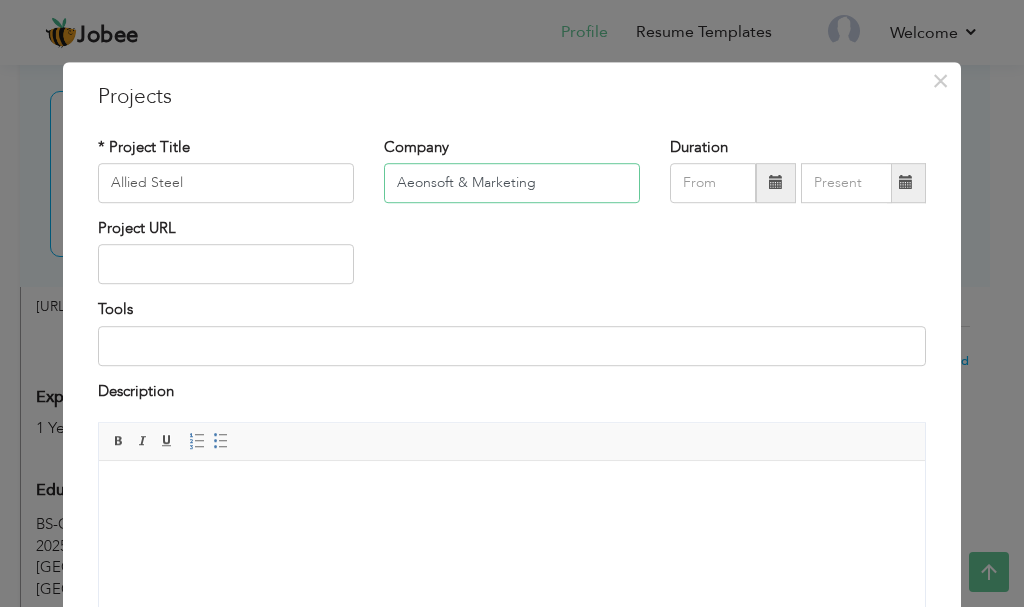 type on "Aeonsoft & Marketing" 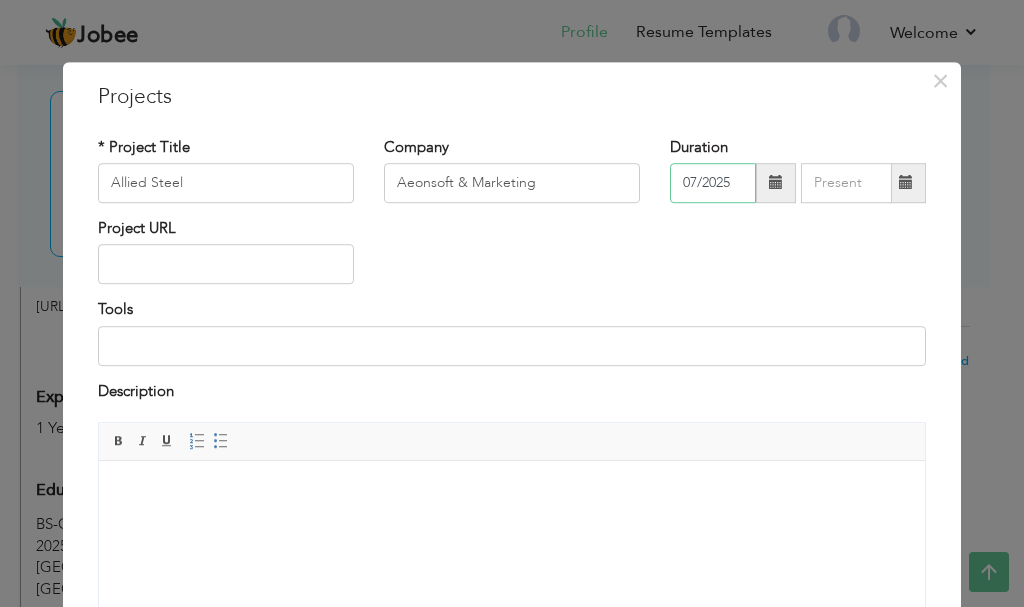 click on "07/2025" at bounding box center (713, 183) 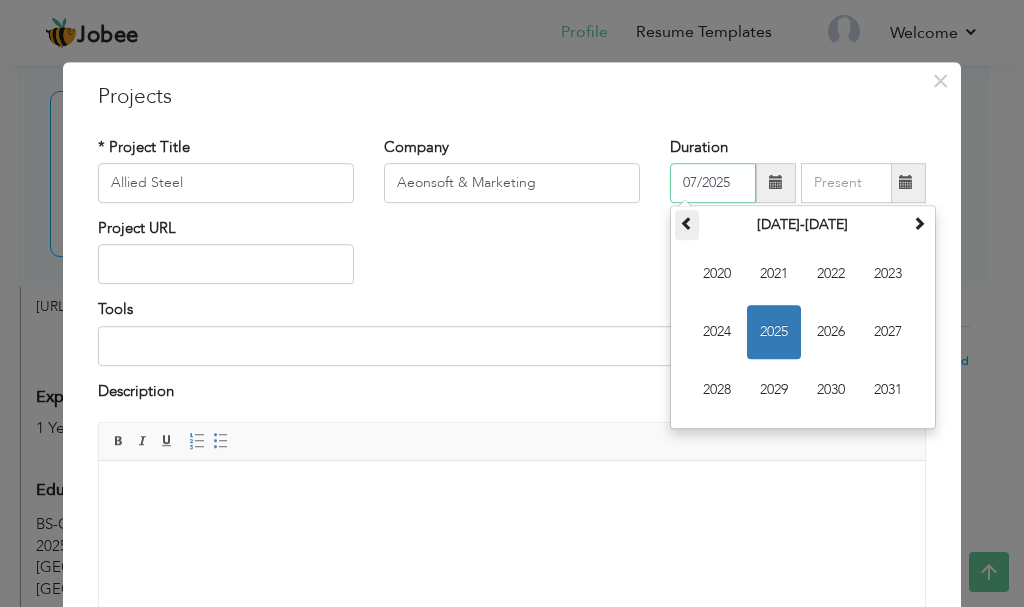 click at bounding box center (687, 225) 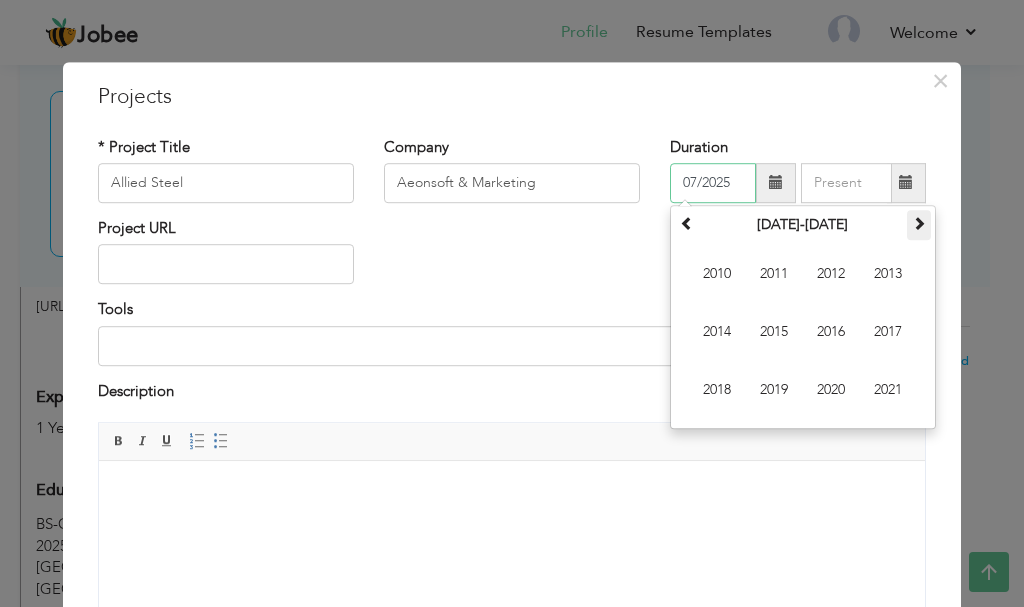 click at bounding box center [919, 223] 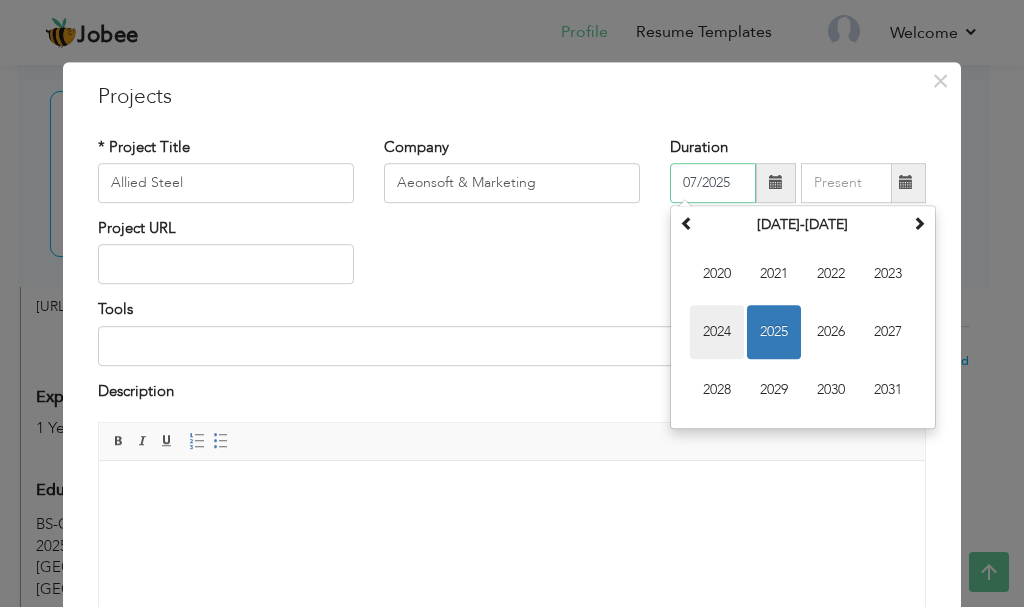click on "2024" at bounding box center (717, 332) 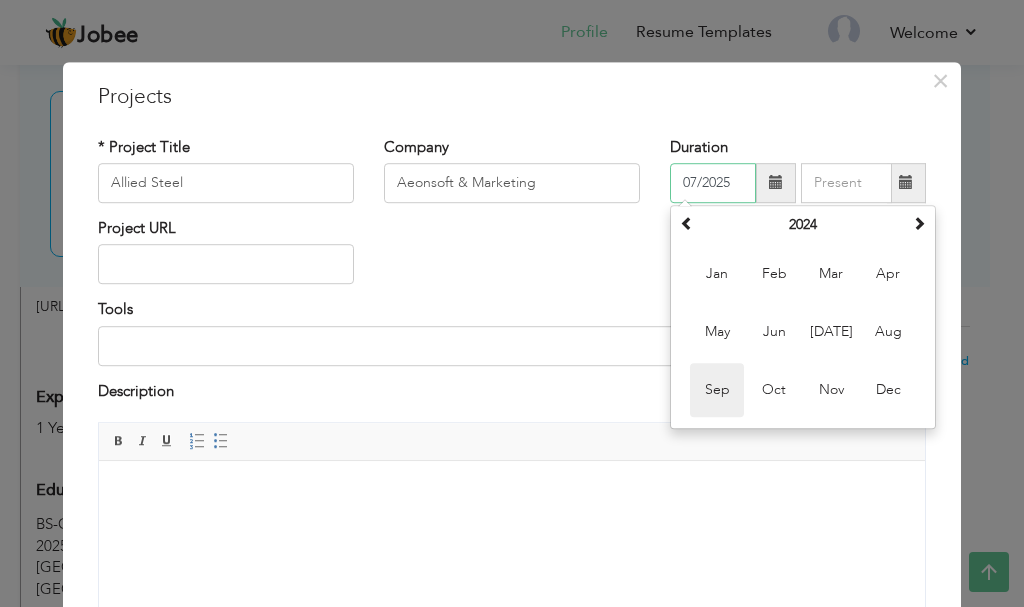 click on "Sep" at bounding box center (717, 390) 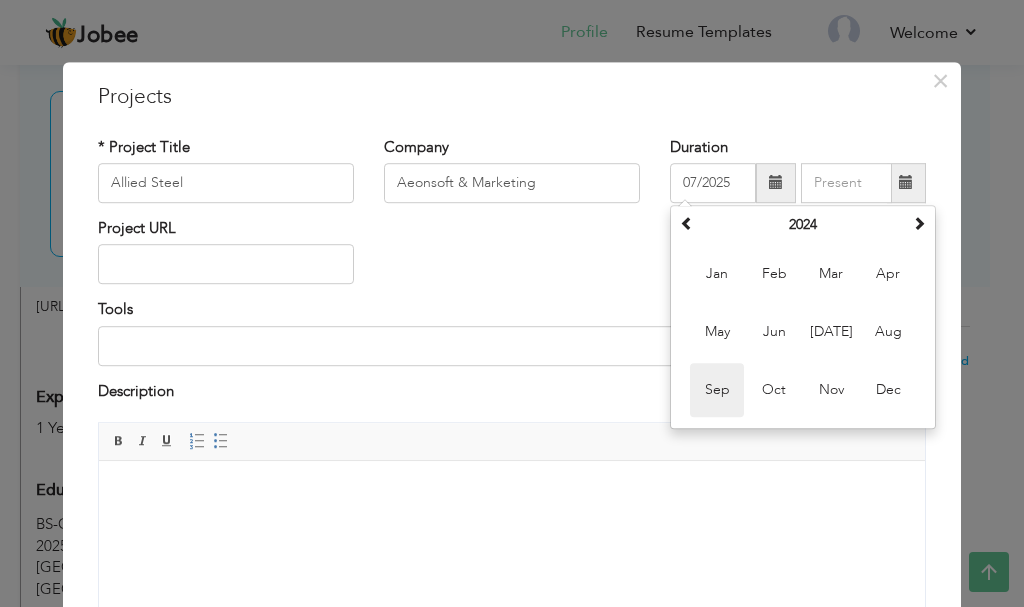 type on "09/2024" 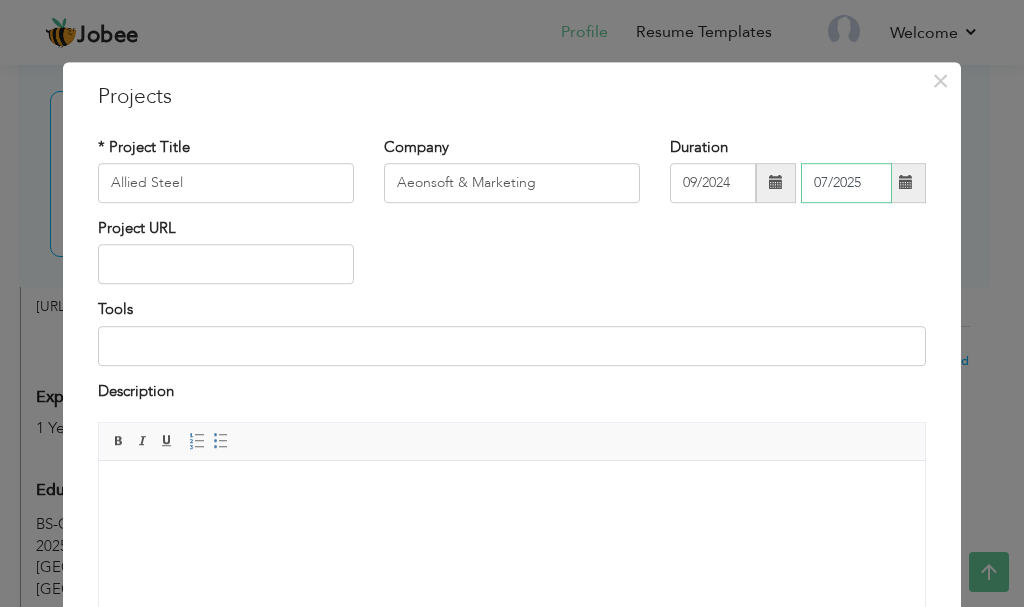 click on "07/2025" at bounding box center [846, 183] 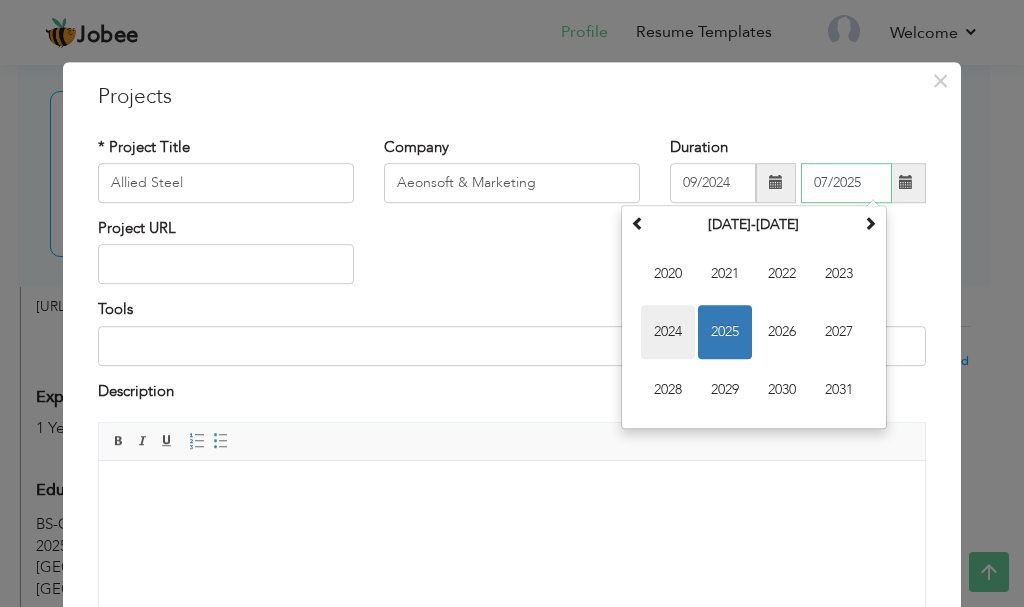 click on "2024" at bounding box center [668, 332] 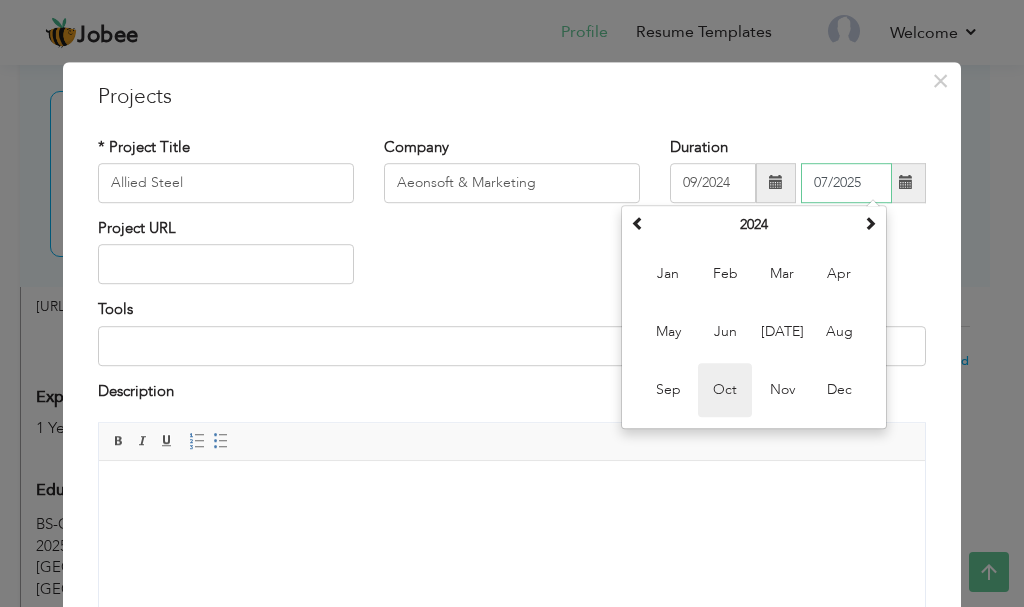 click on "Oct" at bounding box center (725, 390) 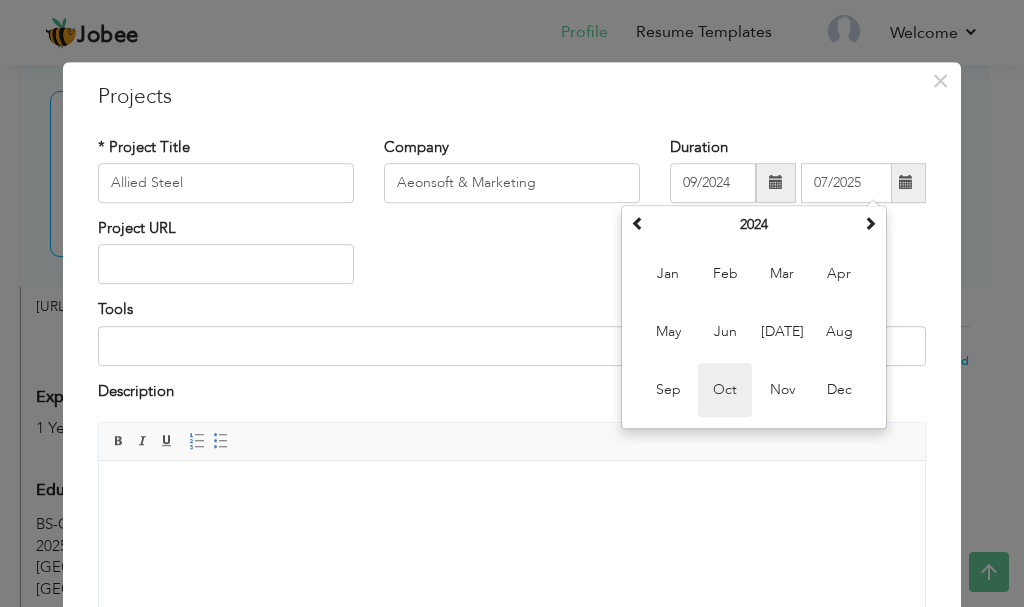 type on "10/2024" 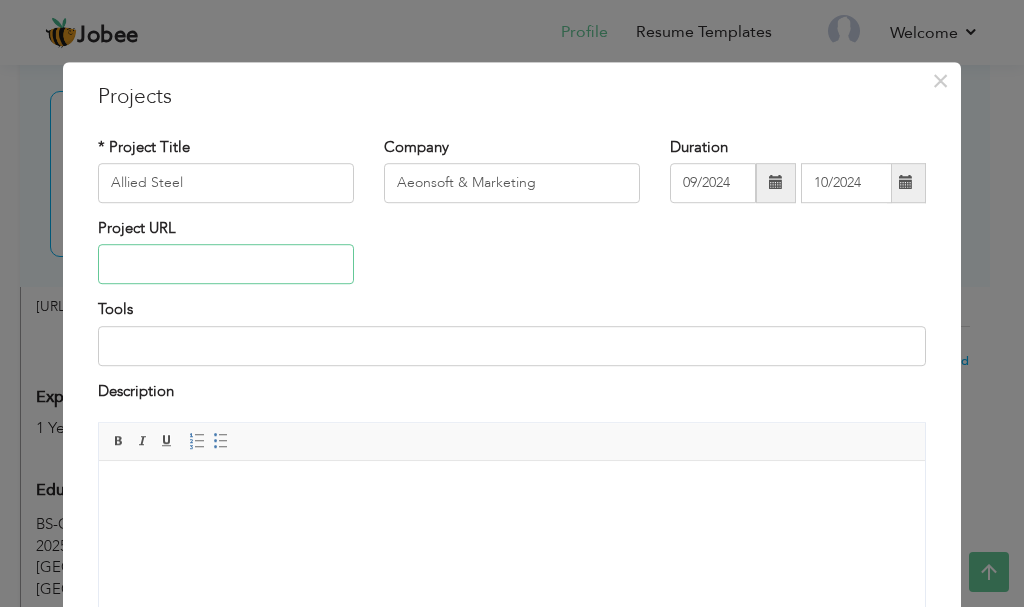 click at bounding box center [226, 265] 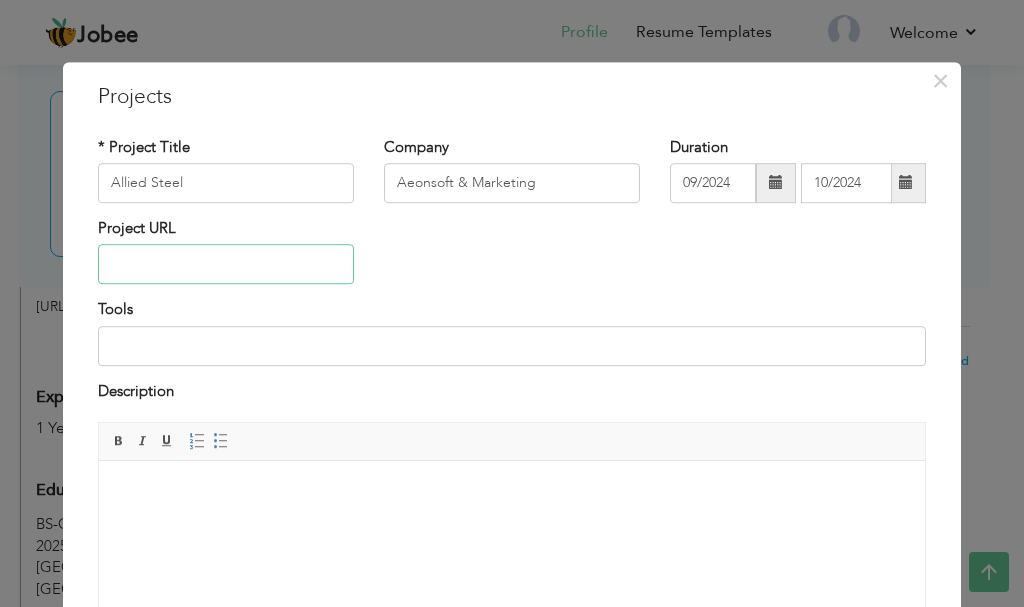 paste on "At Aeonsoft & Marketing, I worked on the Allied Steel project from September to October. This project focused on creating a professional and informati" 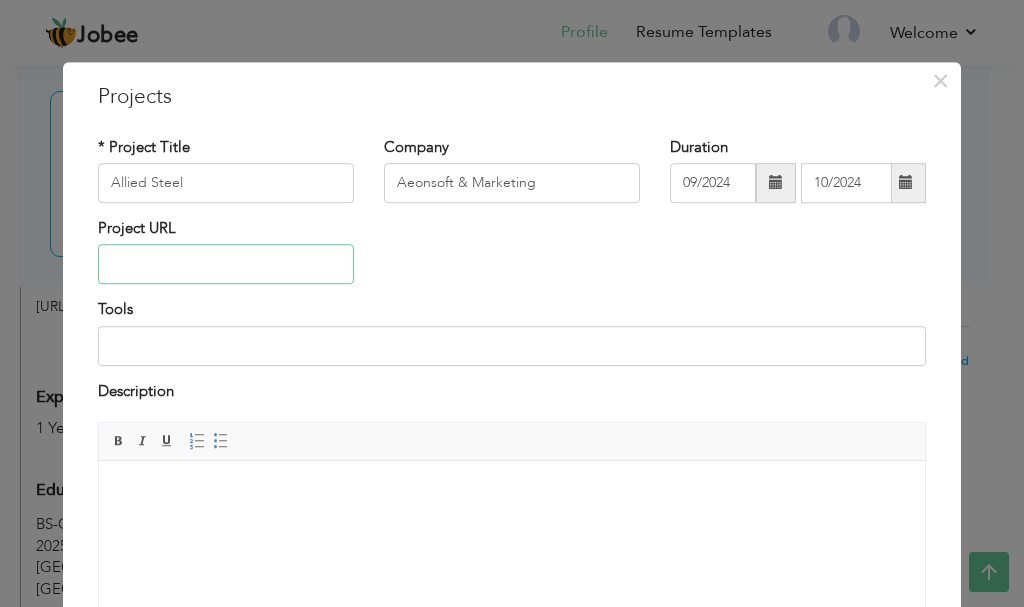 paste on "[URL][DOMAIN_NAME]" 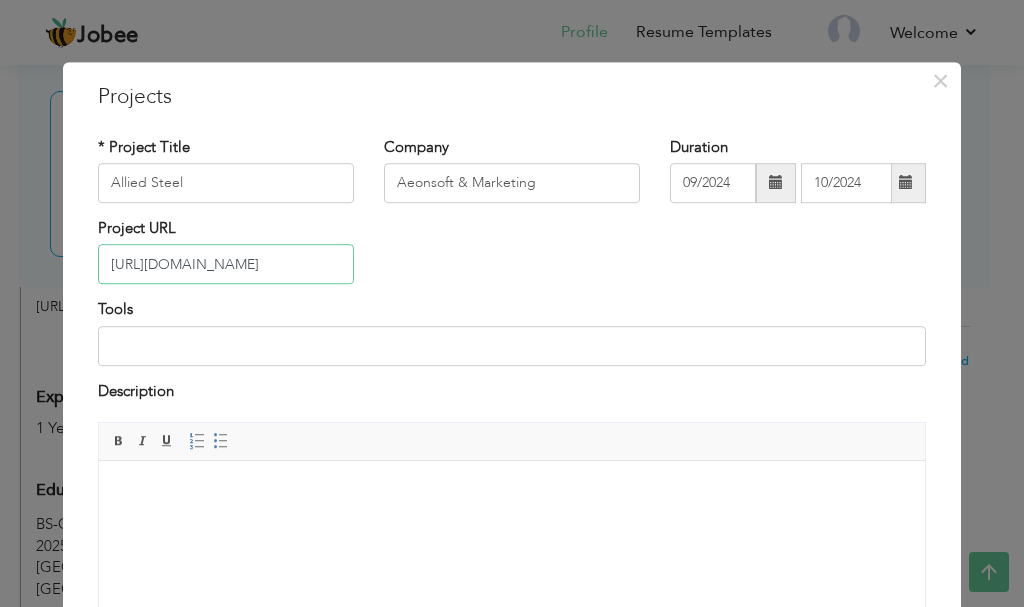 type on "[URL][DOMAIN_NAME]" 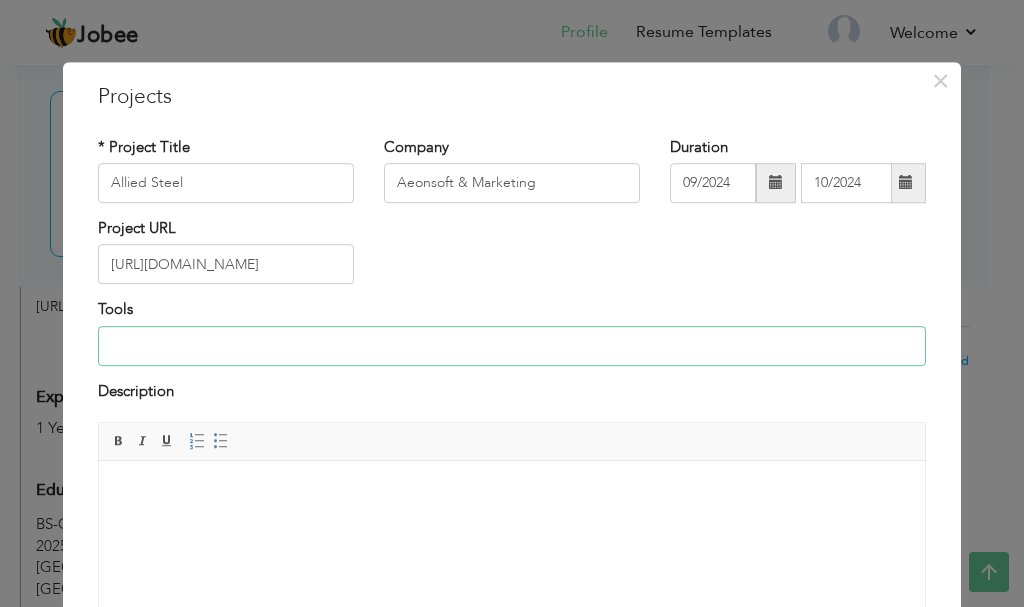 click at bounding box center (512, 346) 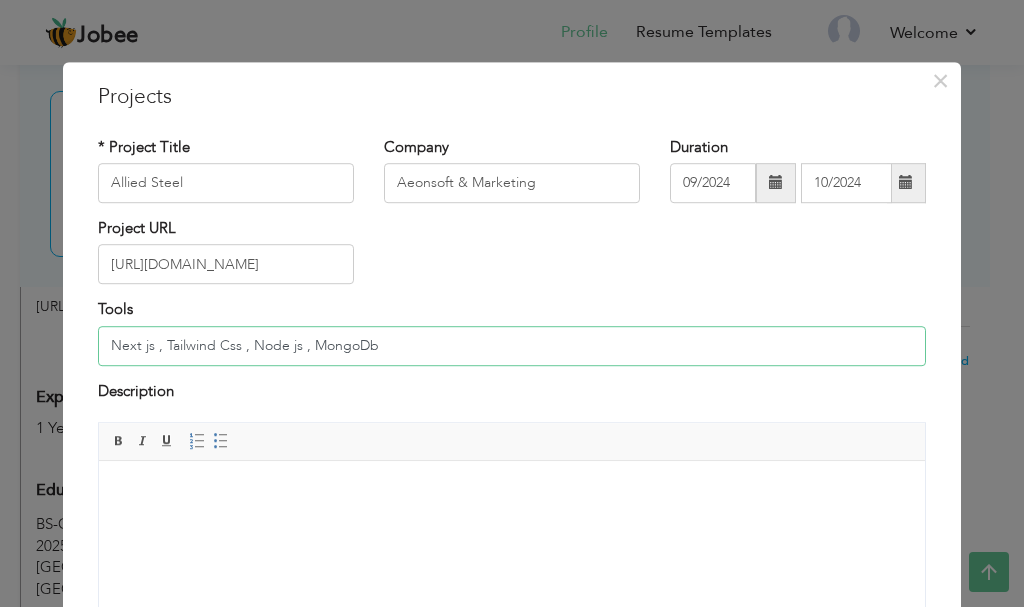 type on "Next js , Tailwind Css , Node js , MongoDb" 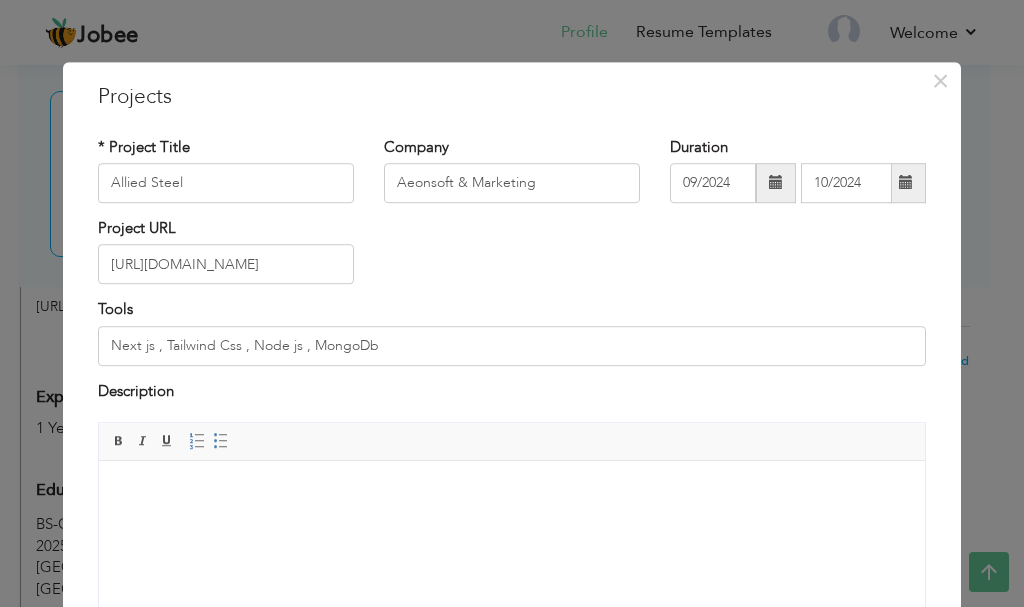 click at bounding box center (512, 491) 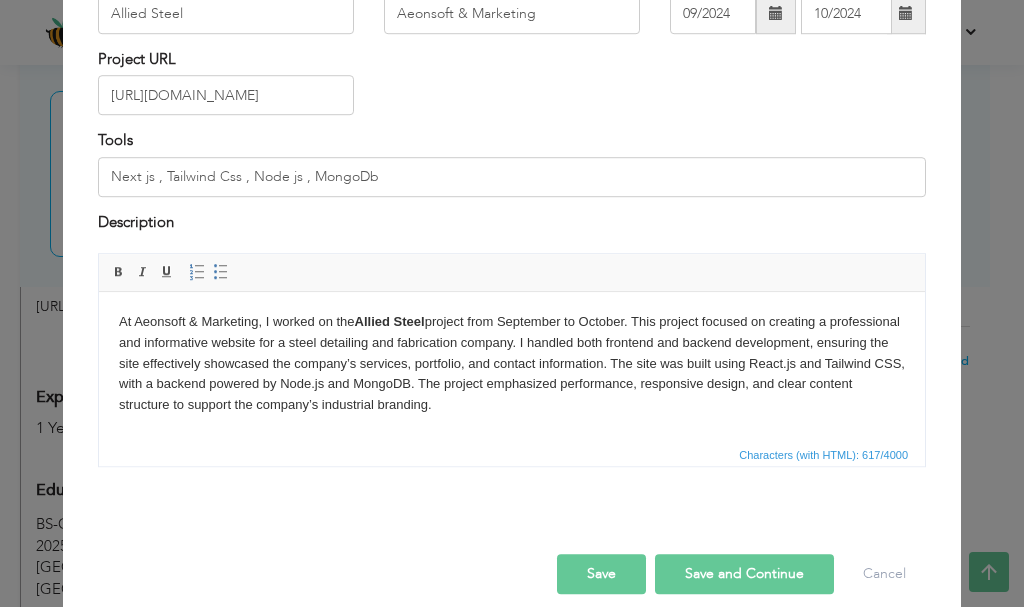 scroll, scrollTop: 174, scrollLeft: 0, axis: vertical 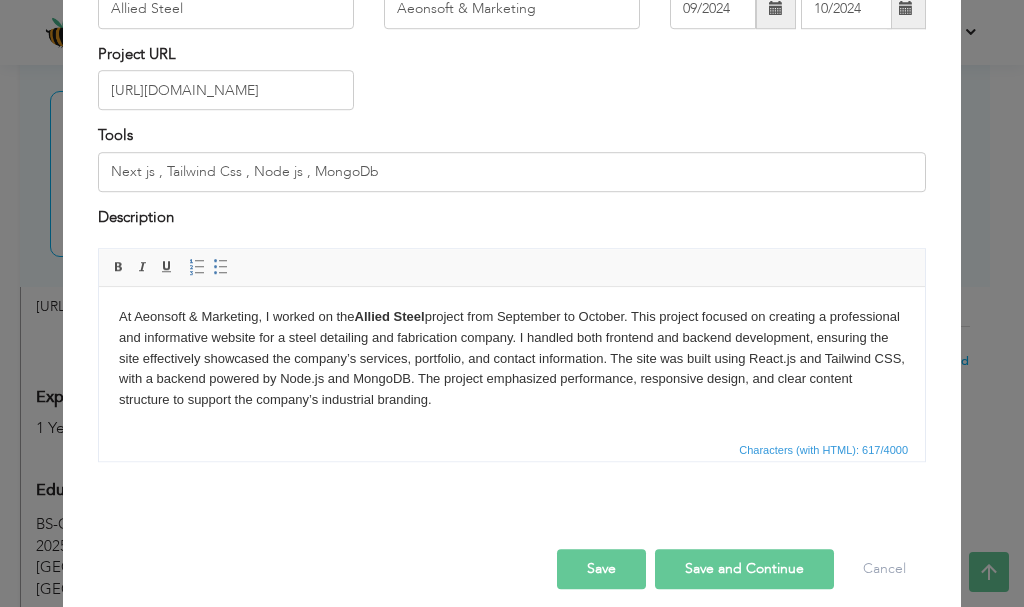 click on "Save" at bounding box center (601, 569) 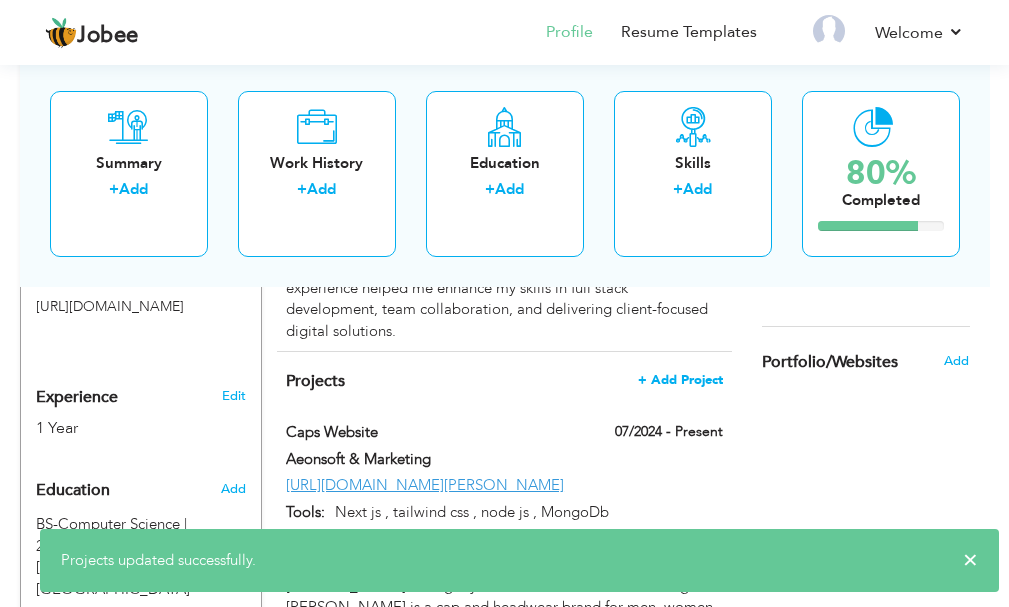 click on "+ Add Project" at bounding box center (680, 380) 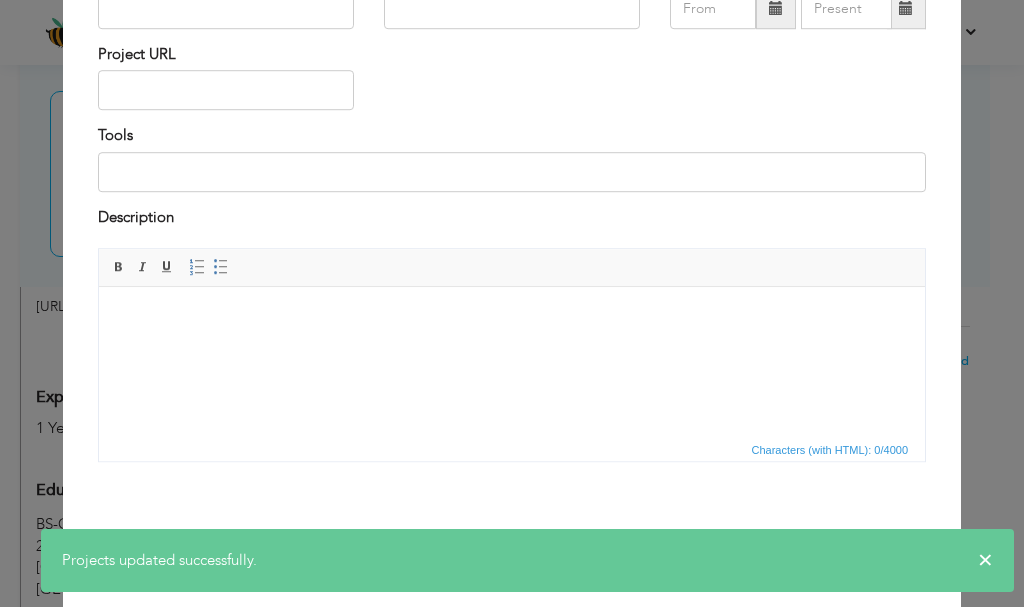 scroll, scrollTop: 0, scrollLeft: 0, axis: both 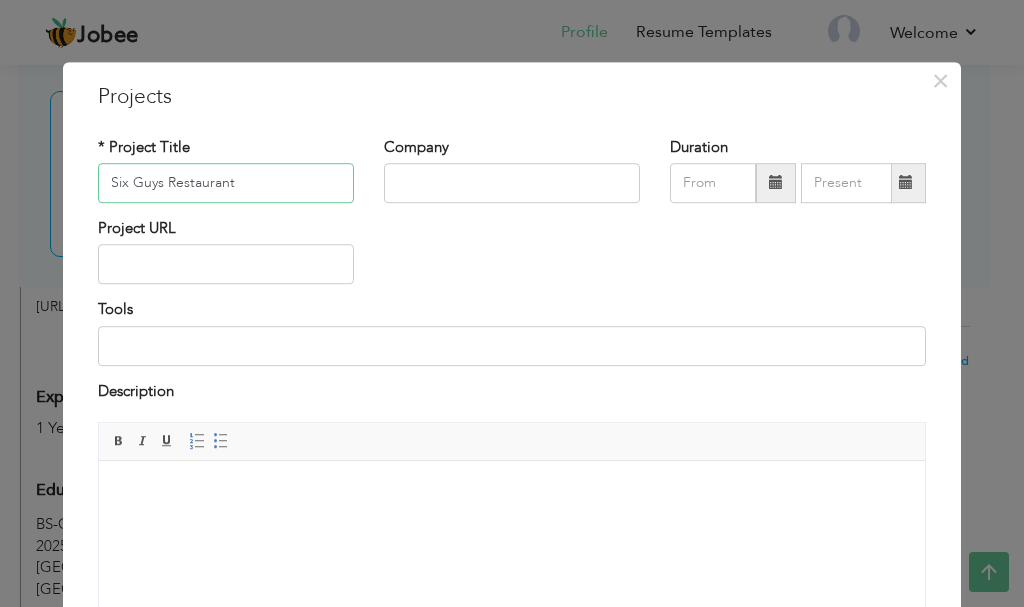 type on "Six Guys Restaurant" 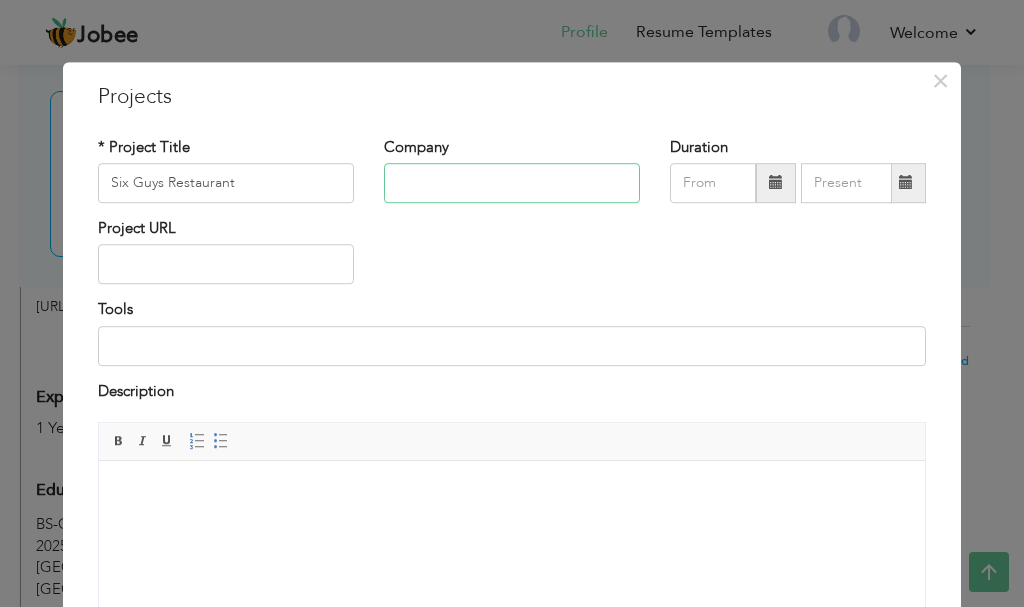click at bounding box center (512, 183) 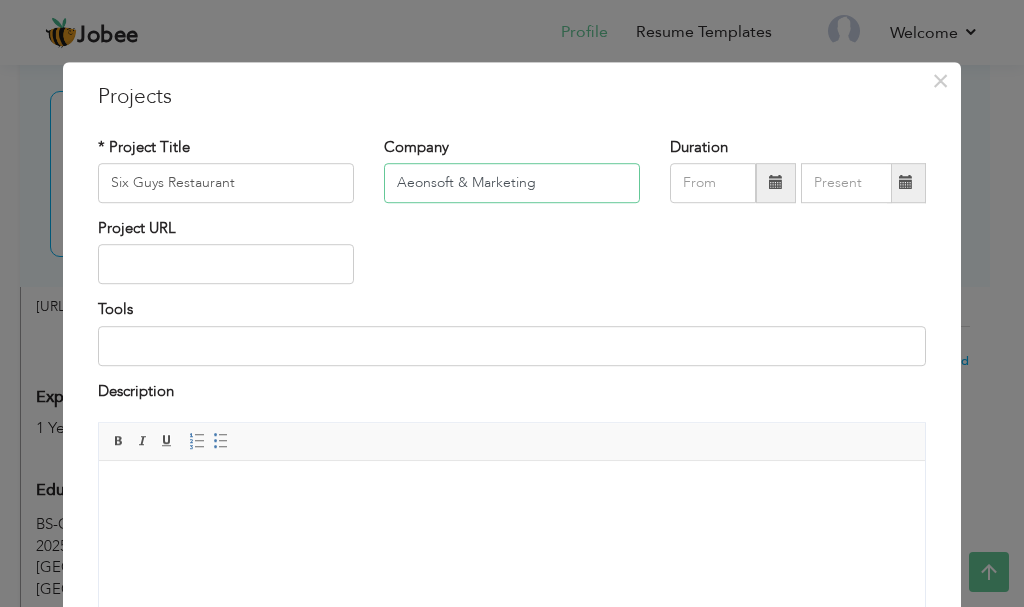 type on "Aeonsoft & Marketing" 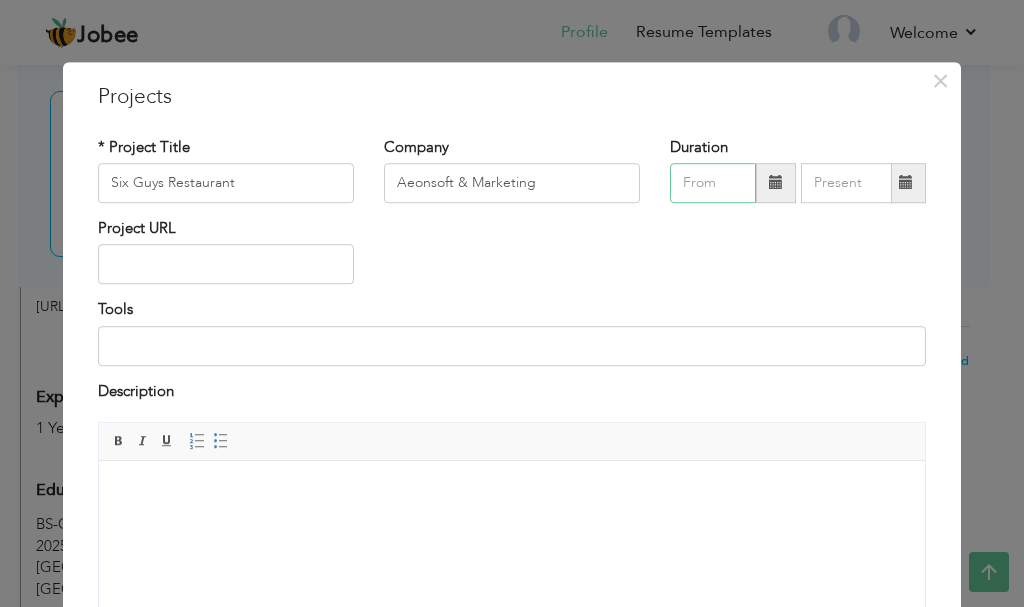 click at bounding box center (713, 183) 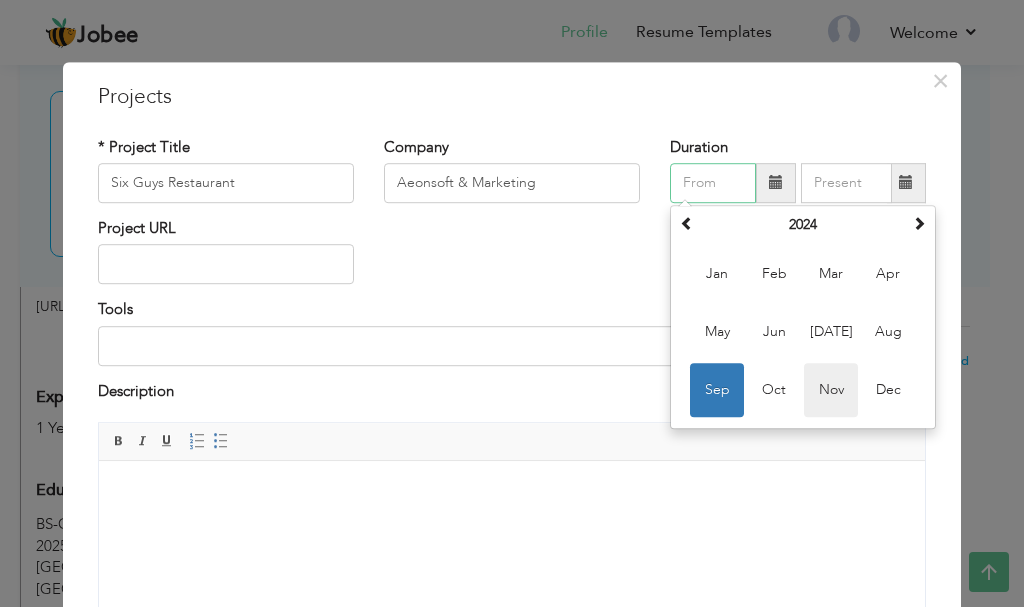 click on "Nov" at bounding box center (831, 390) 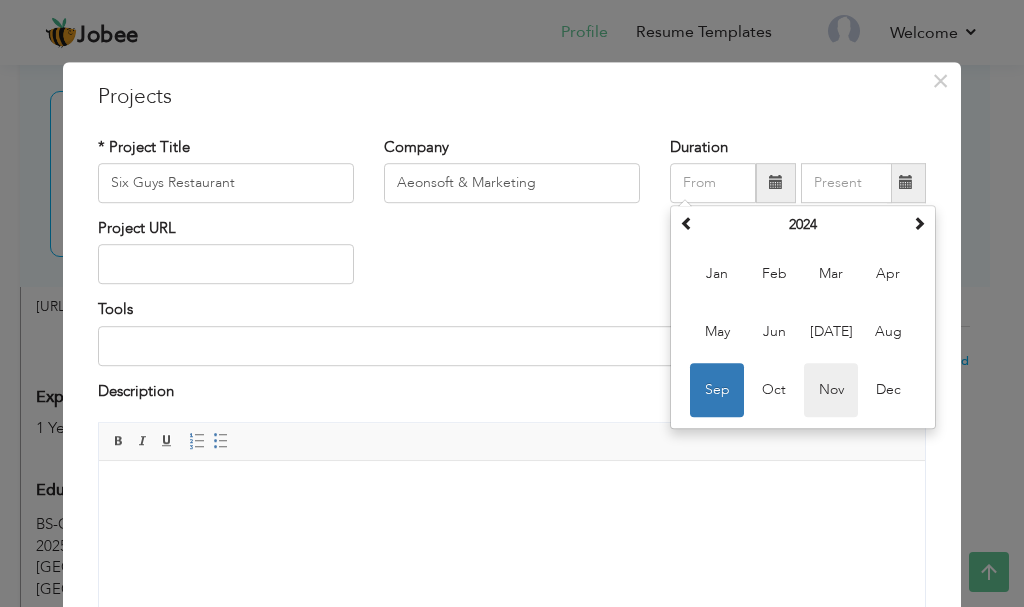 type on "11/2024" 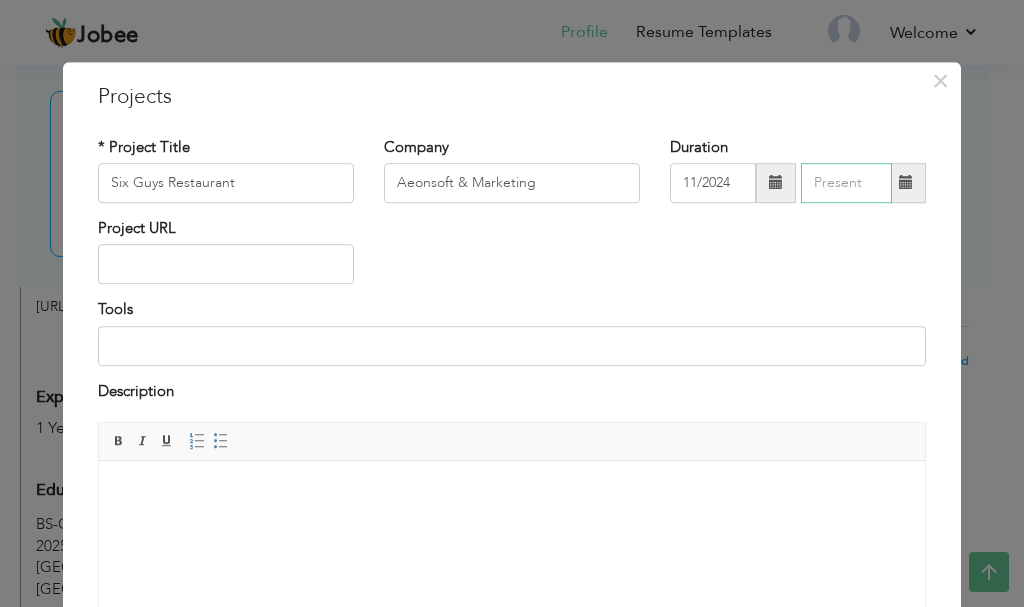 click at bounding box center (846, 183) 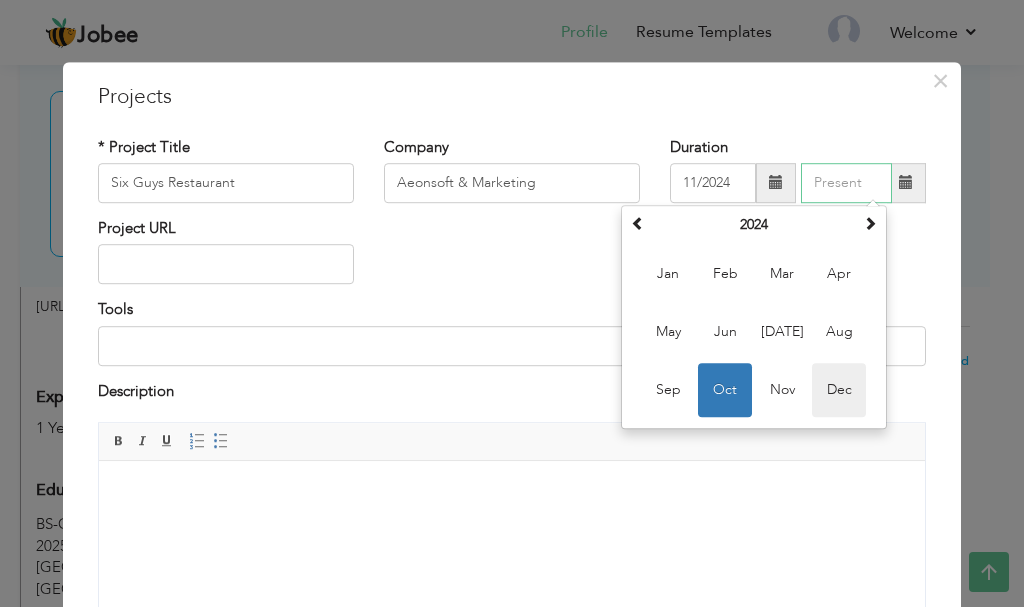 click on "Dec" at bounding box center [839, 390] 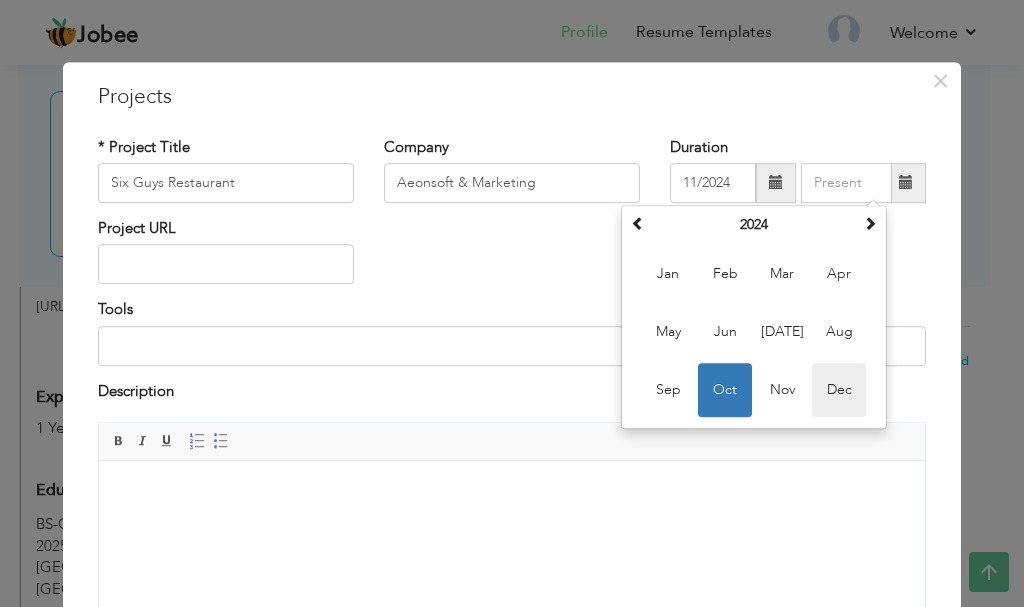 type on "12/2024" 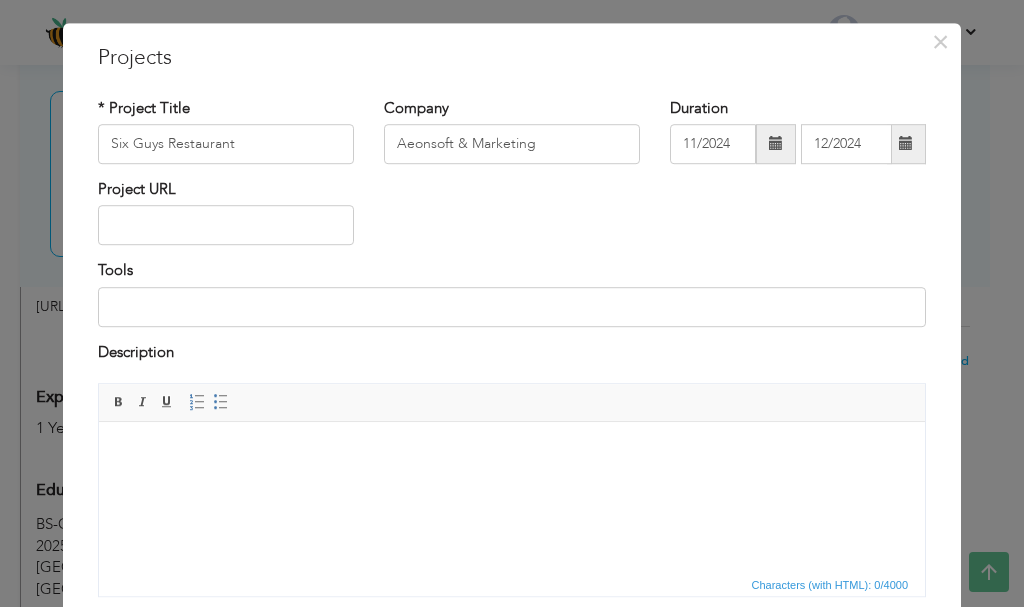scroll, scrollTop: 113, scrollLeft: 0, axis: vertical 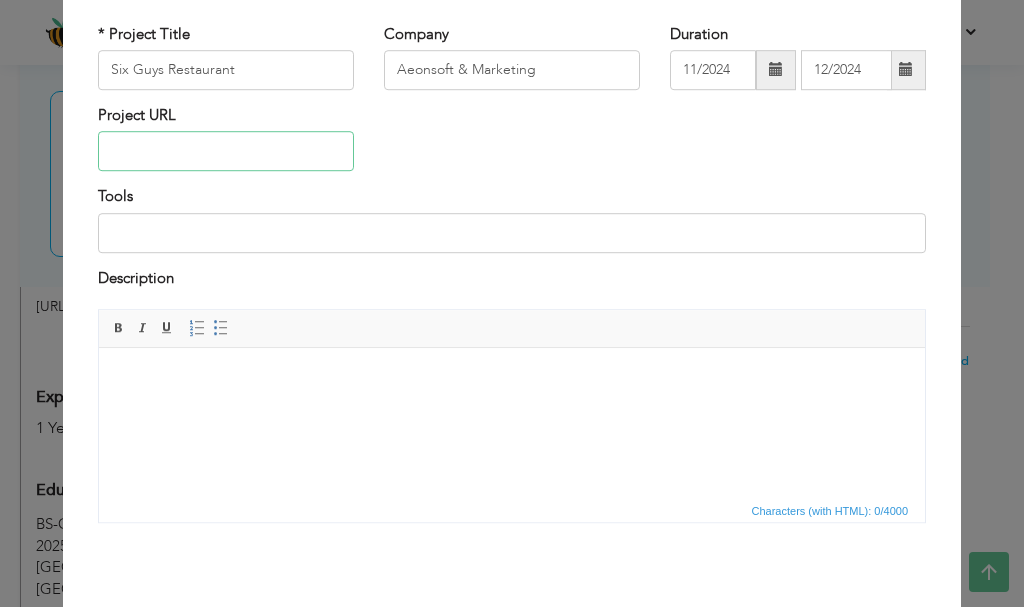 click at bounding box center (226, 152) 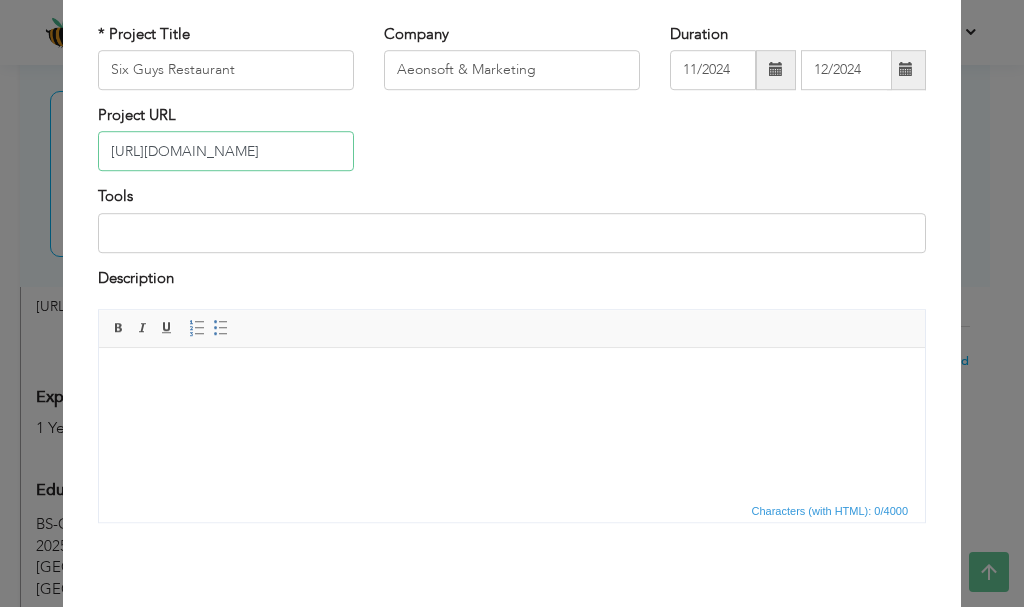 type on "[URL][DOMAIN_NAME]" 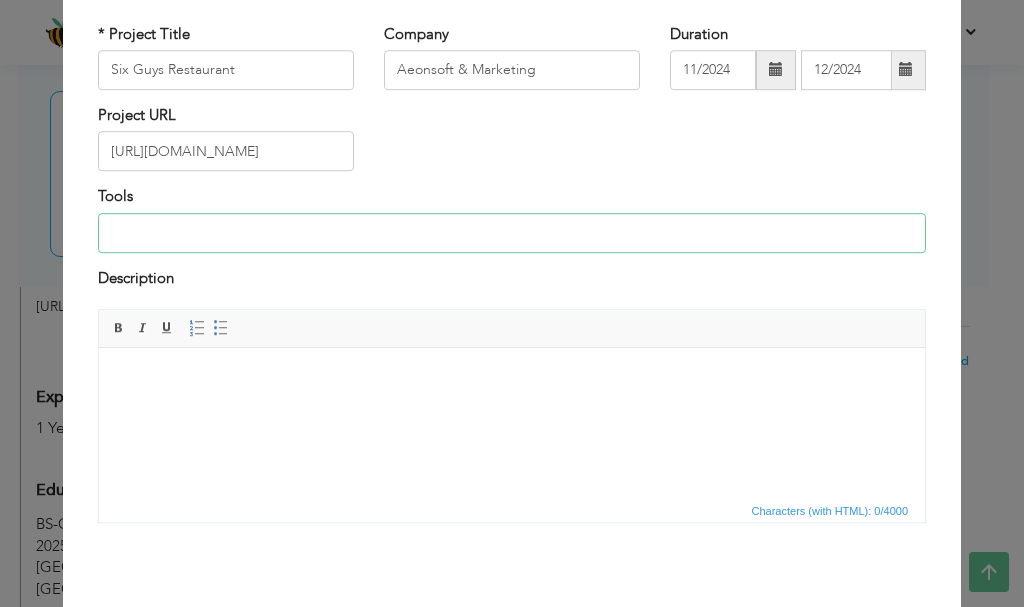 click at bounding box center [512, 233] 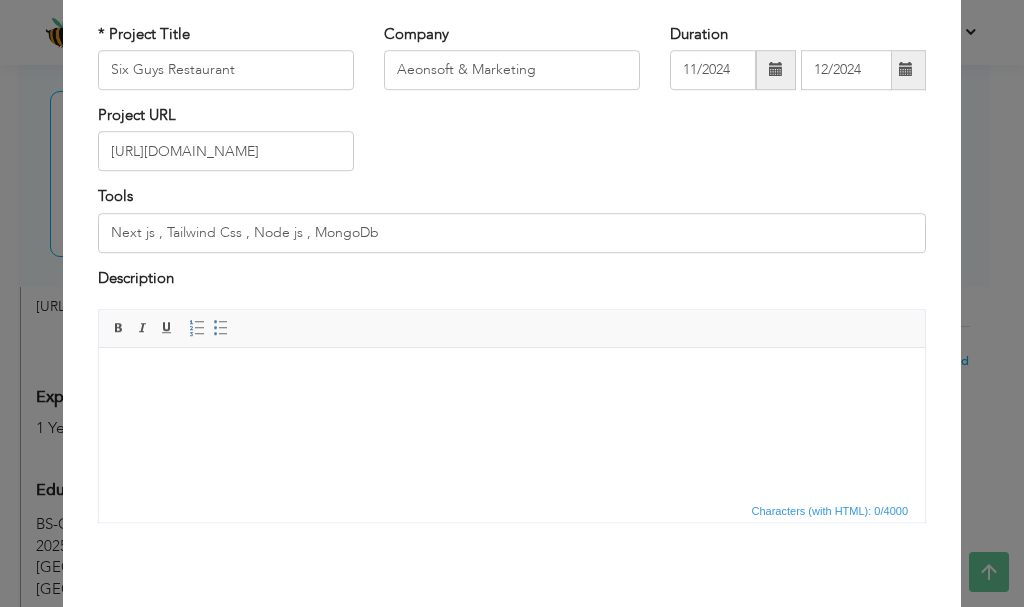 click at bounding box center (512, 378) 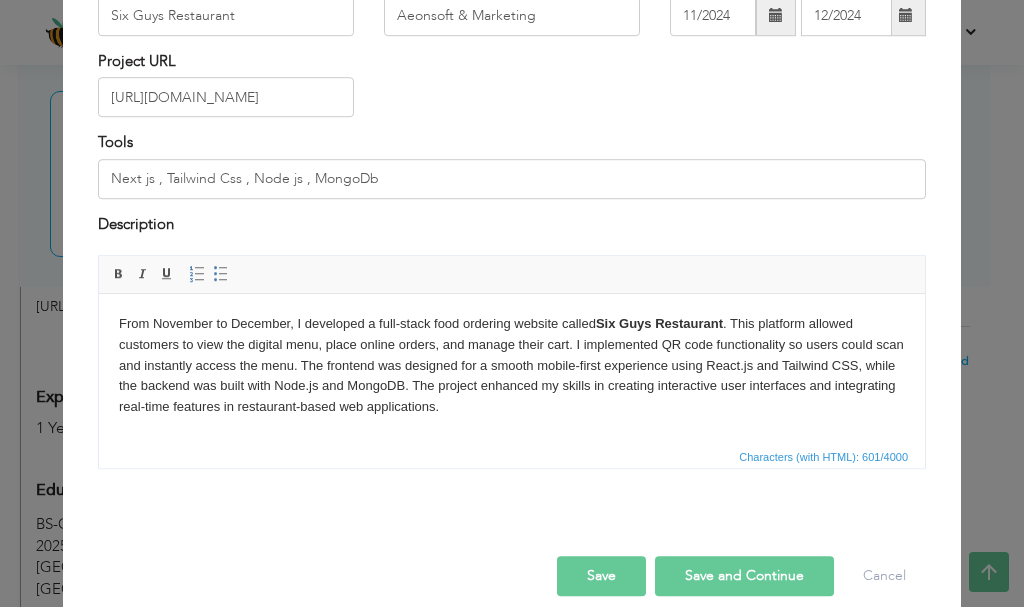 scroll, scrollTop: 191, scrollLeft: 0, axis: vertical 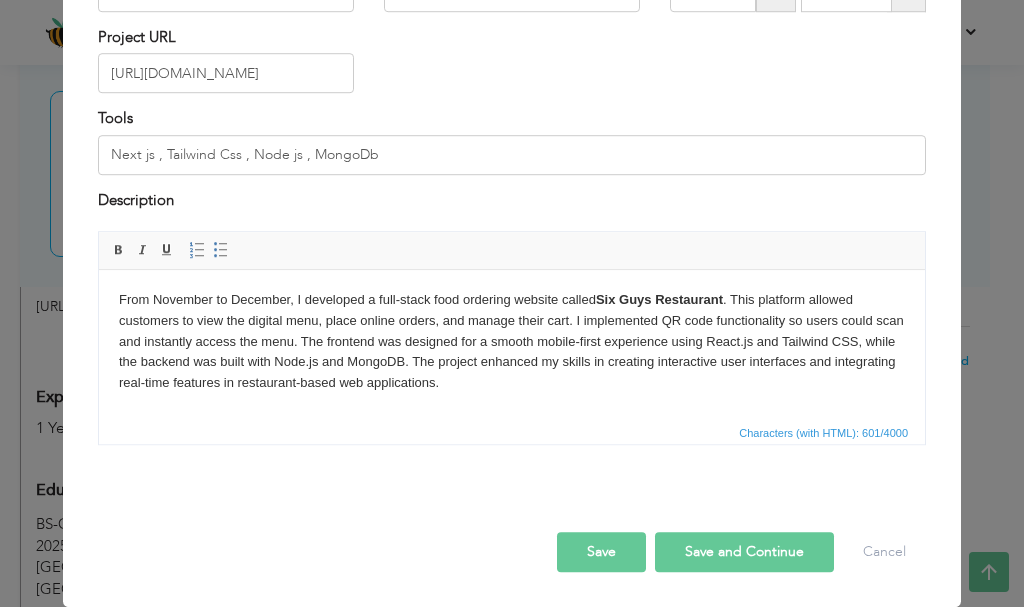 click on "Save and Continue" at bounding box center (744, 552) 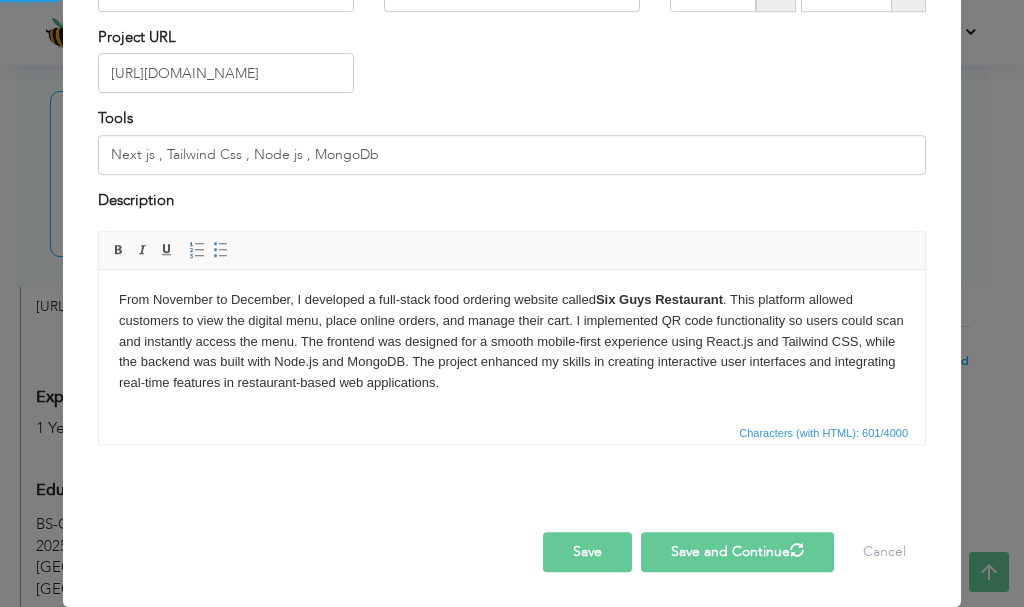 type 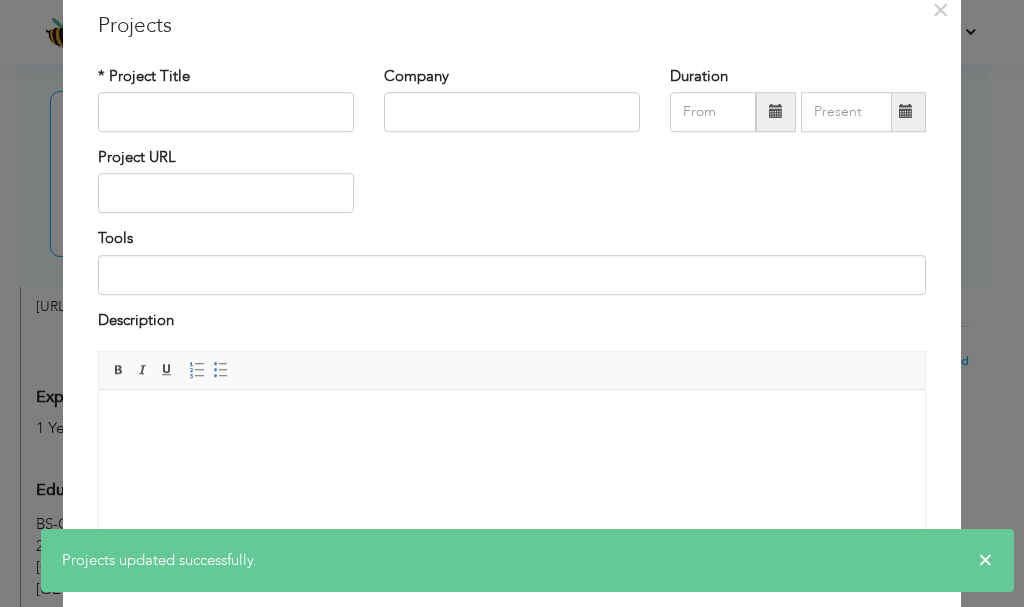 scroll, scrollTop: 0, scrollLeft: 0, axis: both 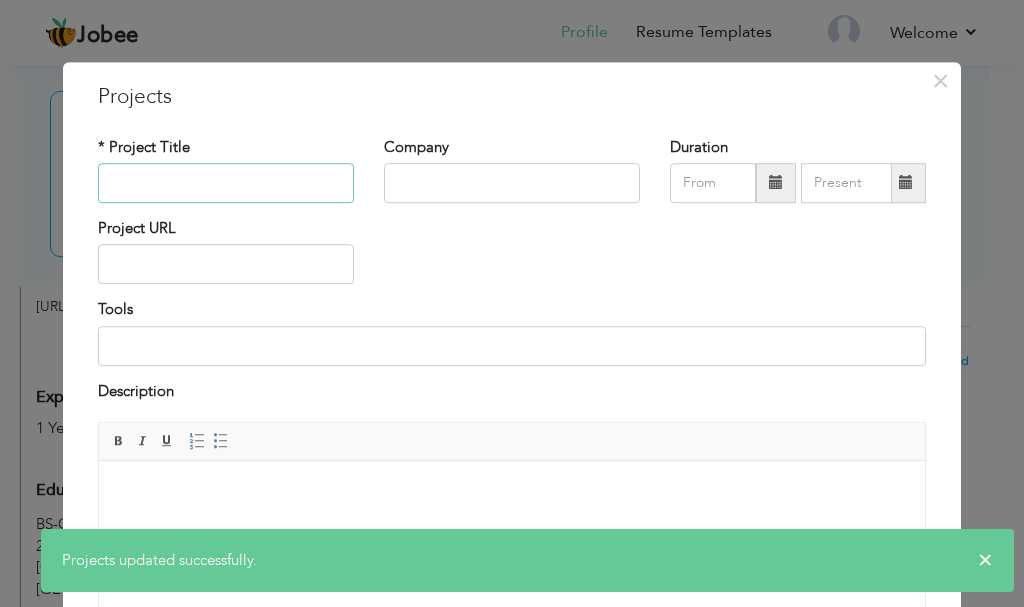 click at bounding box center [226, 183] 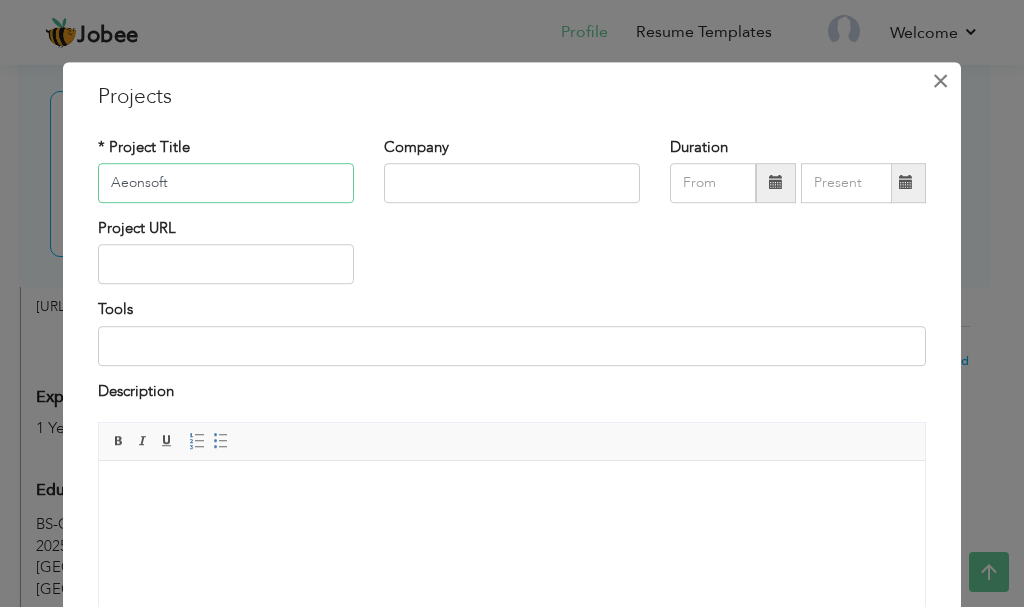 type on "Aeonsoft" 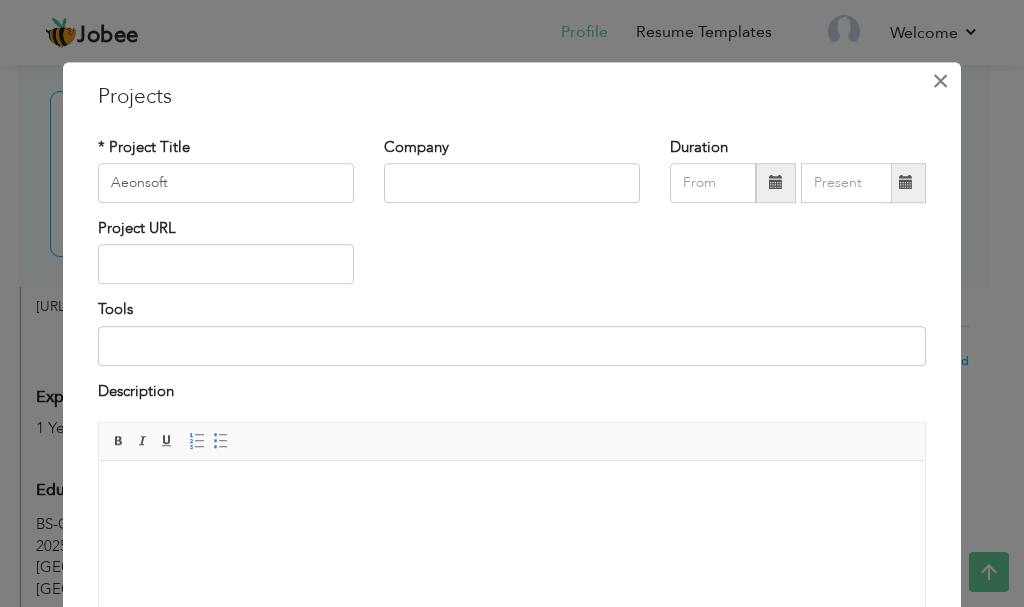 click on "×" at bounding box center [940, 81] 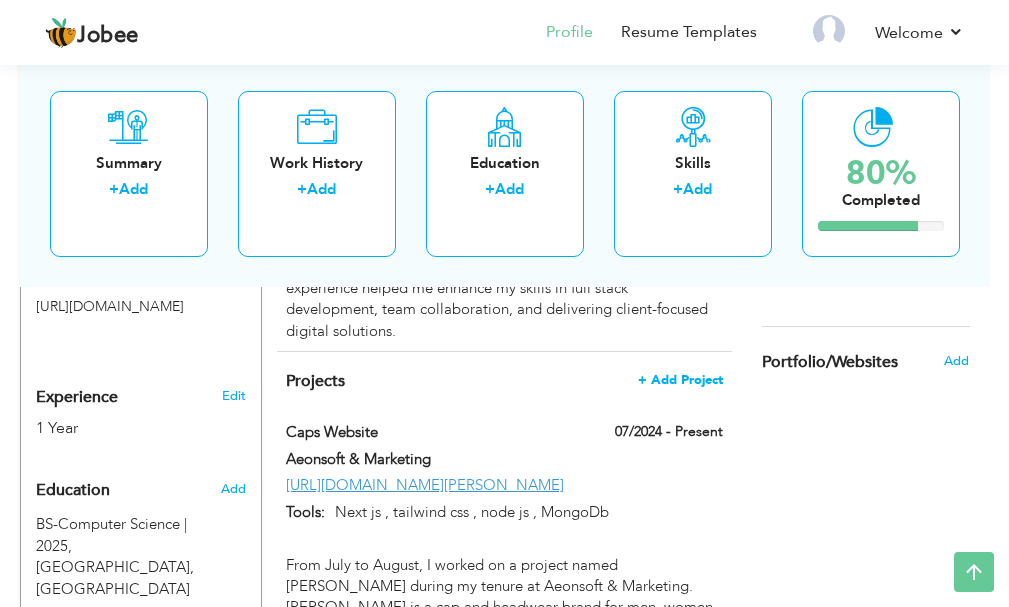 click on "+ Add Project" at bounding box center [680, 380] 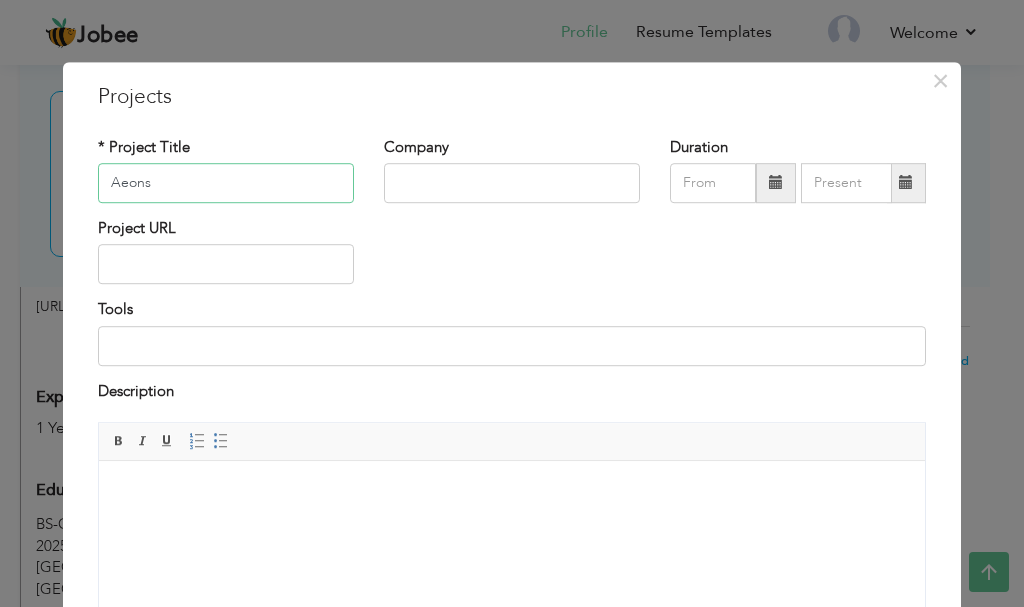 type on "Aeonsoft" 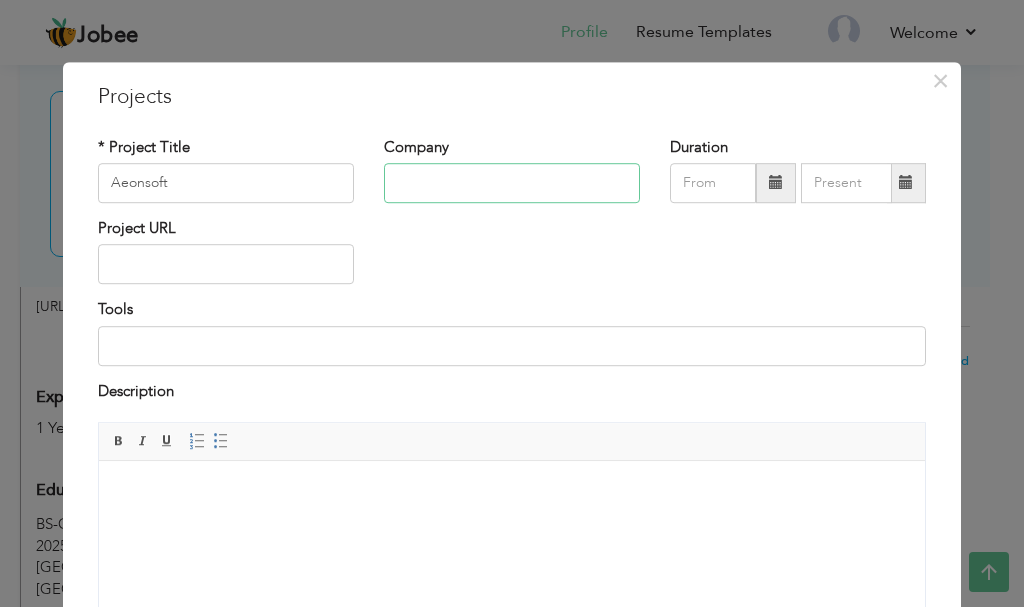 click at bounding box center (512, 183) 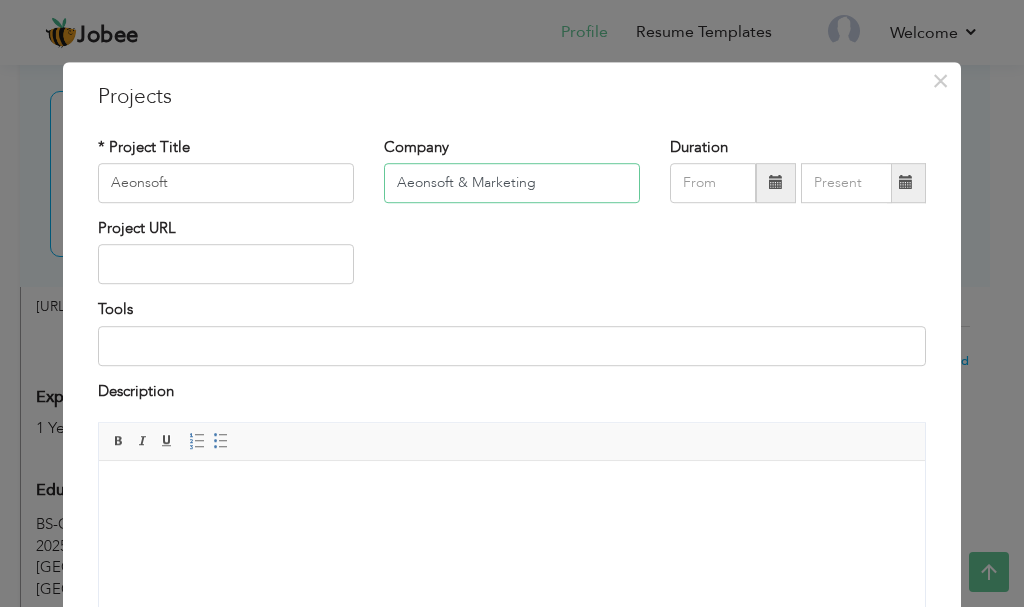 type on "Aeonsoft & Marketing" 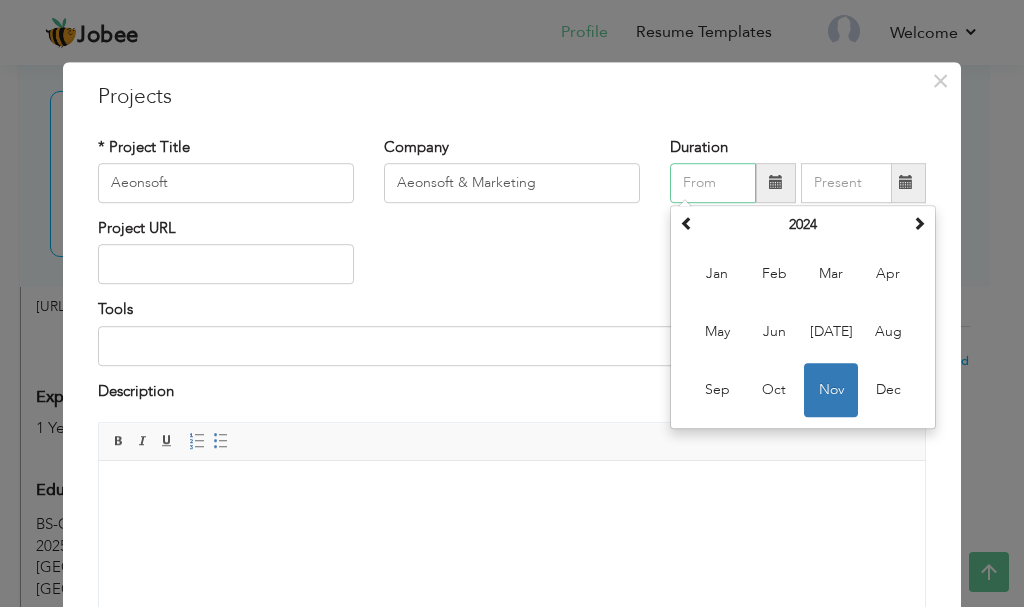 click at bounding box center (713, 183) 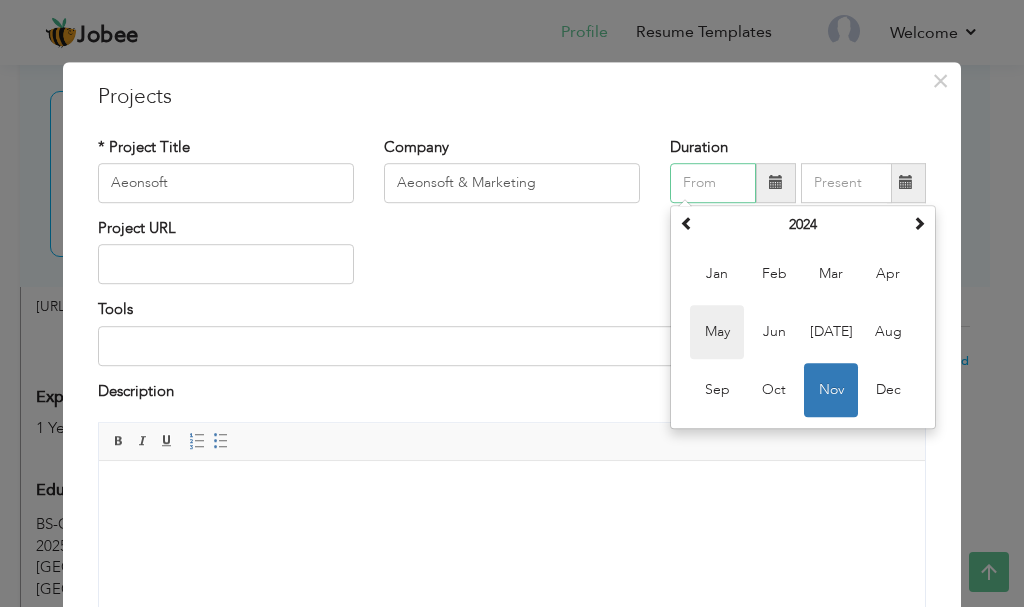 click on "May" at bounding box center [717, 332] 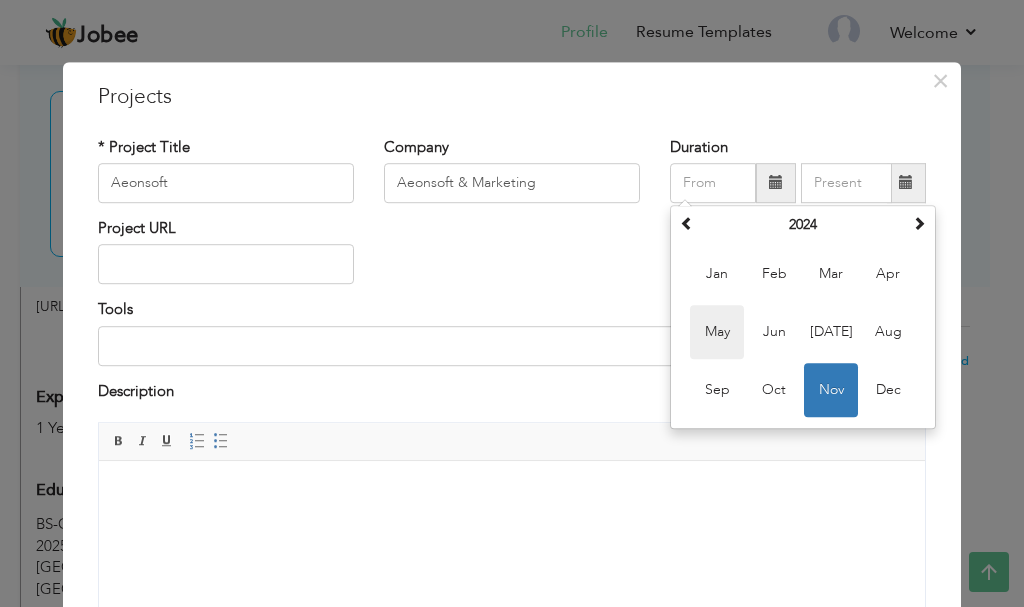 type on "05/2024" 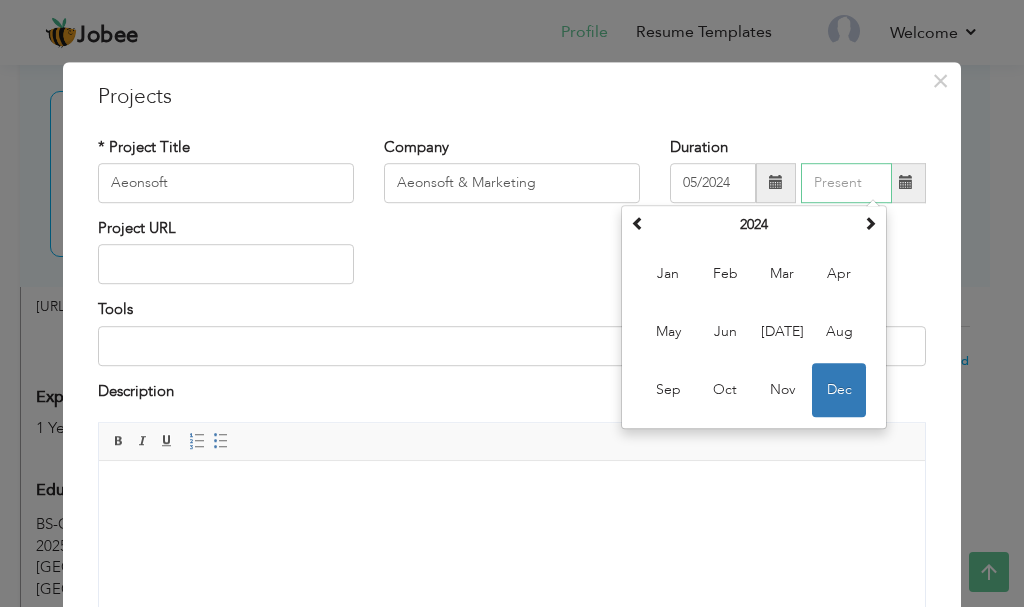click at bounding box center (846, 183) 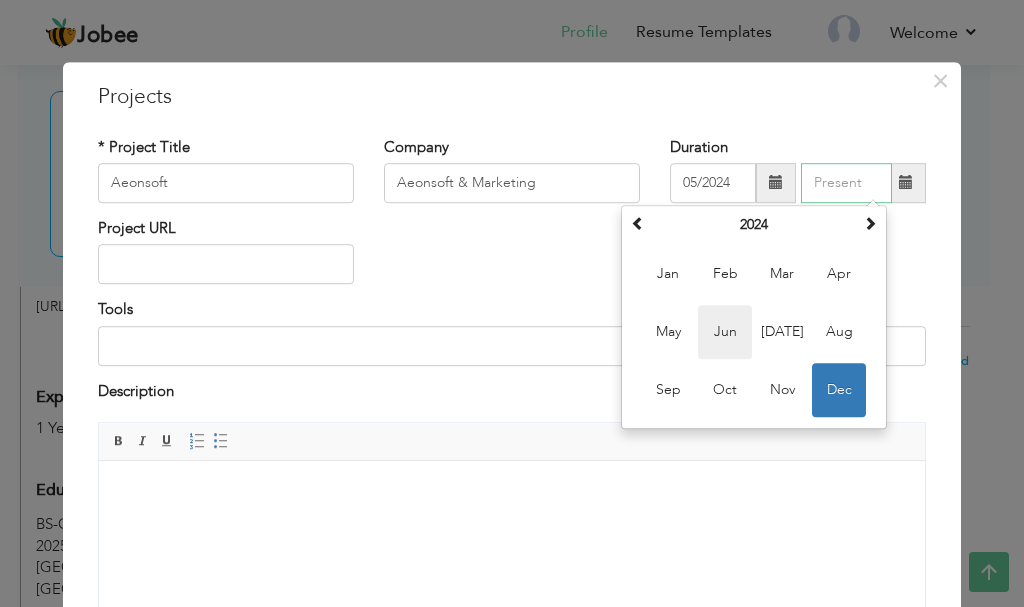 click on "Jun" at bounding box center (725, 332) 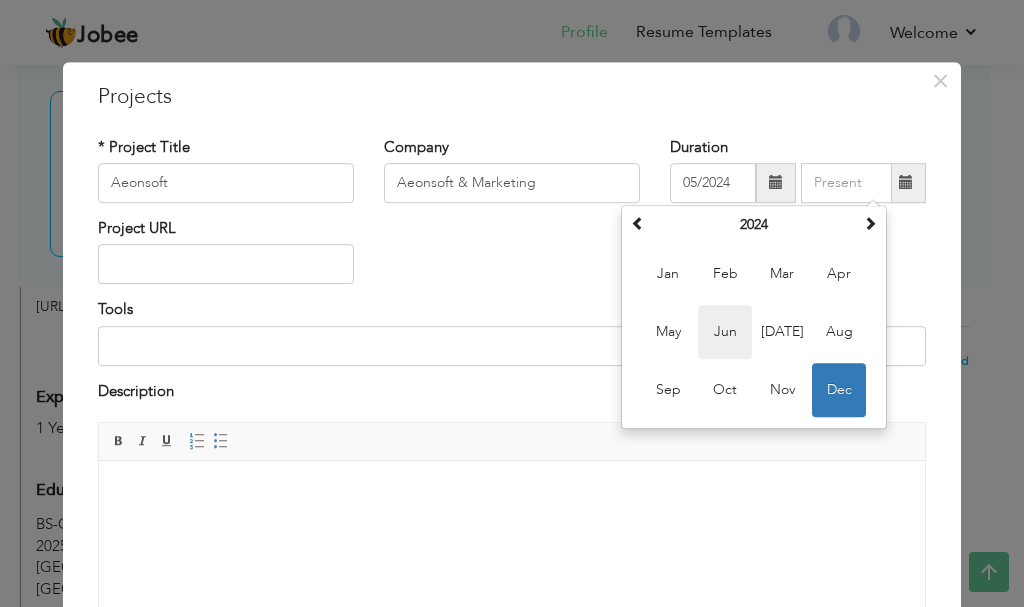 type on "06/2024" 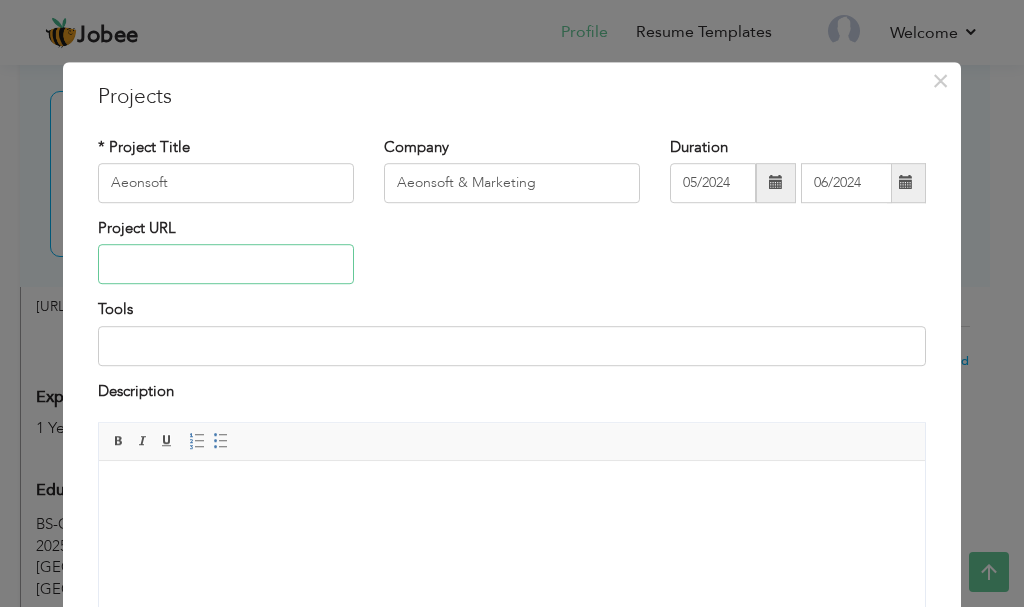 click at bounding box center [226, 265] 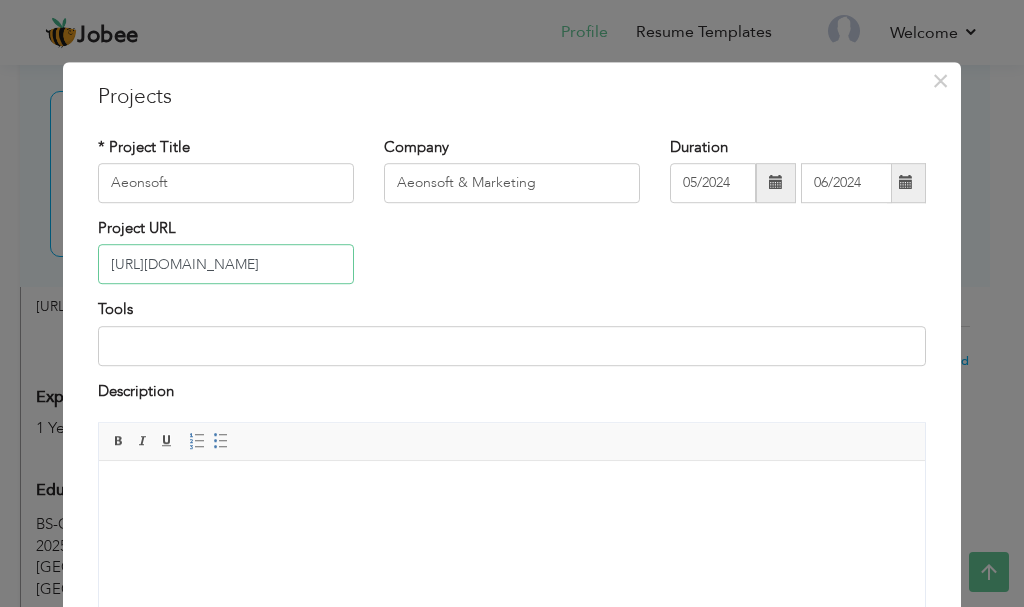 type on "[URL][DOMAIN_NAME]" 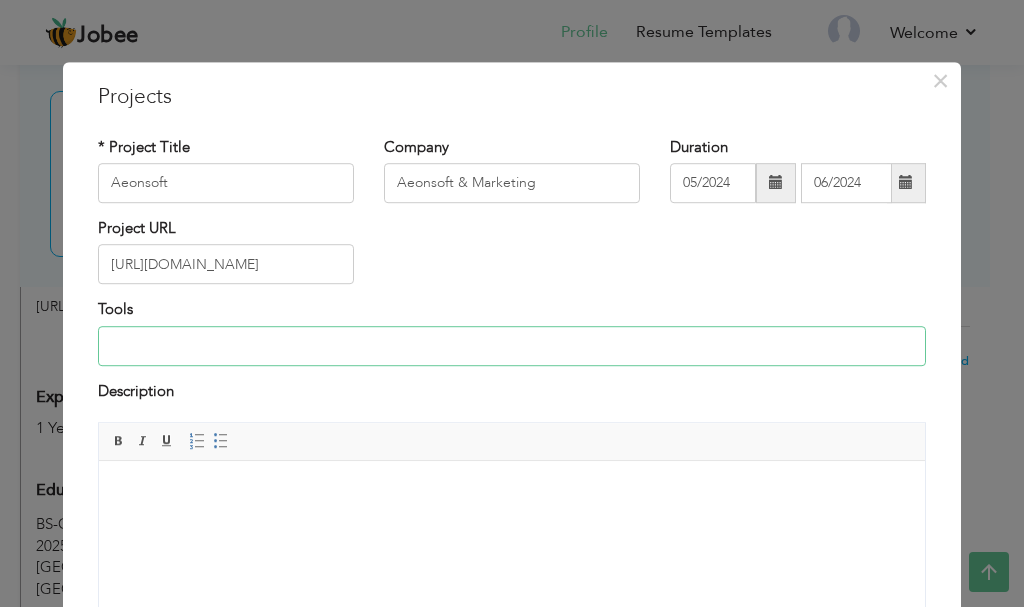 click at bounding box center (512, 346) 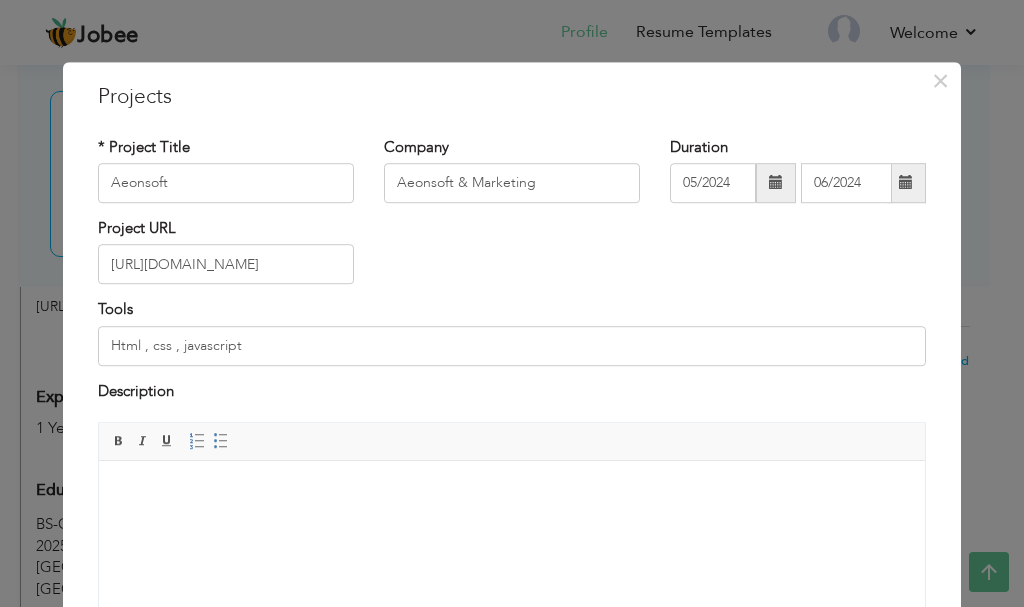 click at bounding box center [512, 491] 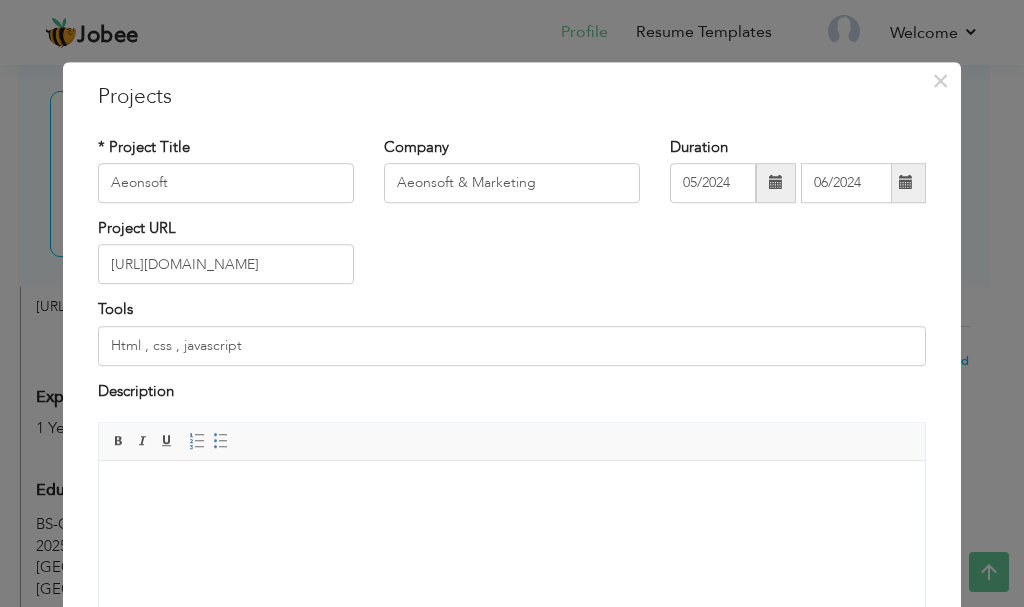 click at bounding box center [512, 491] 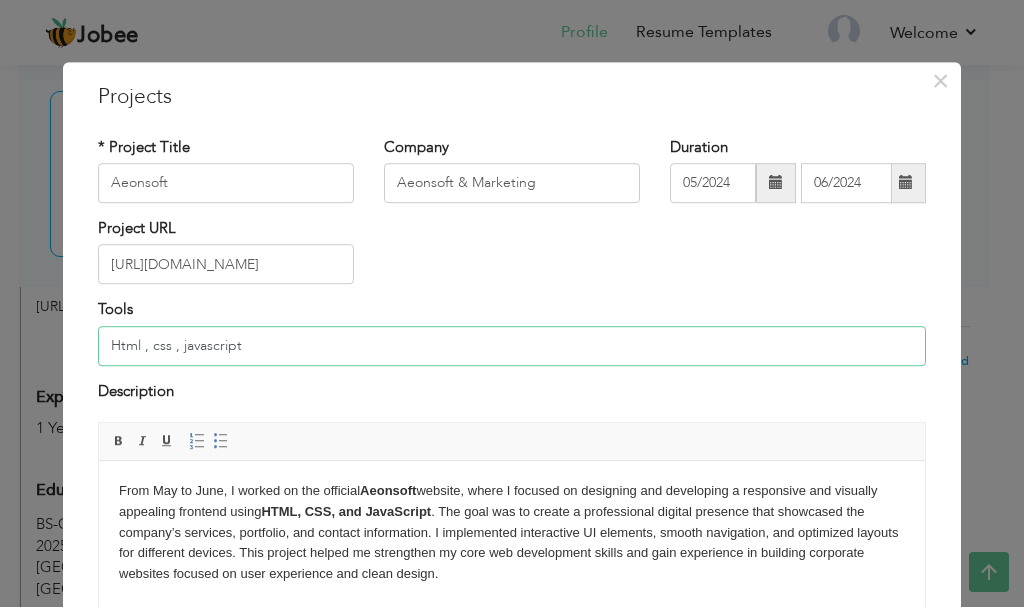click on "Html , css , javascript" at bounding box center (512, 346) 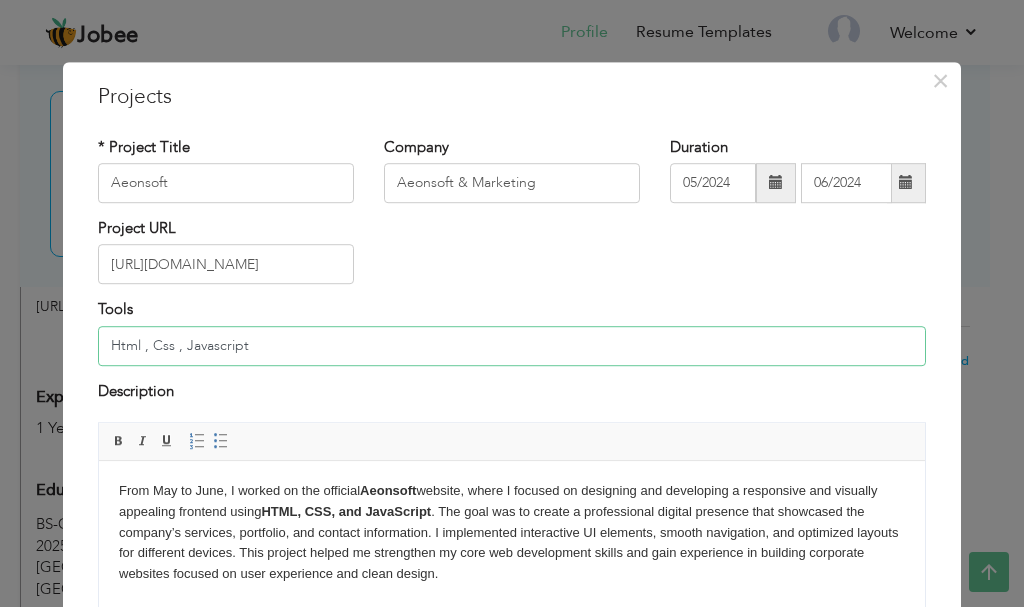 type on "Html , Css , Javascript" 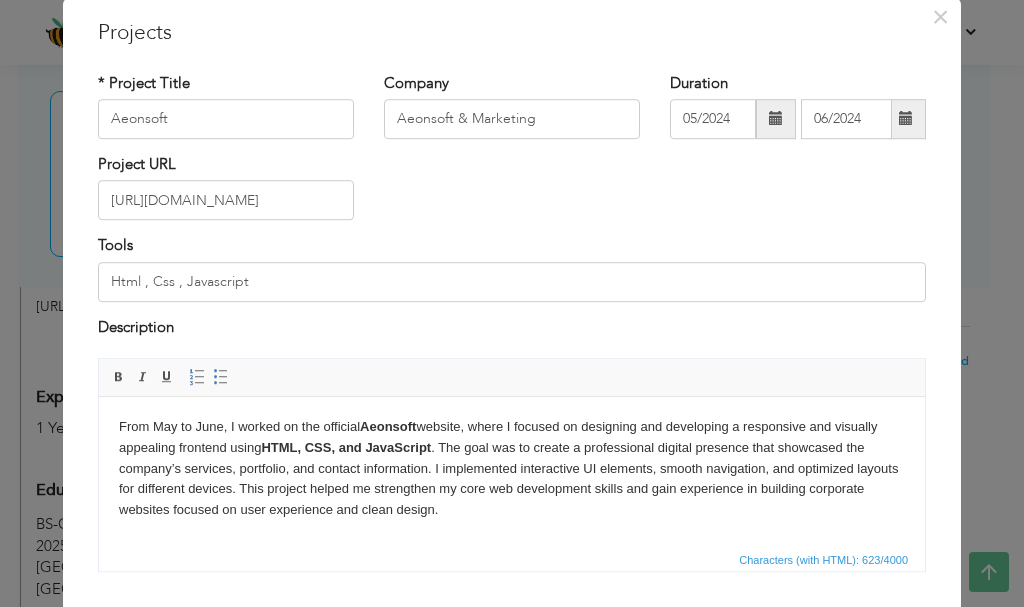 scroll, scrollTop: 72, scrollLeft: 0, axis: vertical 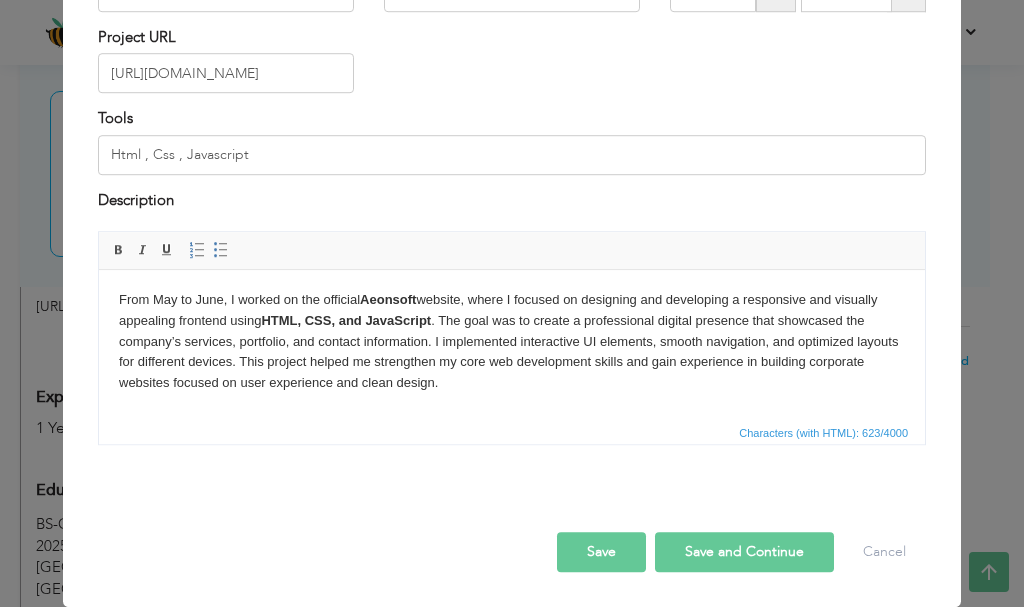 click on "Save" at bounding box center [601, 552] 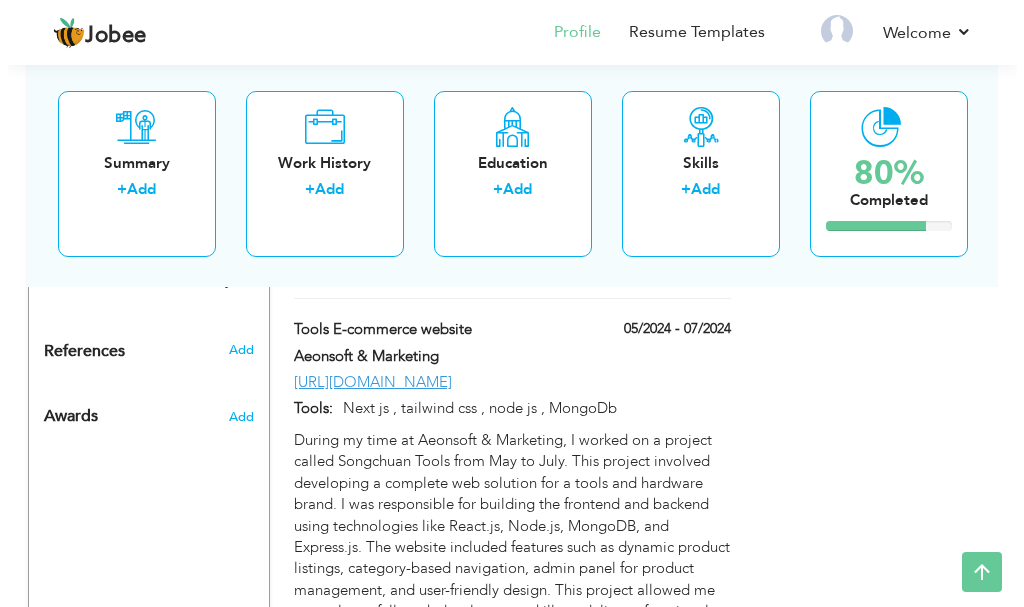scroll, scrollTop: 1107, scrollLeft: 0, axis: vertical 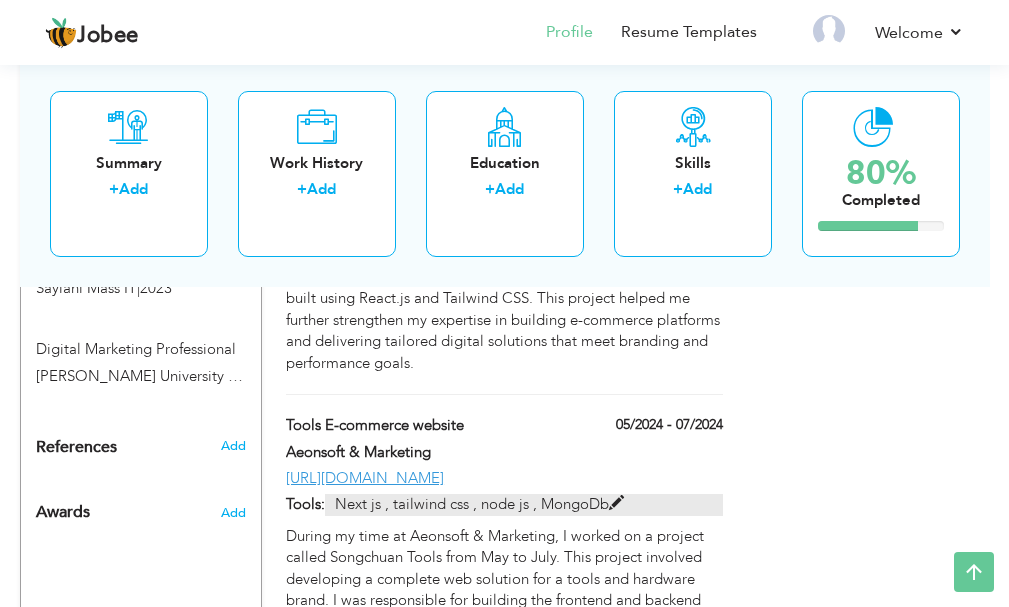 click on "Next js , tailwind css , node js , MongoDb" at bounding box center [524, 504] 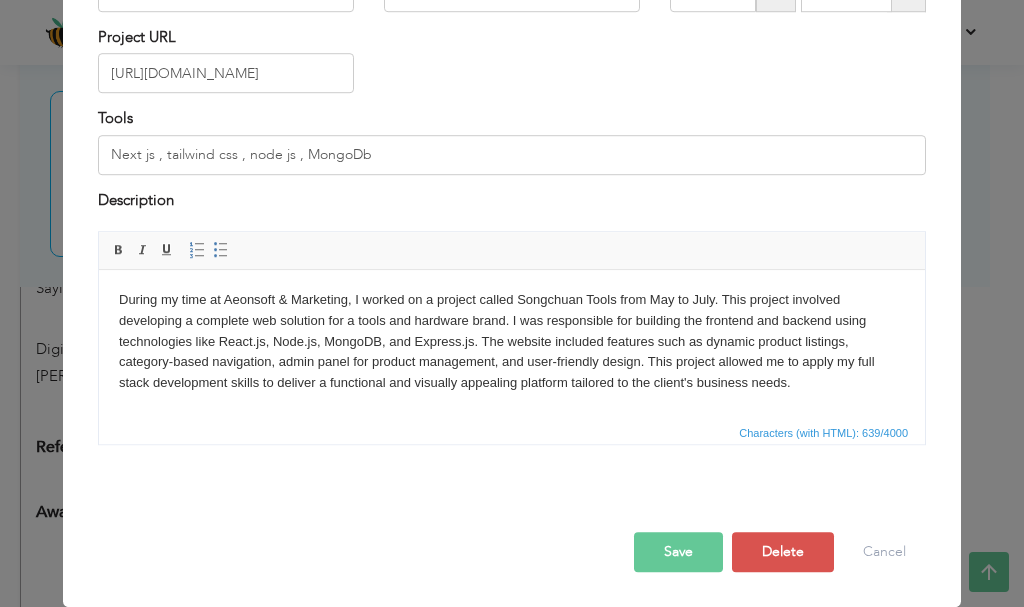 scroll, scrollTop: 0, scrollLeft: 0, axis: both 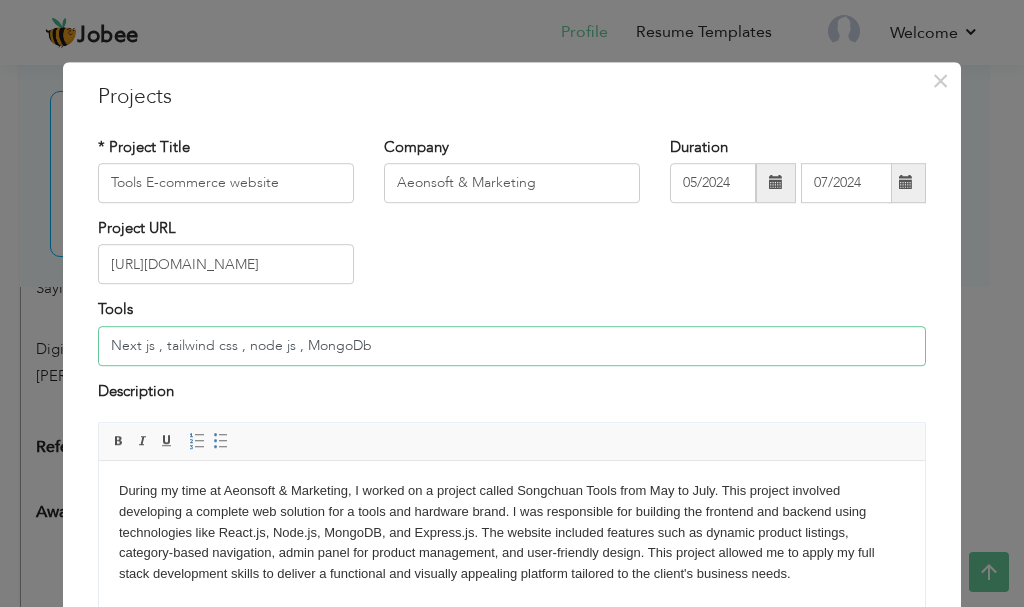 drag, startPoint x: 211, startPoint y: 348, endPoint x: 238, endPoint y: 347, distance: 27.018513 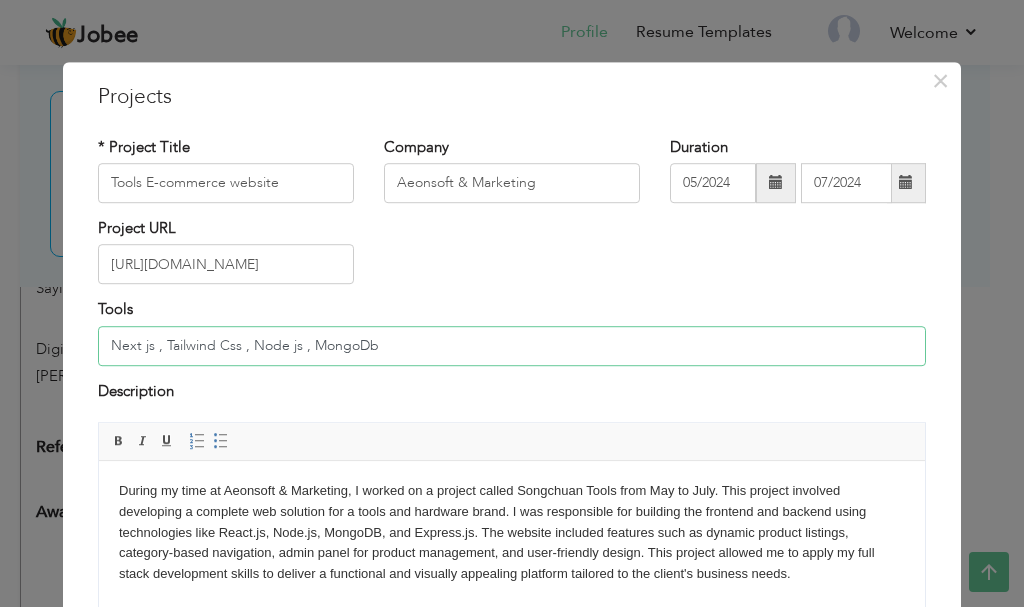 type on "Next js , Tailwind Css , Node js , MongoDb" 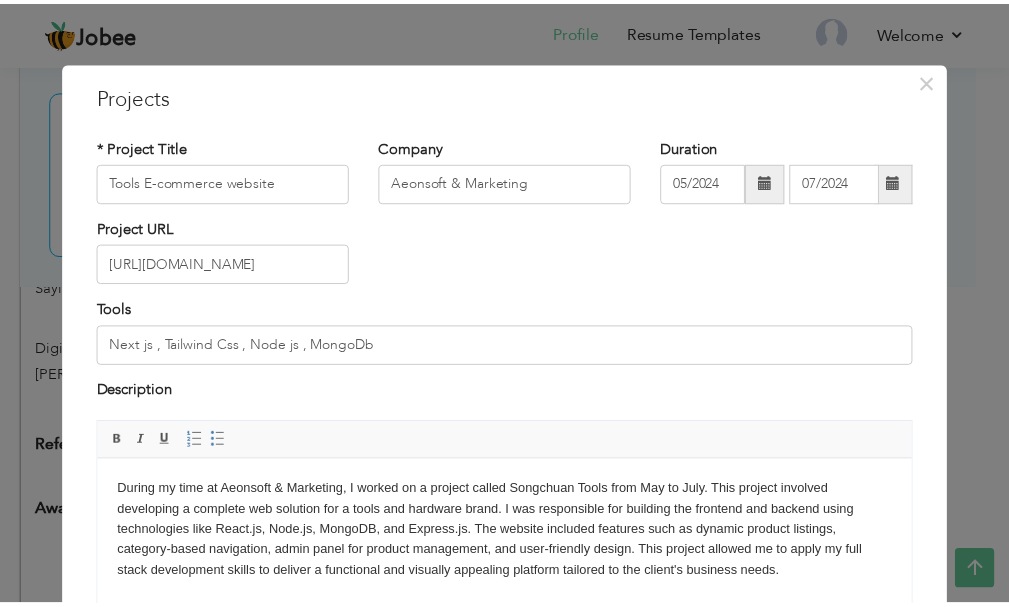 scroll, scrollTop: 191, scrollLeft: 0, axis: vertical 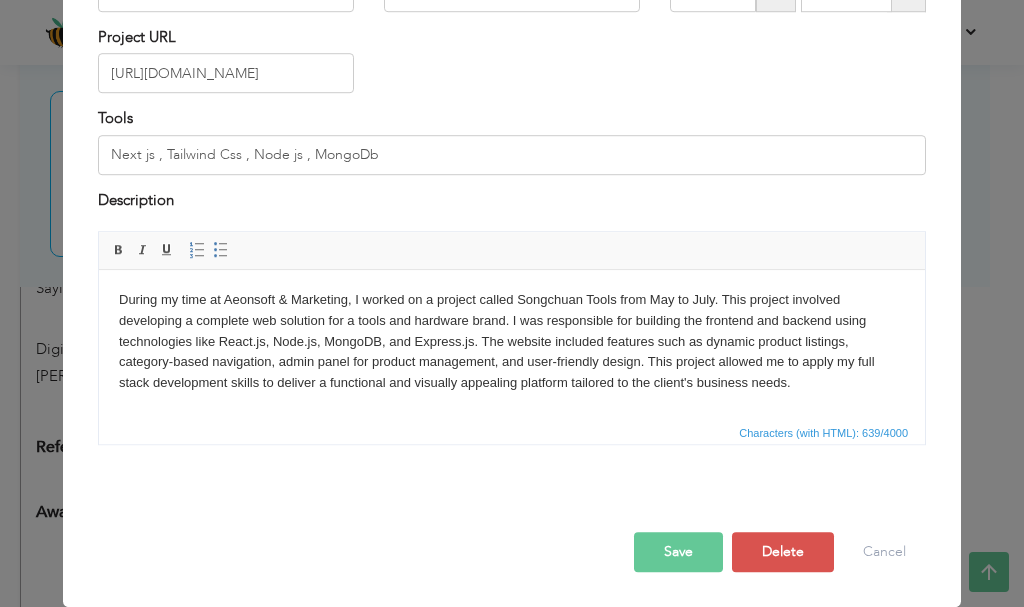click on "Save" at bounding box center [678, 552] 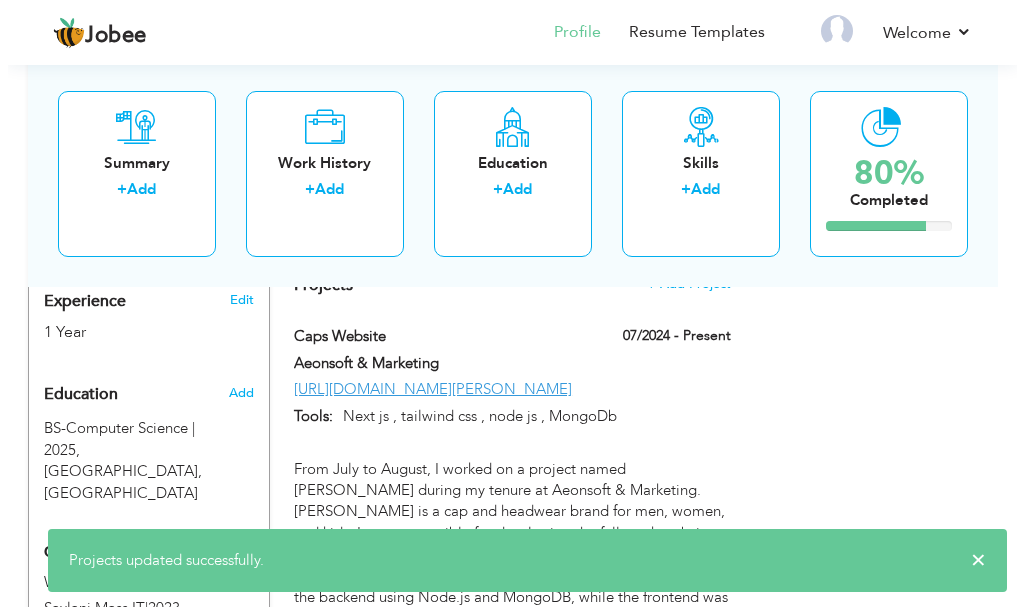scroll, scrollTop: 798, scrollLeft: 0, axis: vertical 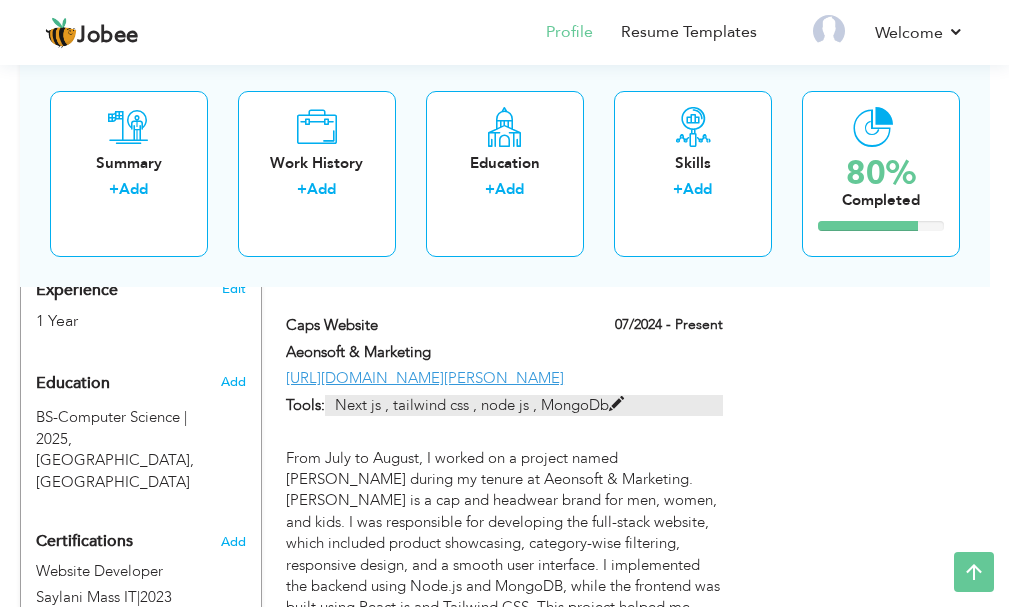 click on "Next js , tailwind css , node js , MongoDb" at bounding box center (524, 405) 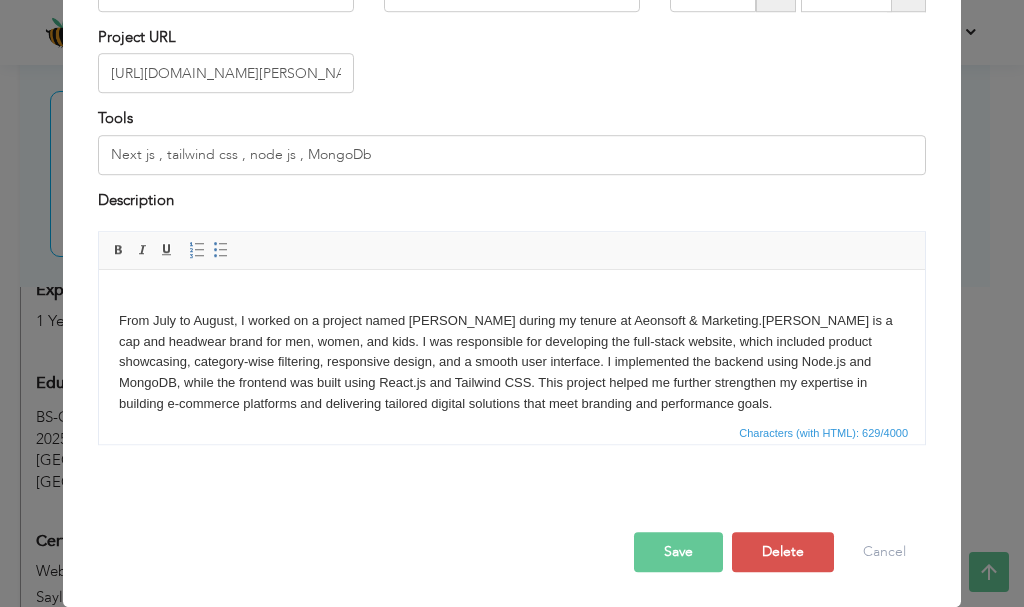 scroll, scrollTop: 0, scrollLeft: 0, axis: both 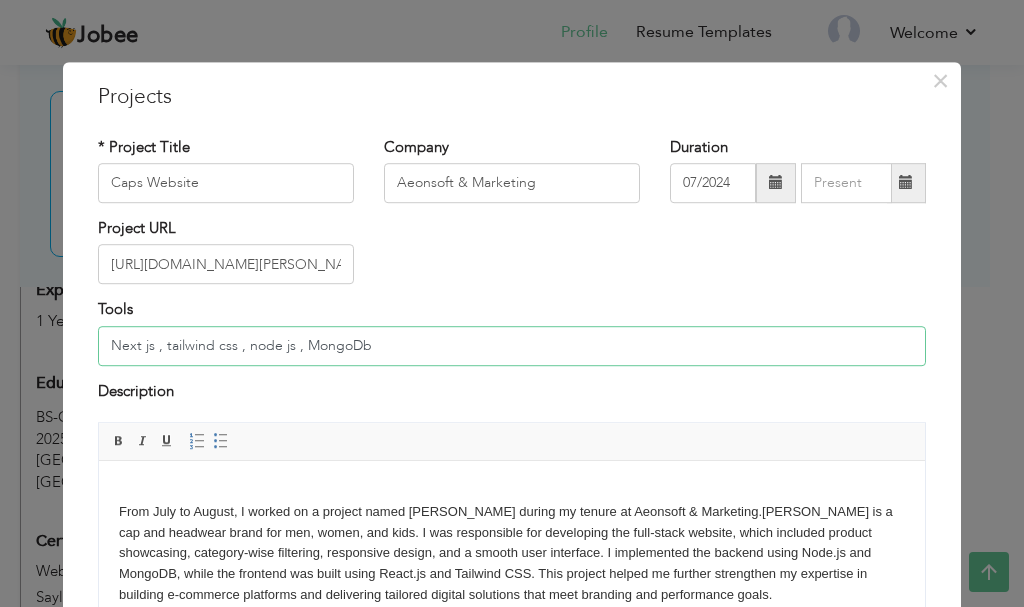 click on "Next js , tailwind css , node js , MongoDb" at bounding box center [512, 346] 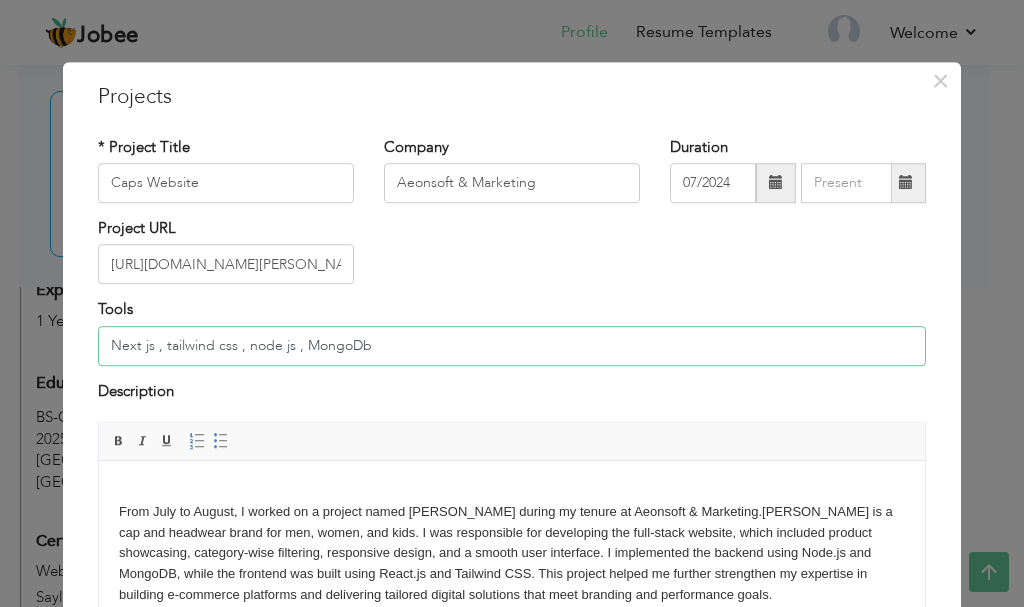 type on "Next js , Tailwind Css , Node js , MongoDb" 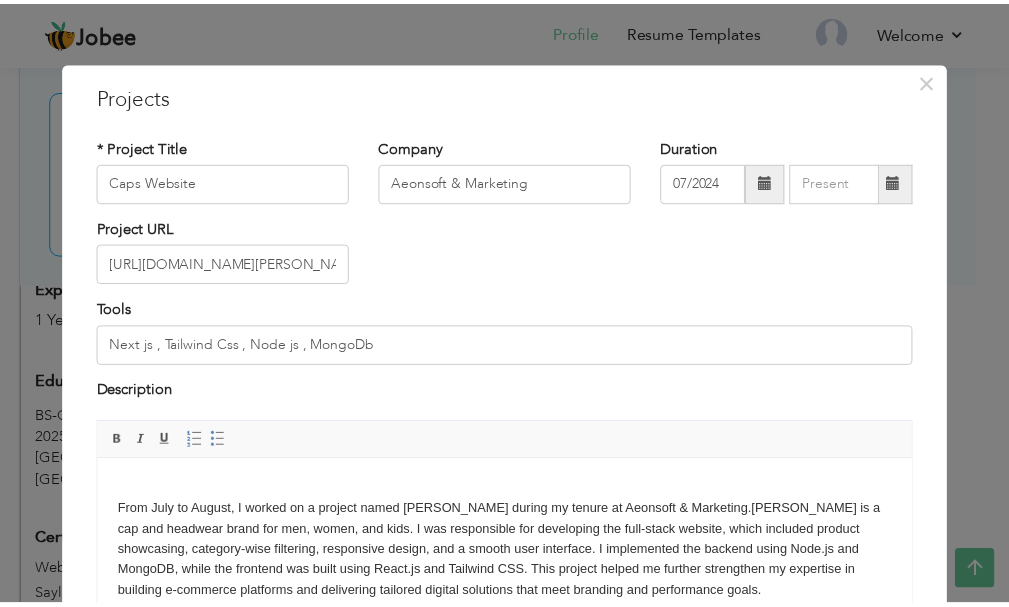 scroll, scrollTop: 191, scrollLeft: 0, axis: vertical 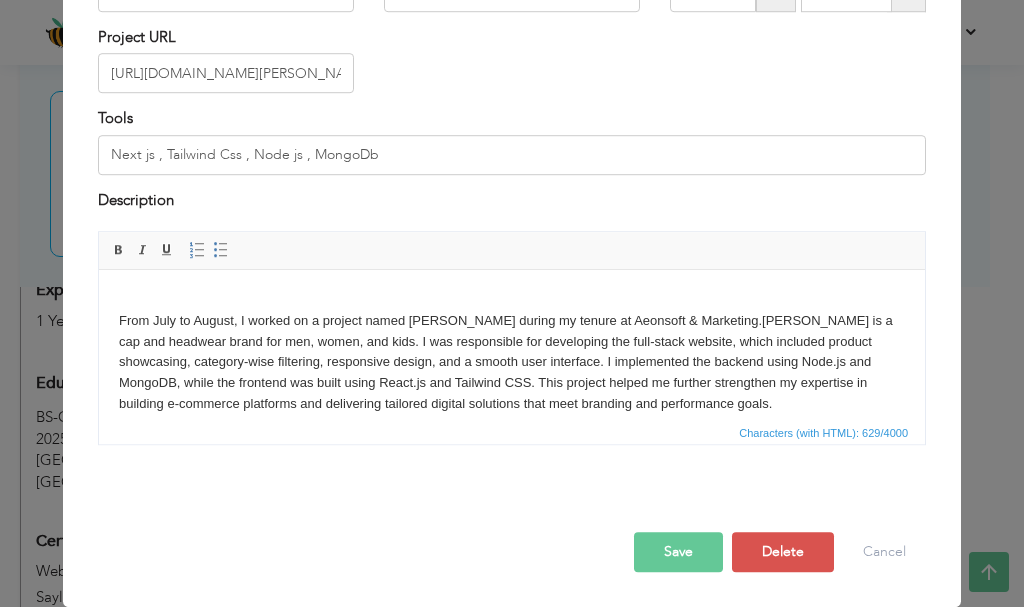 click on "Save" at bounding box center [678, 552] 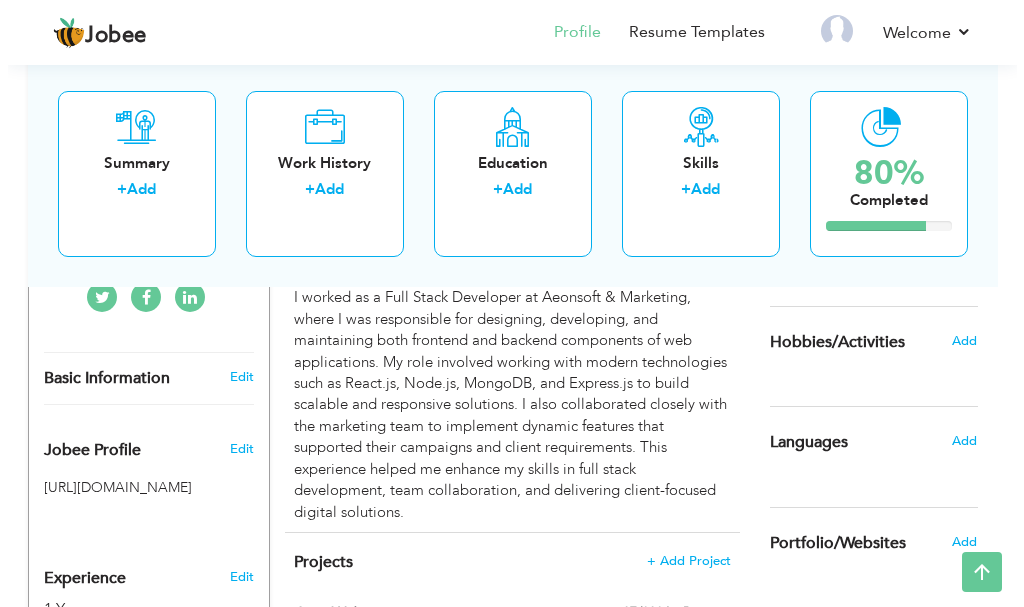 scroll, scrollTop: 382, scrollLeft: 0, axis: vertical 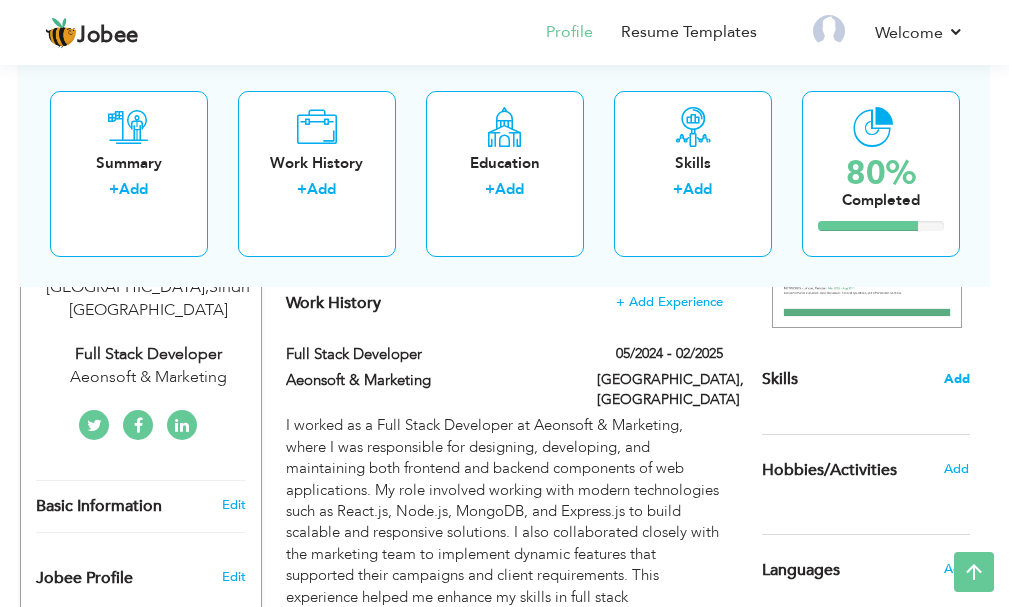 click on "Add" at bounding box center (957, 379) 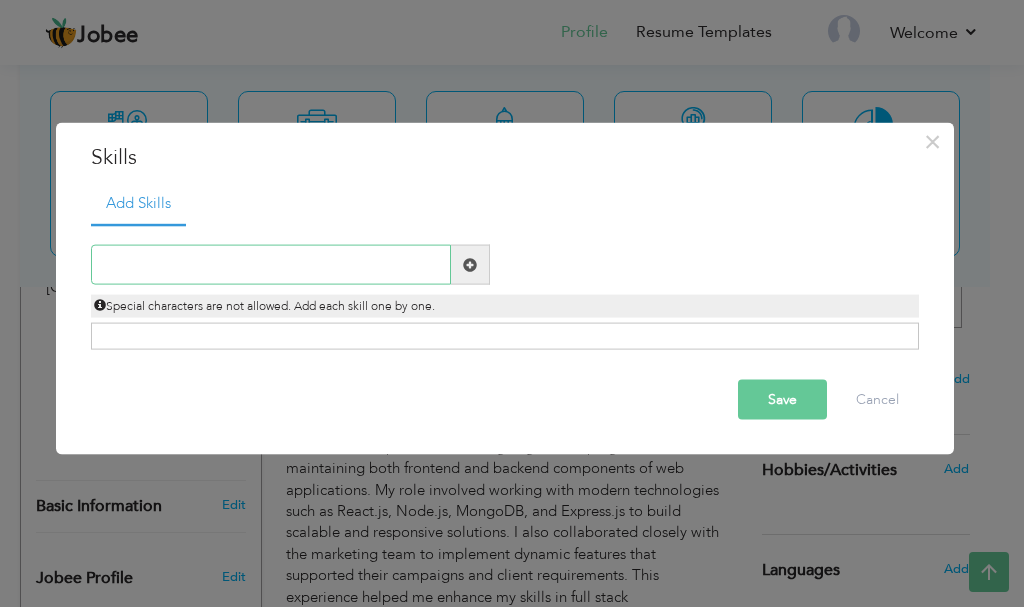 click at bounding box center (271, 265) 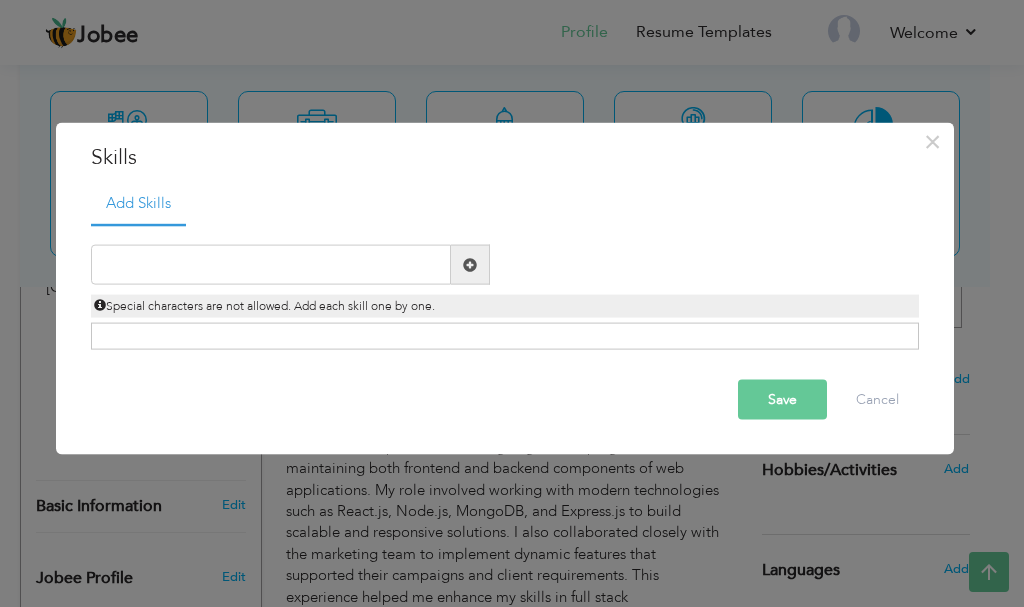 click on "Click on  , to mark skill as primary." at bounding box center (505, 336) 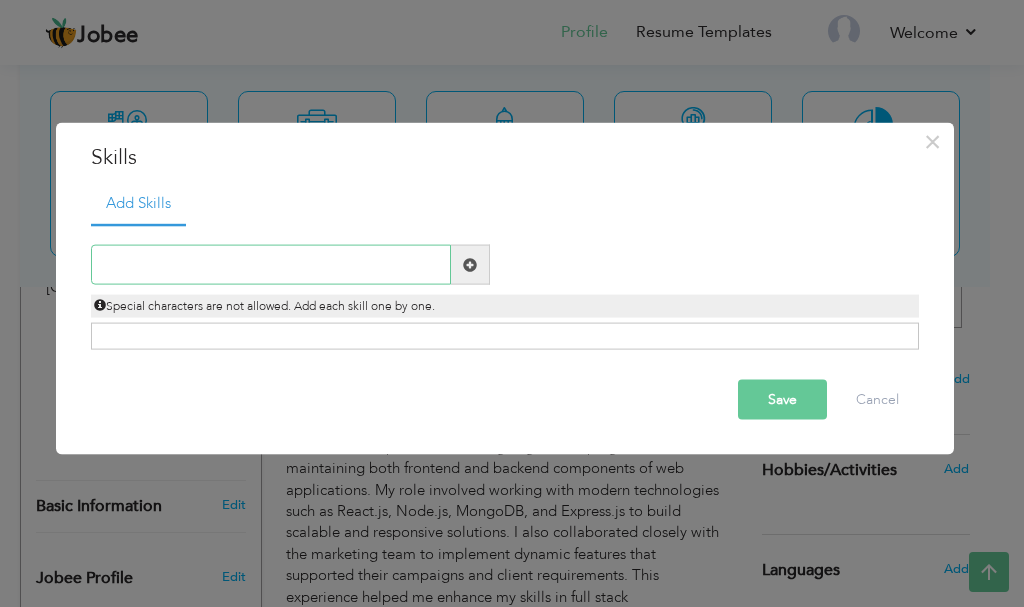 click at bounding box center (271, 265) 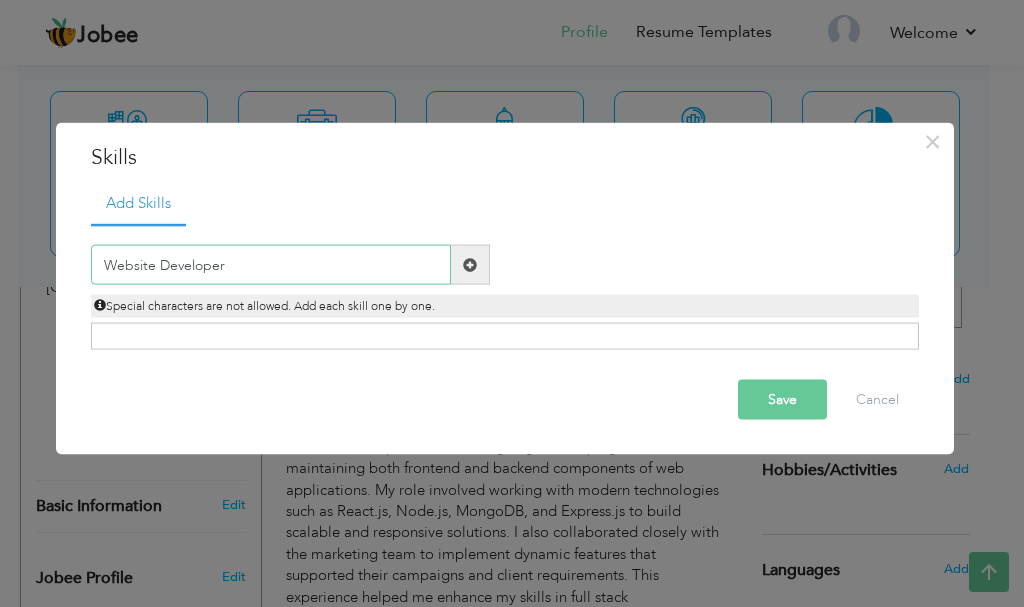 type on "Website Developer" 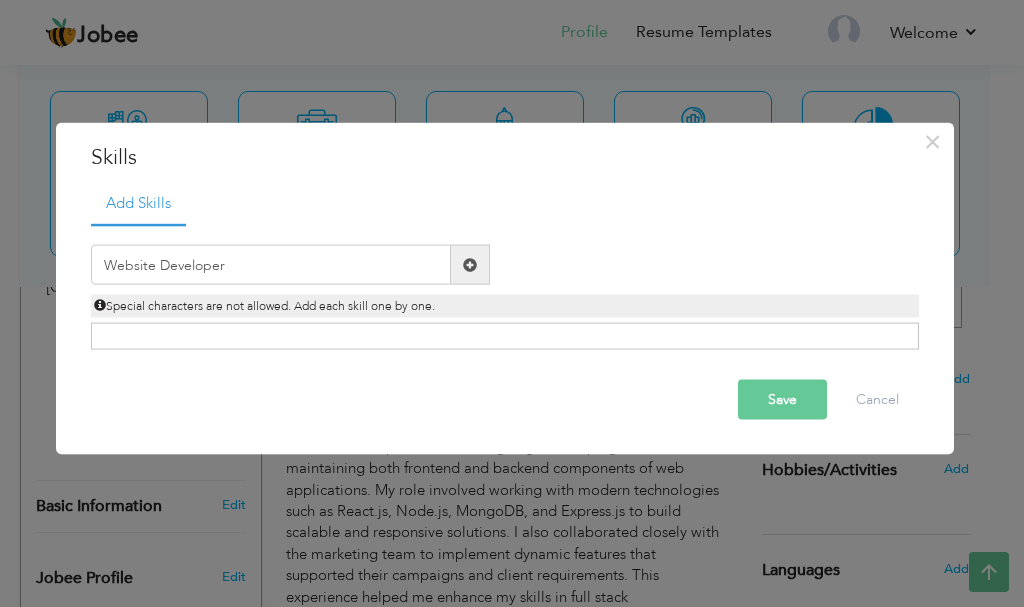 click on "Click on  , to mark skill as primary." at bounding box center (505, 336) 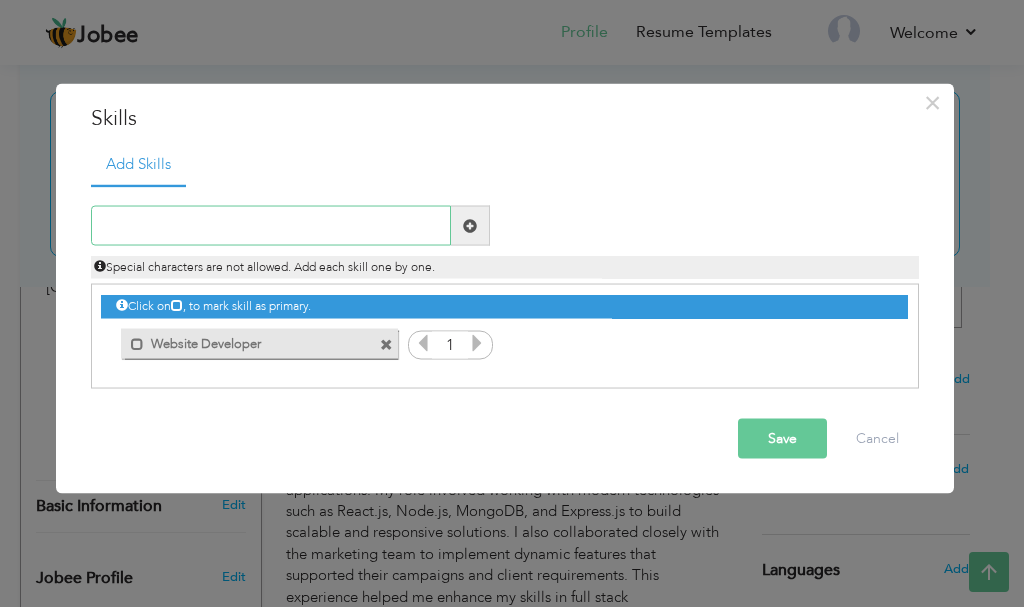 click at bounding box center (271, 226) 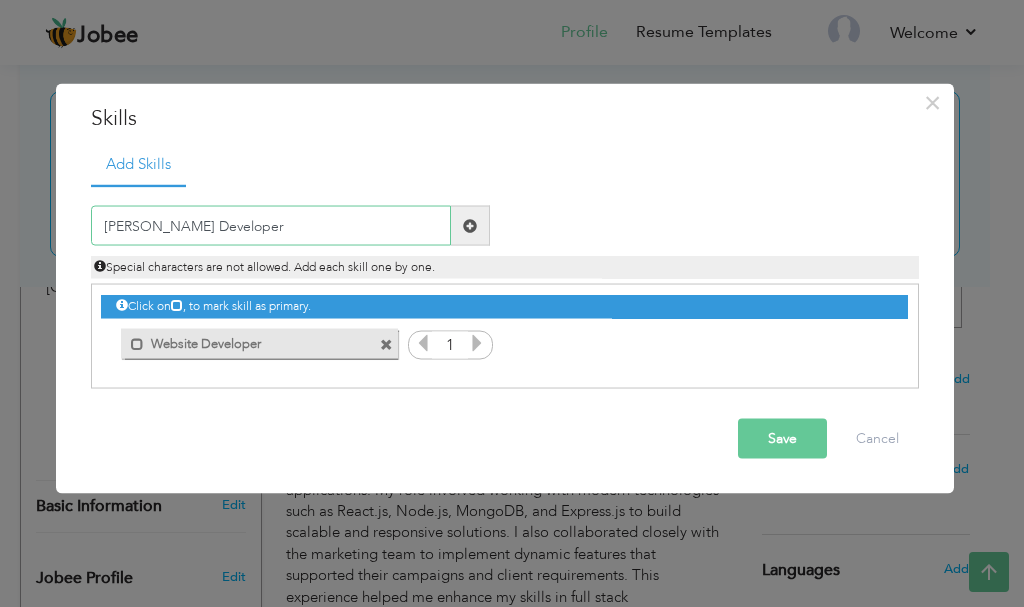 type on "[PERSON_NAME] Developer" 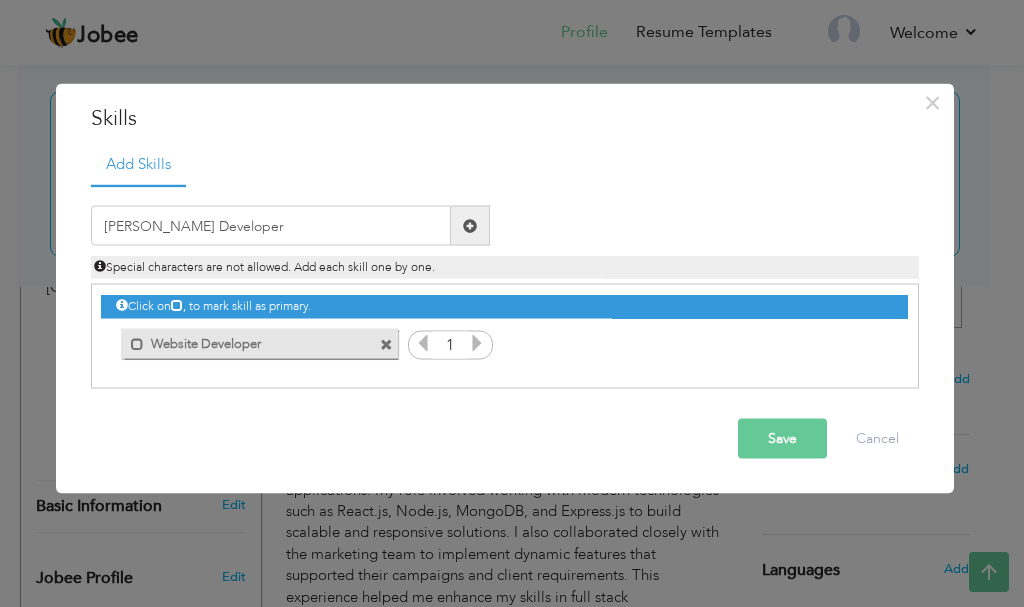 click at bounding box center (470, 226) 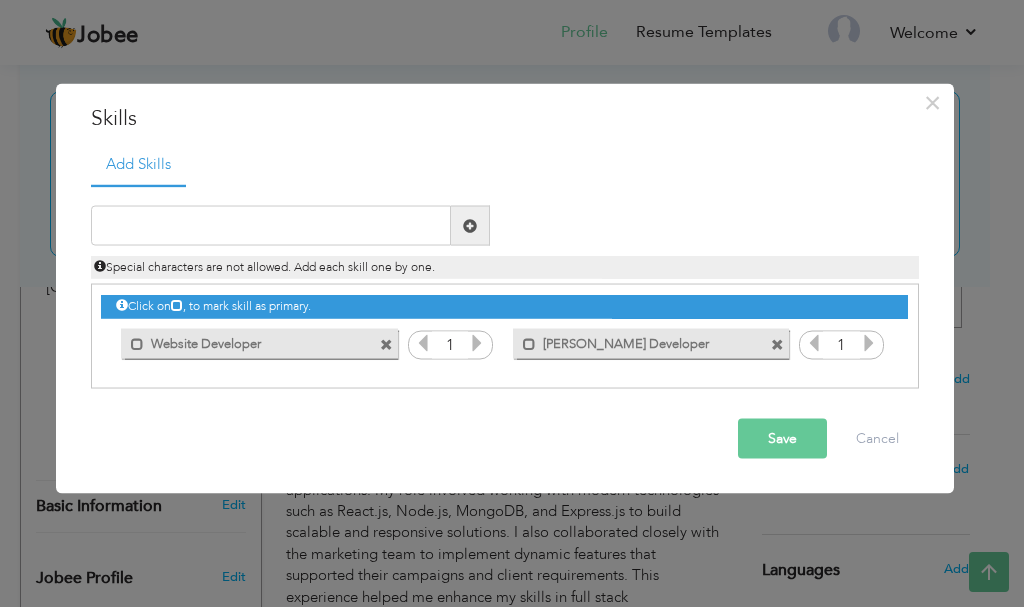 click at bounding box center (477, 343) 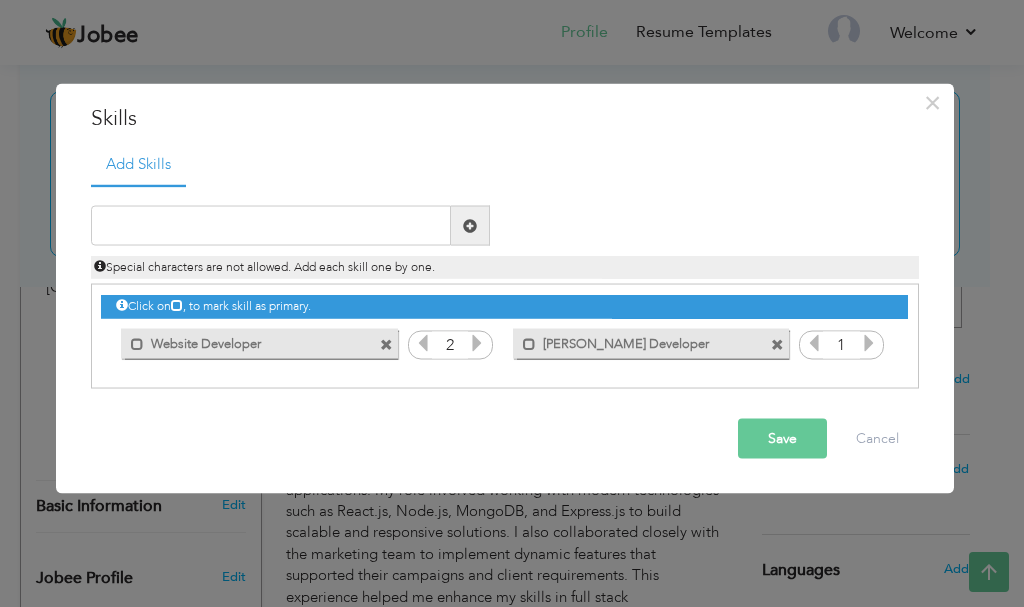 click at bounding box center (423, 343) 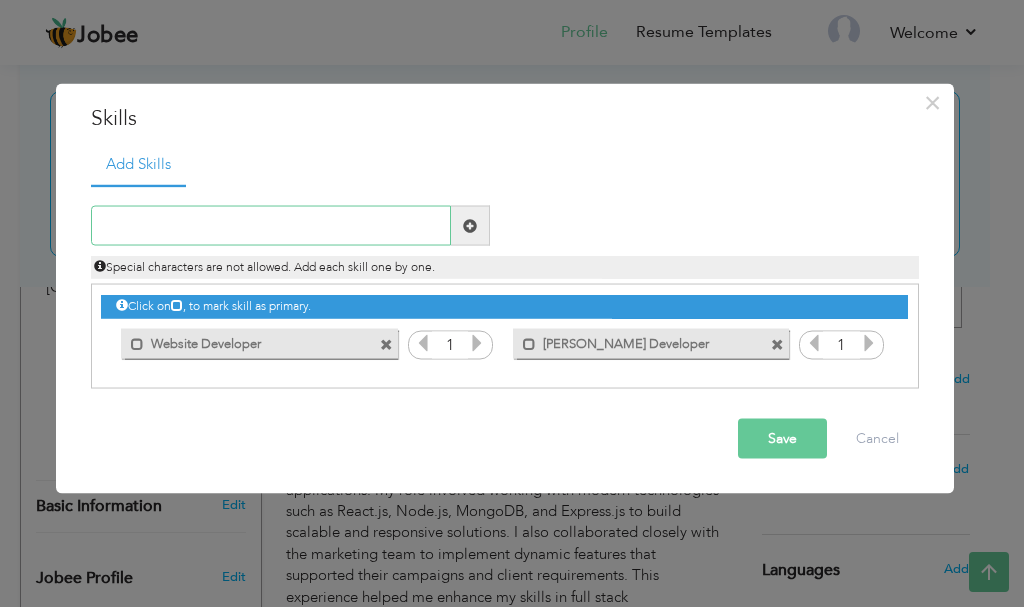 click at bounding box center (271, 226) 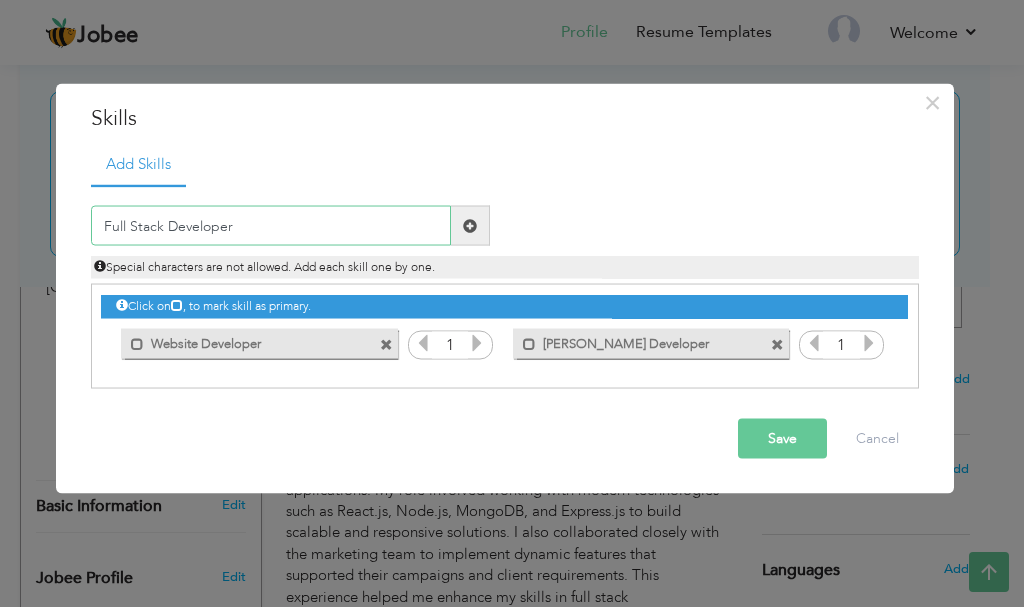 type on "Full Stack Developer" 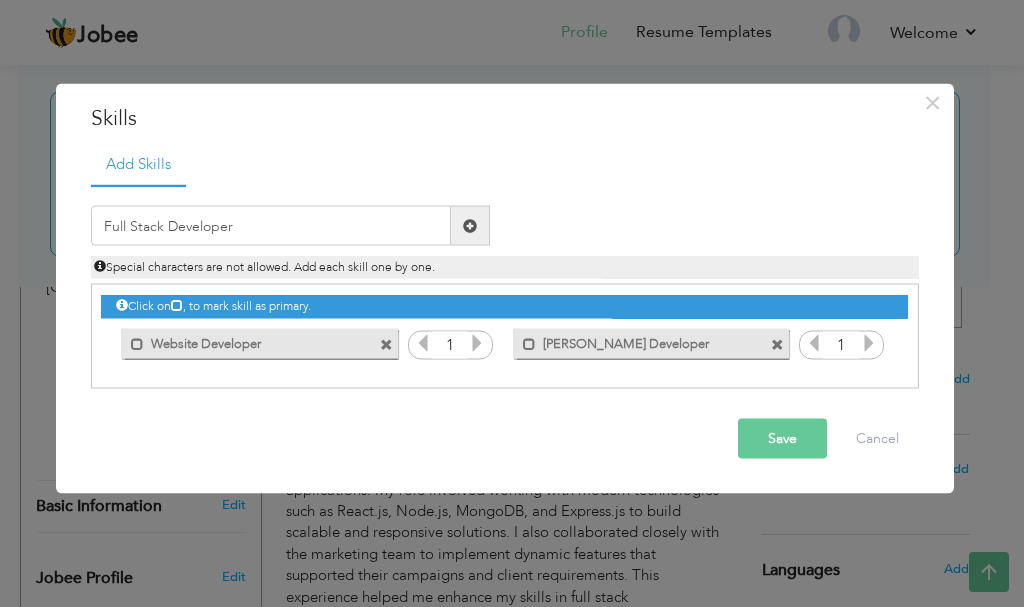 click at bounding box center [470, 225] 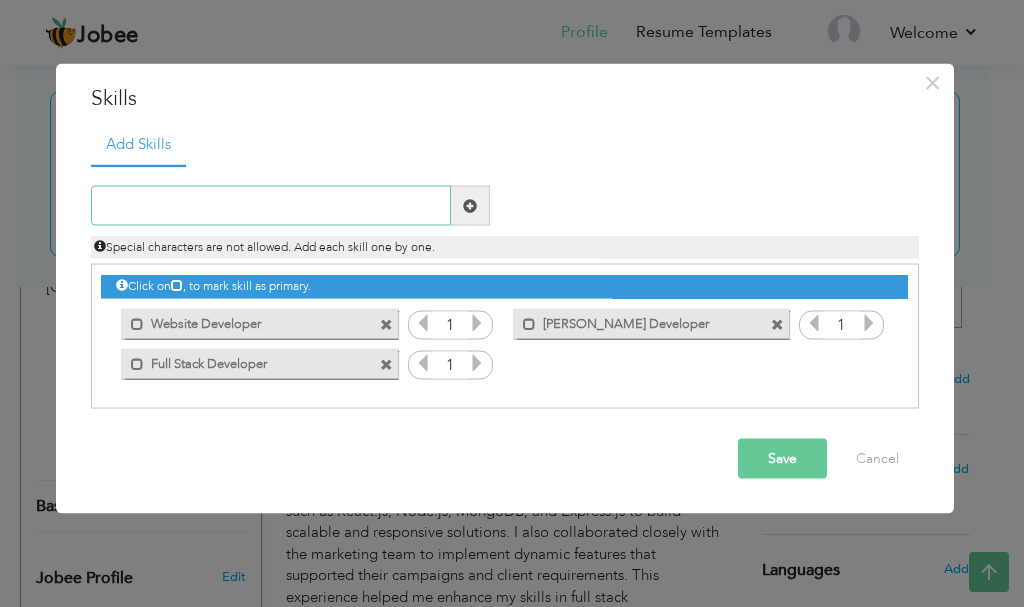click at bounding box center (271, 206) 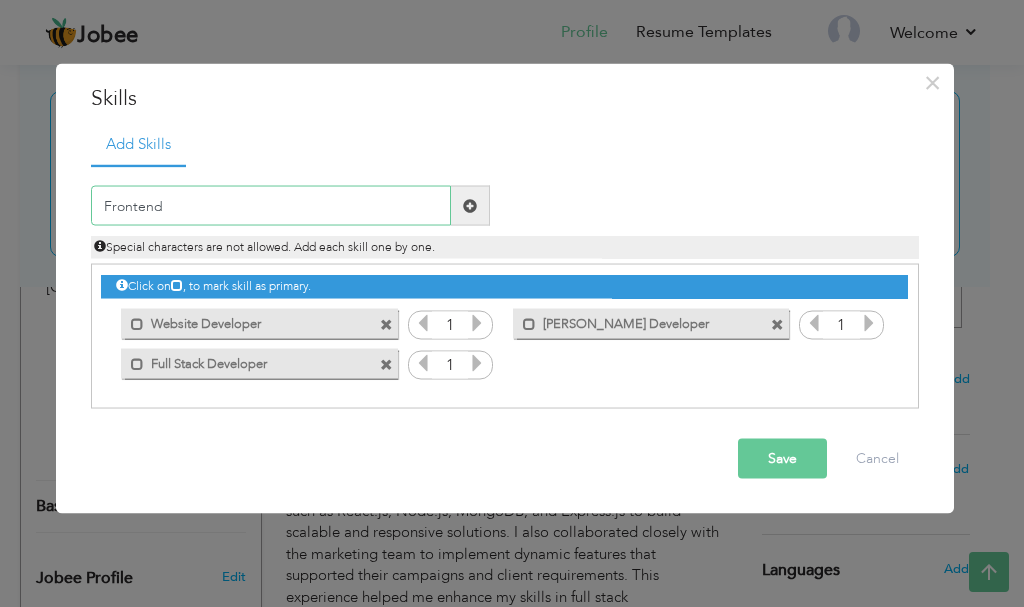 type on "Frontend" 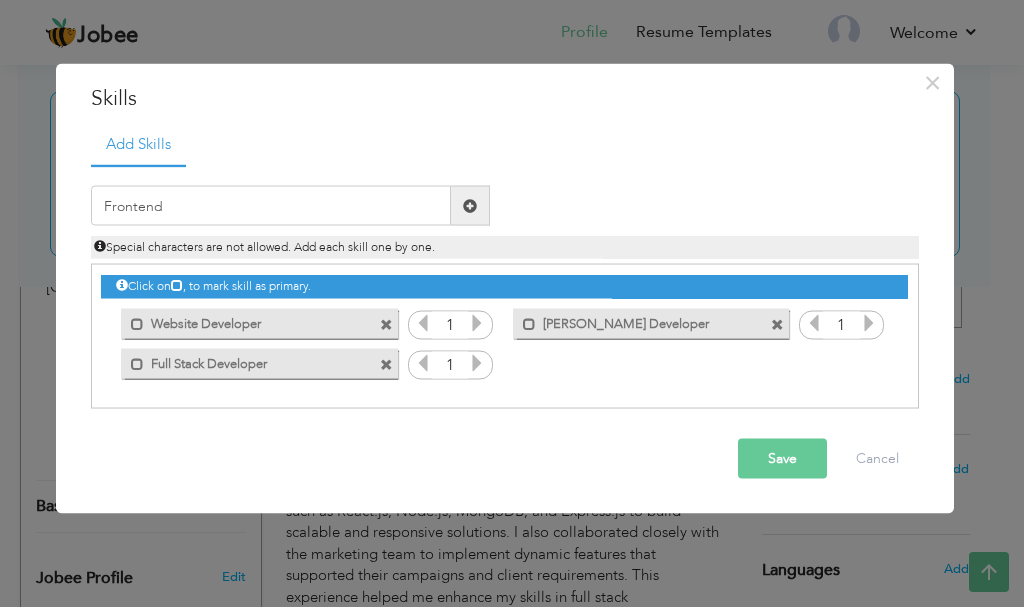 click at bounding box center [470, 205] 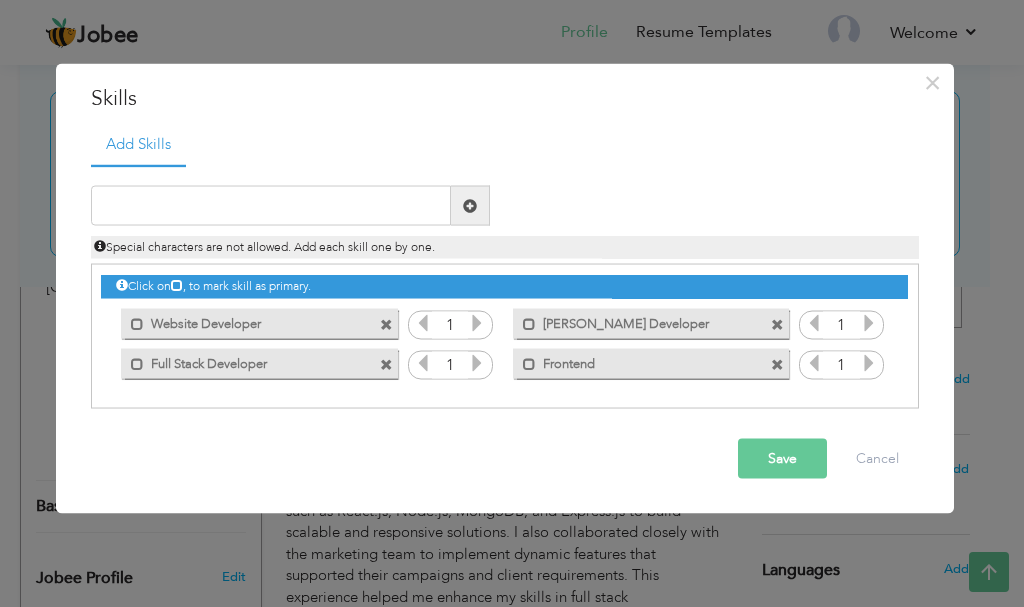 click on "Mark as primary skill.
Frontend" at bounding box center [651, 363] 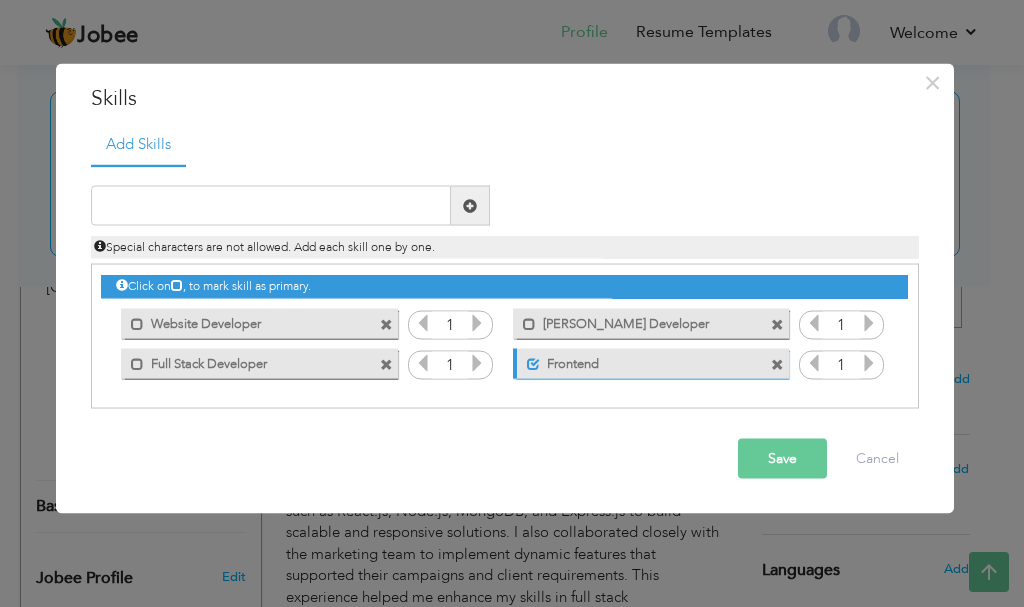 click on "Frontend" at bounding box center [639, 360] 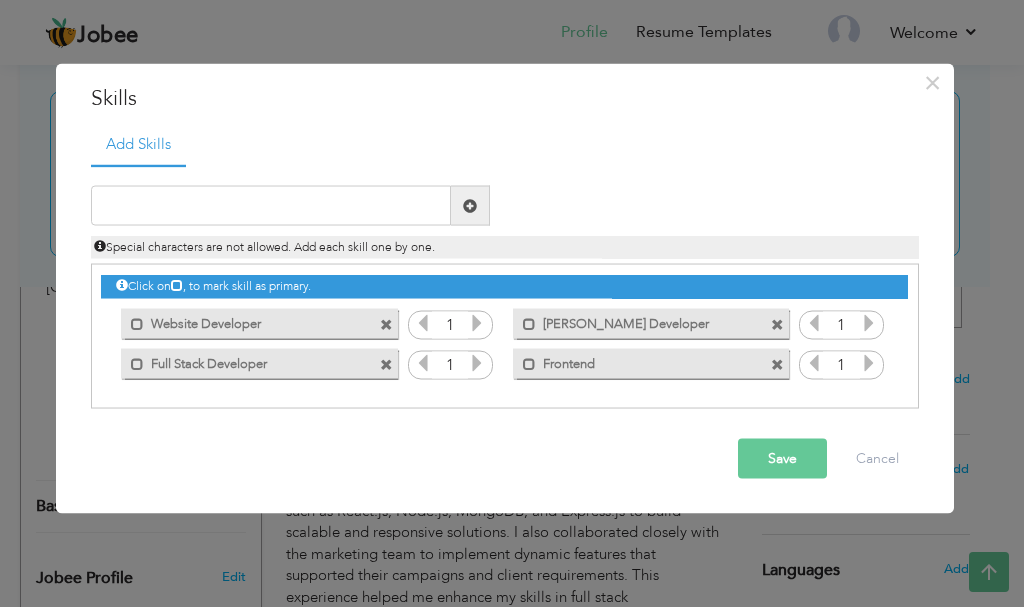 click on "Frontend" at bounding box center (637, 360) 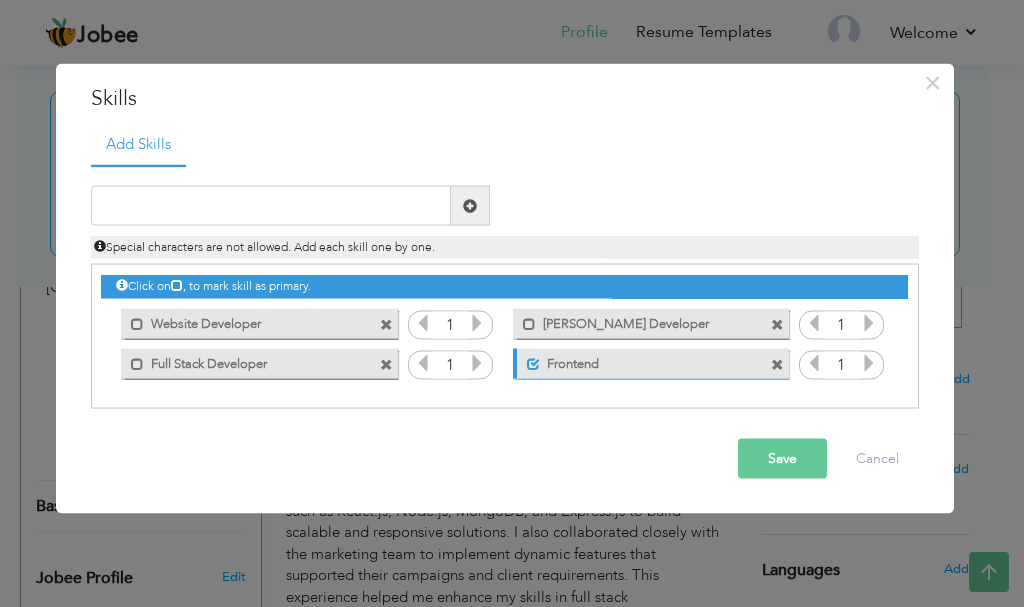click on "Frontend" at bounding box center [639, 360] 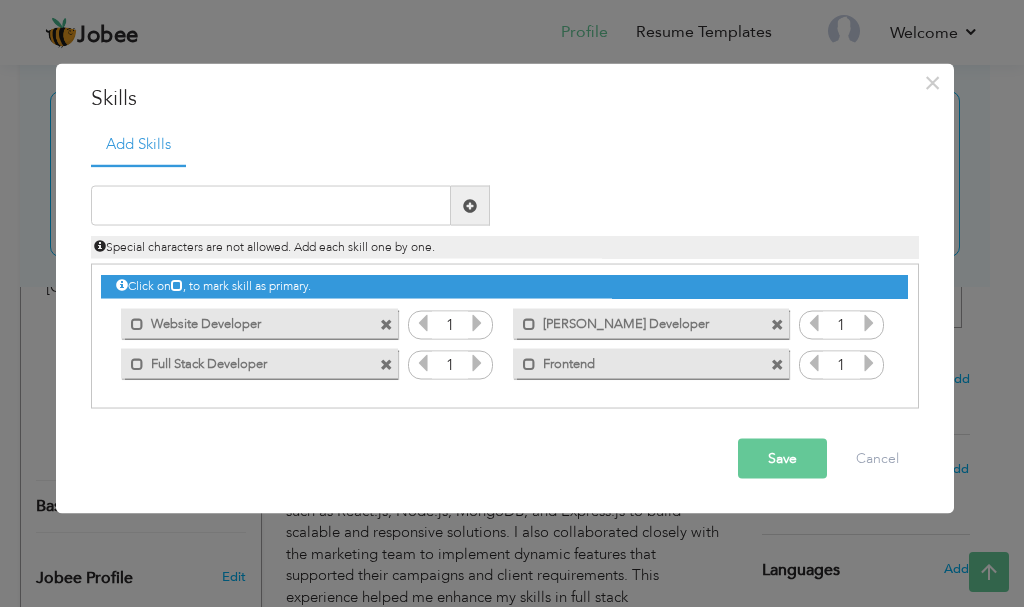 click at bounding box center [777, 364] 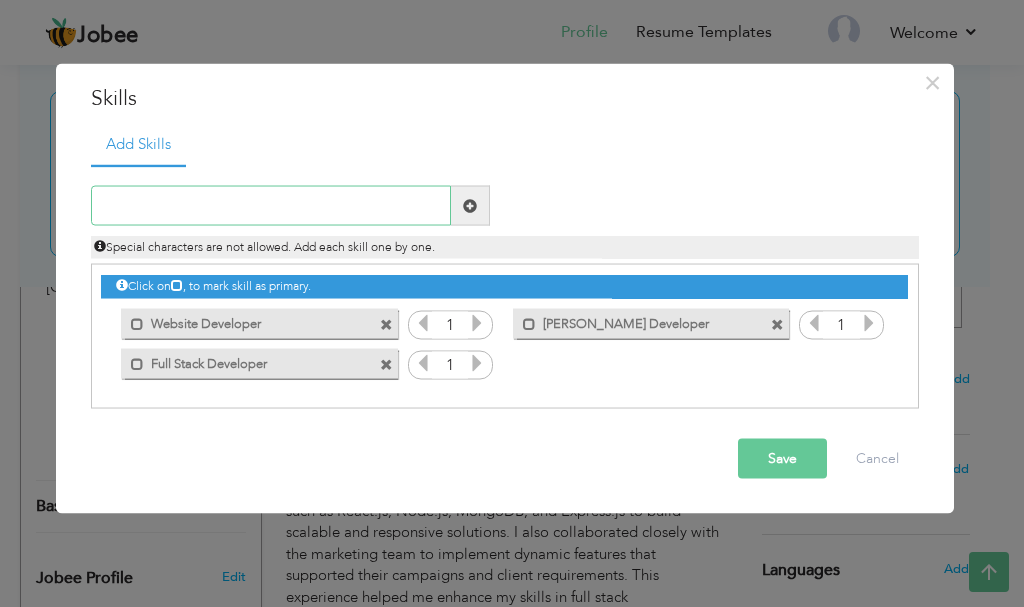 click at bounding box center [271, 206] 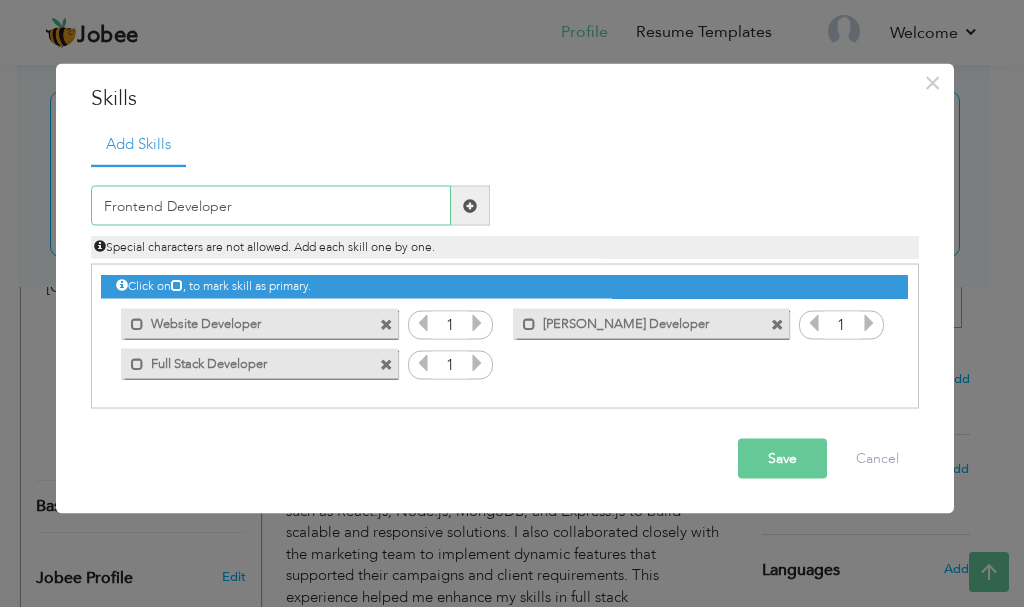 type on "Frontend Developer" 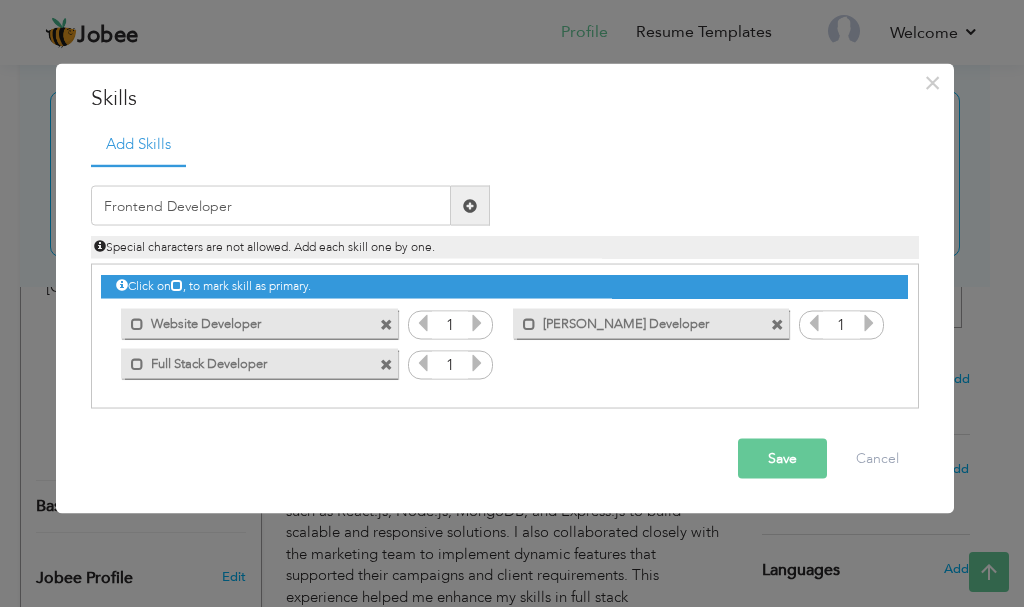 click at bounding box center [470, 205] 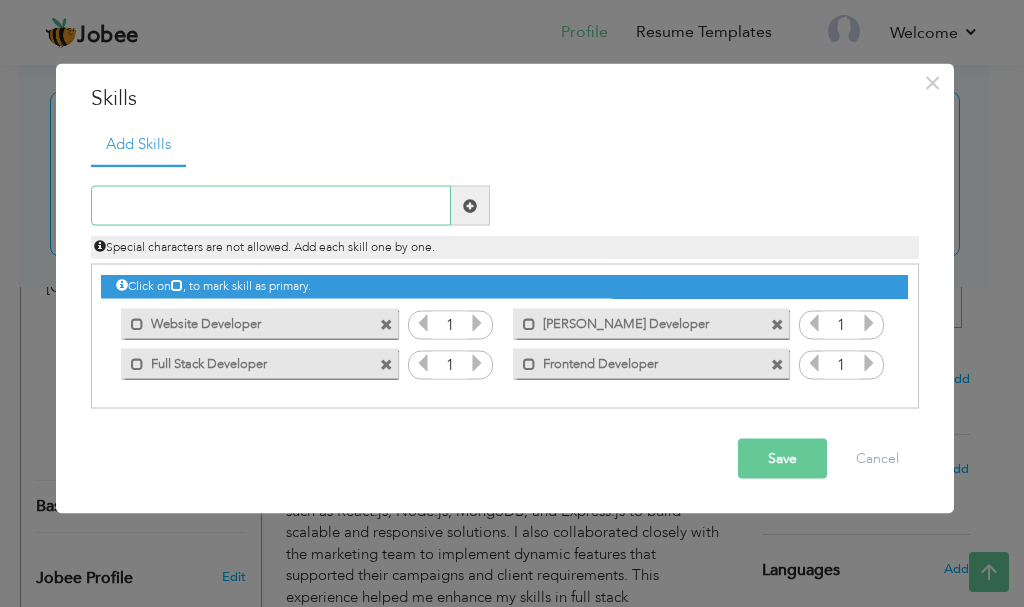 click at bounding box center (271, 206) 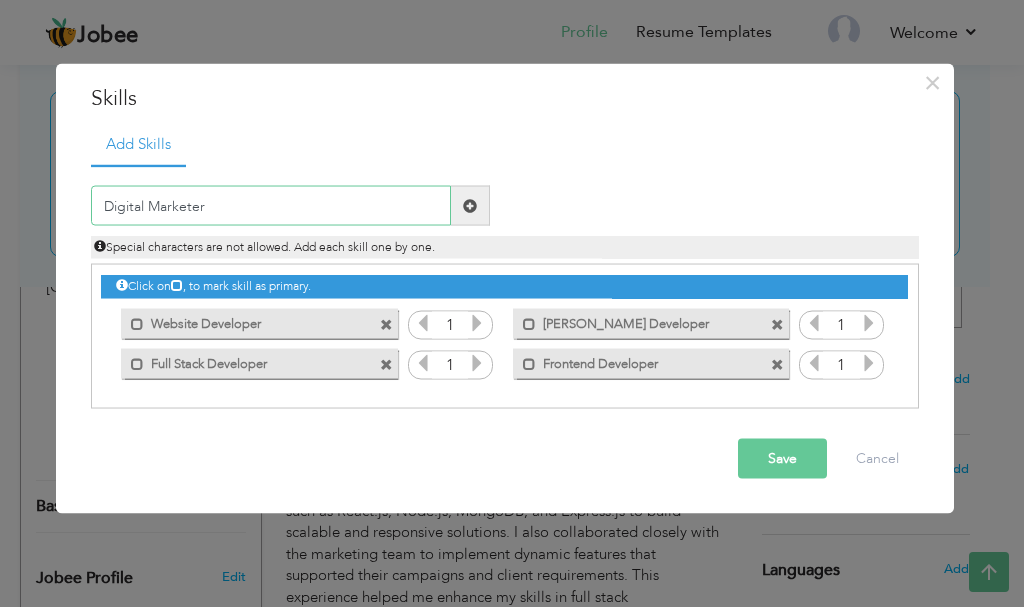 type on "Digital Marketer" 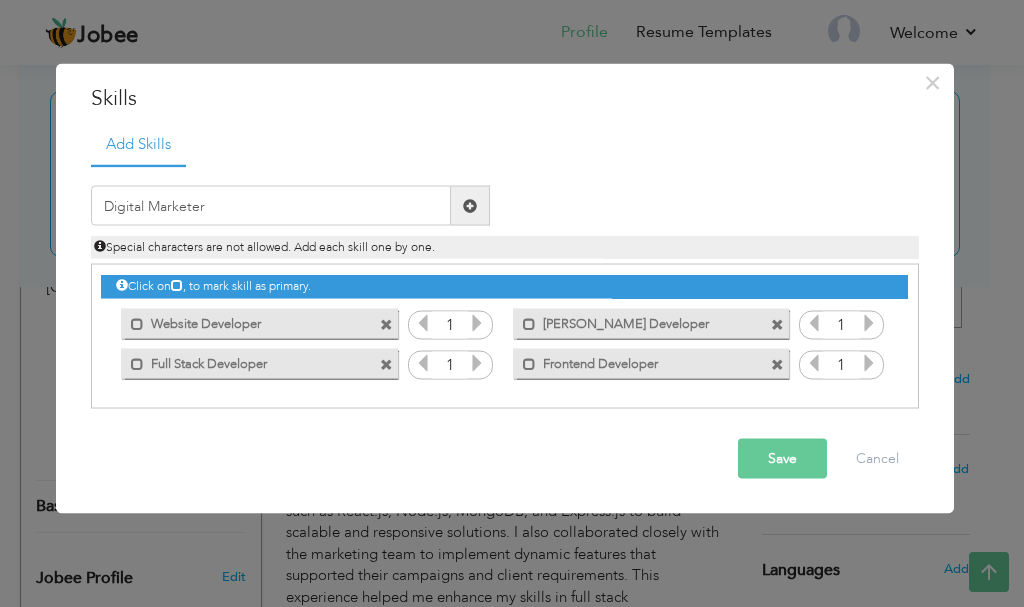 click at bounding box center [470, 206] 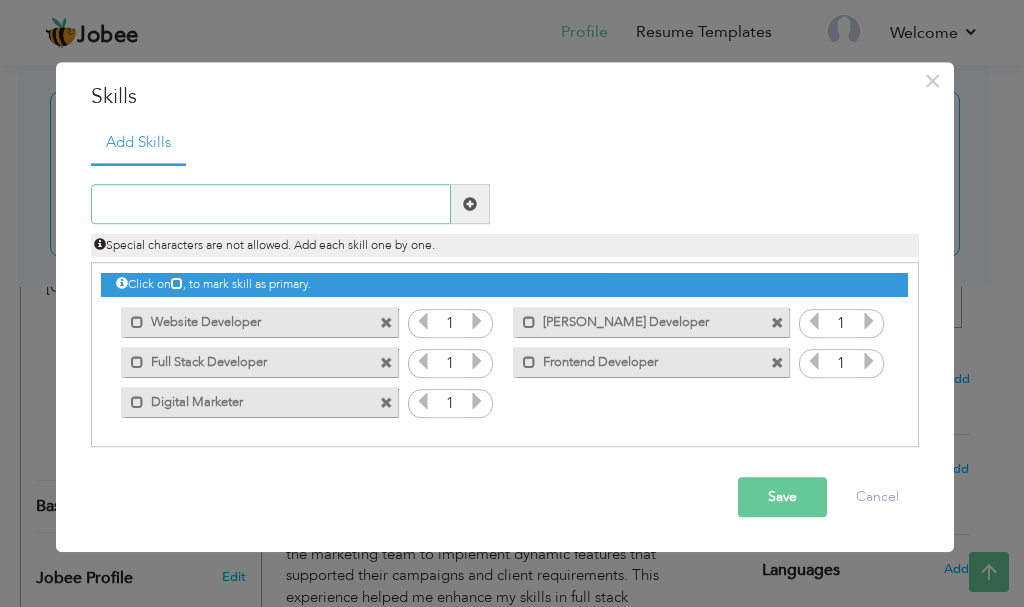 click at bounding box center (271, 205) 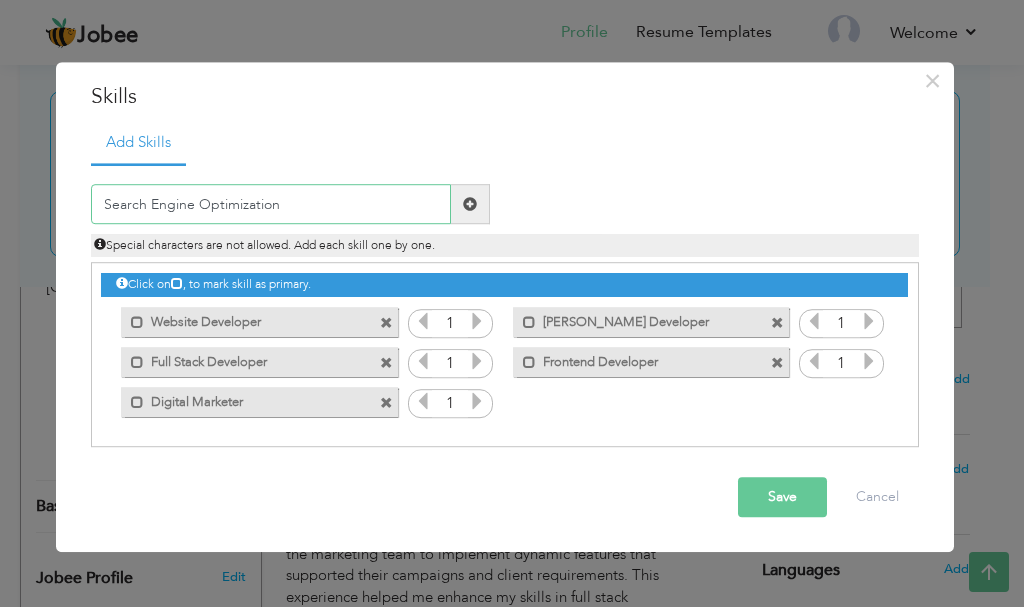 type on "Search Engine Optimization" 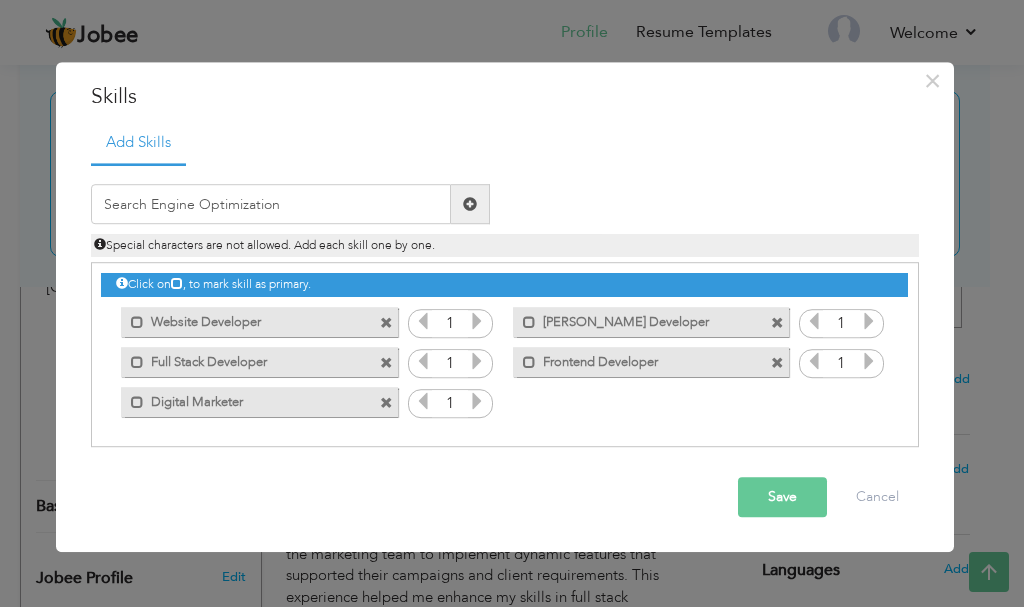 click at bounding box center [470, 205] 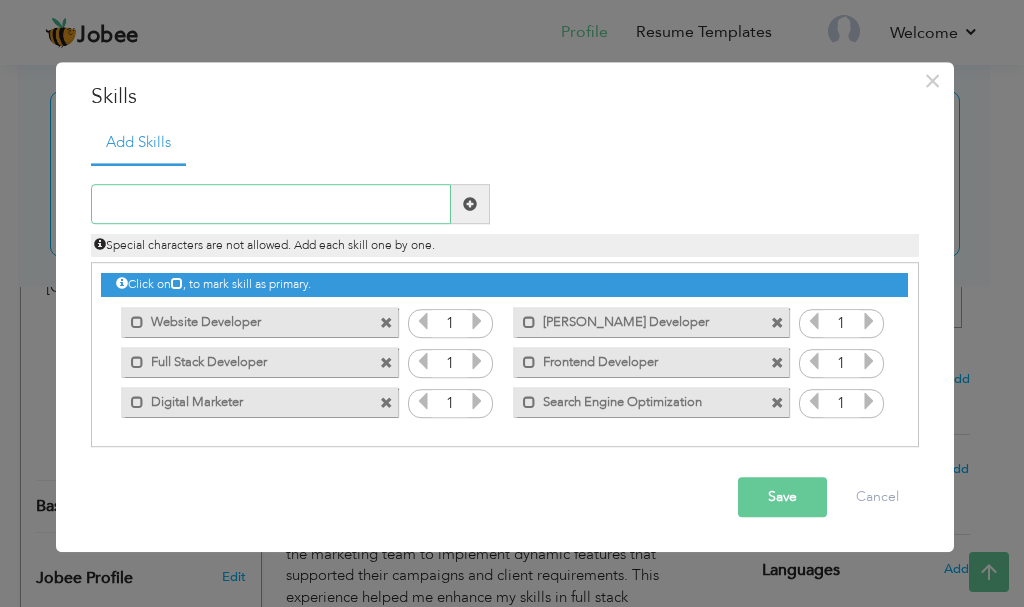 click at bounding box center [271, 205] 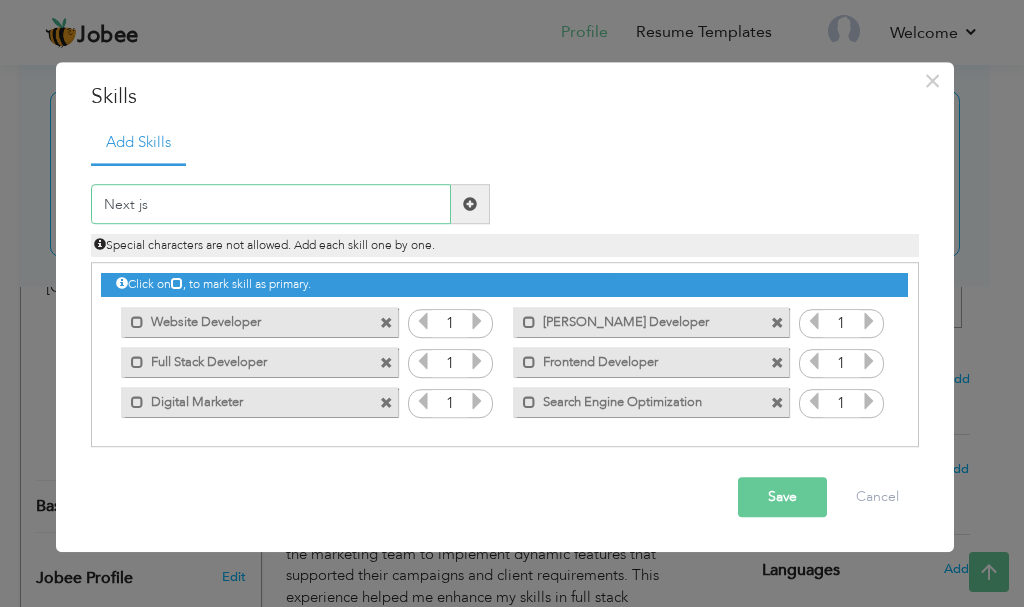 type on "Next js" 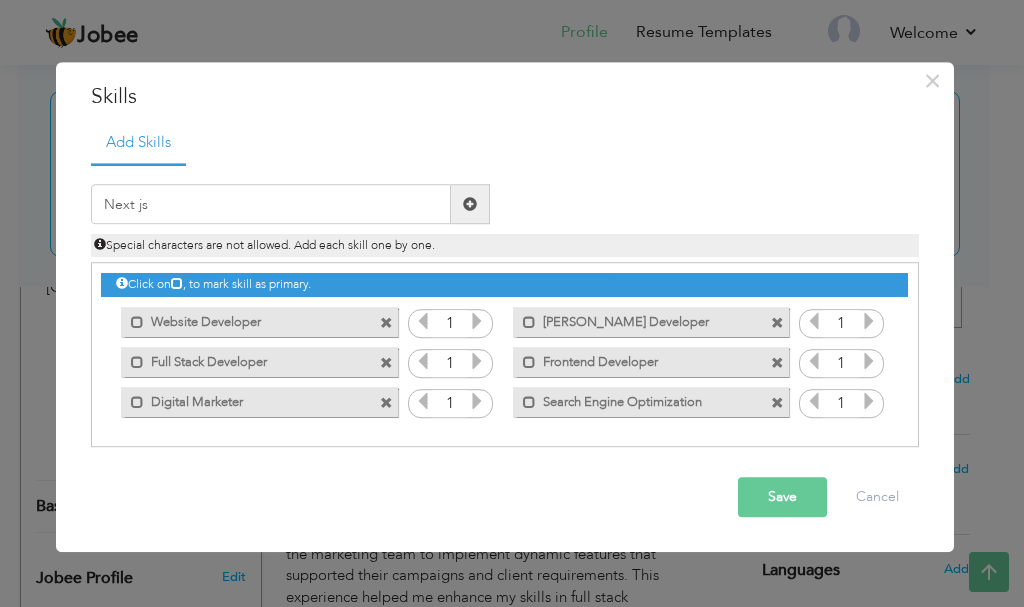 click at bounding box center (470, 205) 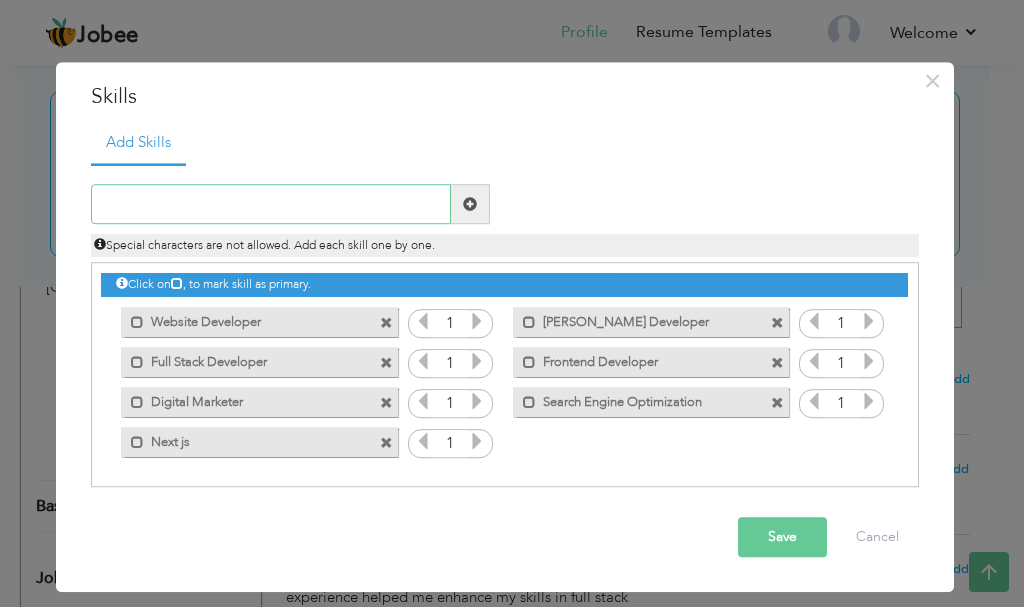 click at bounding box center (271, 205) 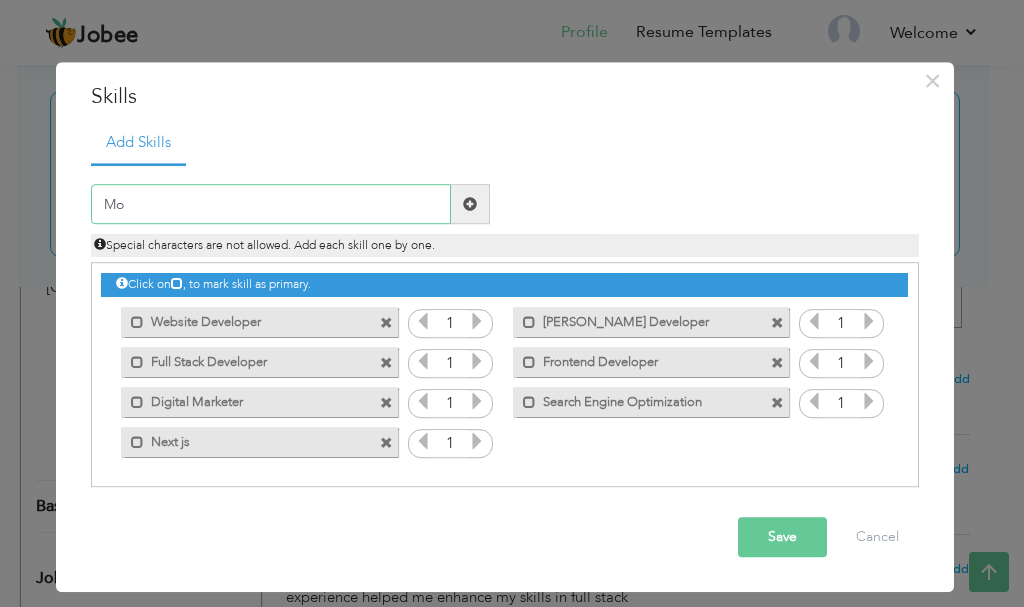 type on "M" 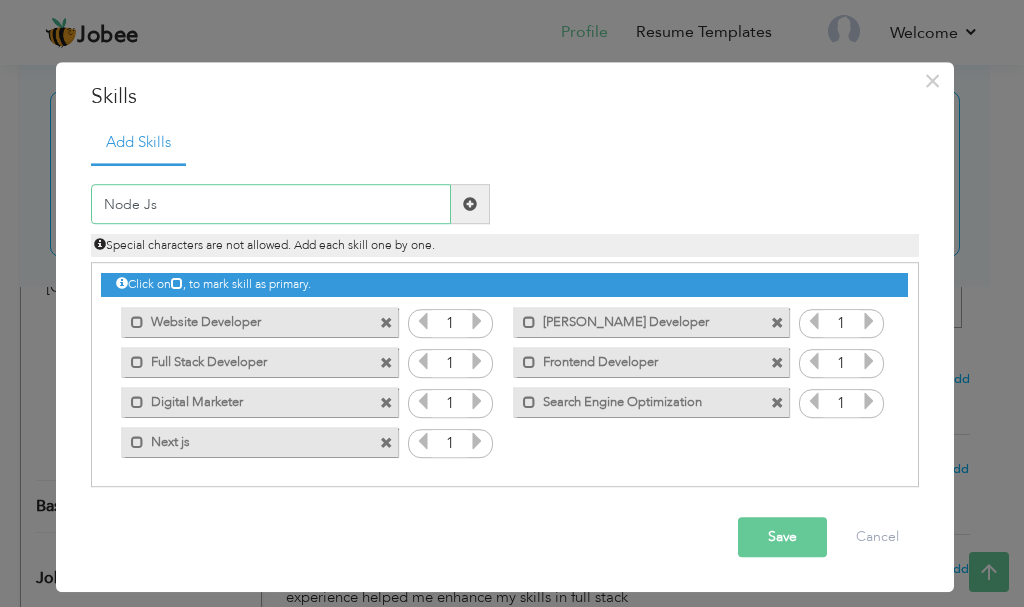 type on "Node Js" 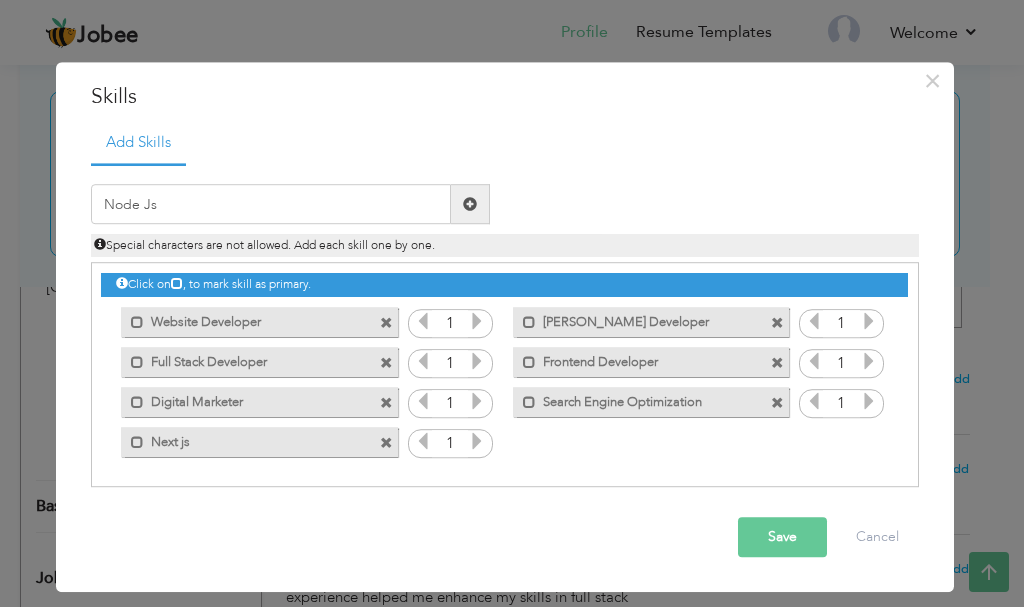 click at bounding box center [470, 204] 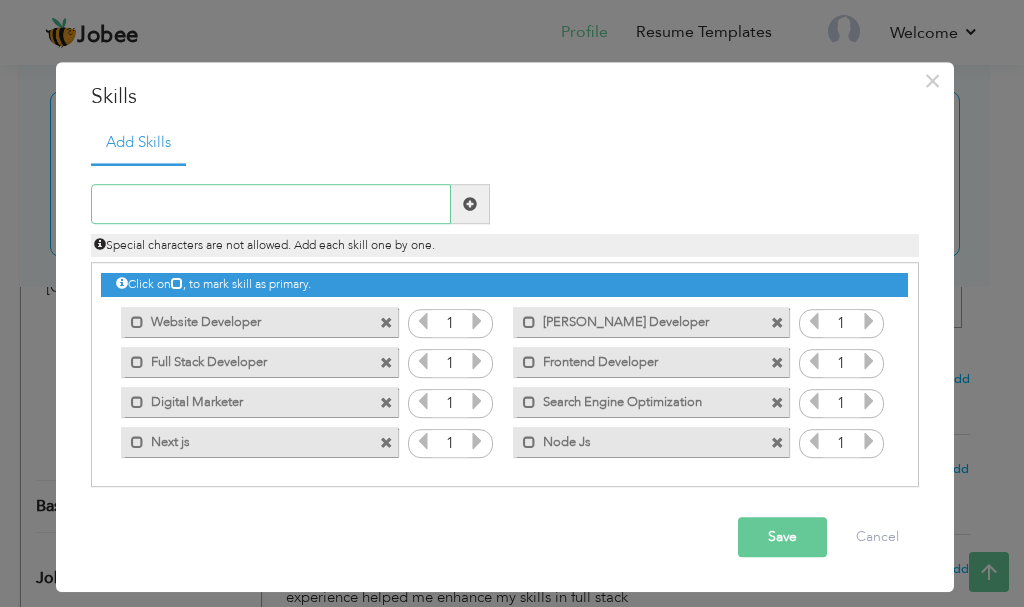 click at bounding box center [271, 205] 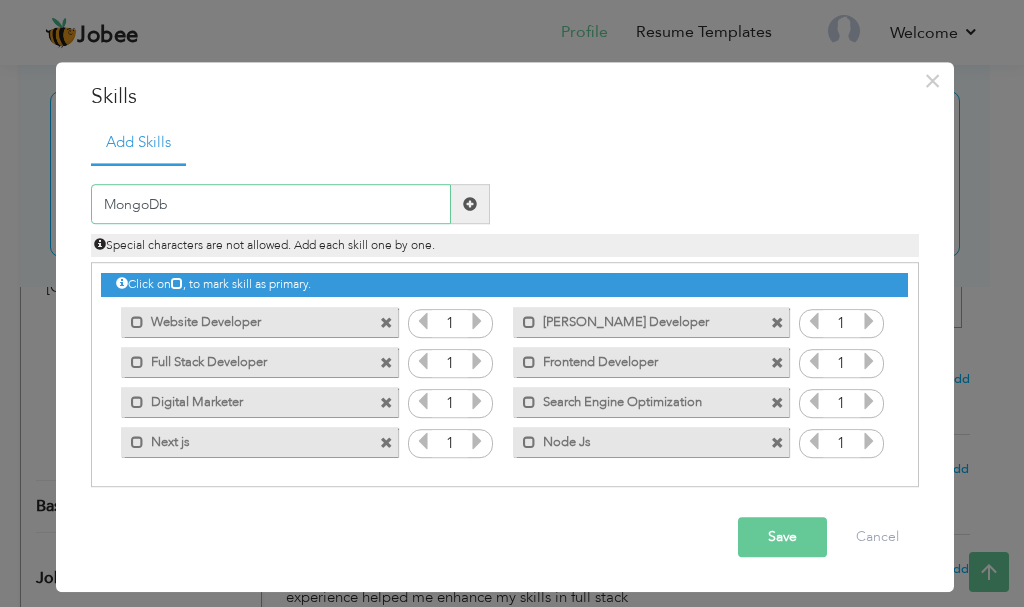 type on "MongoDb" 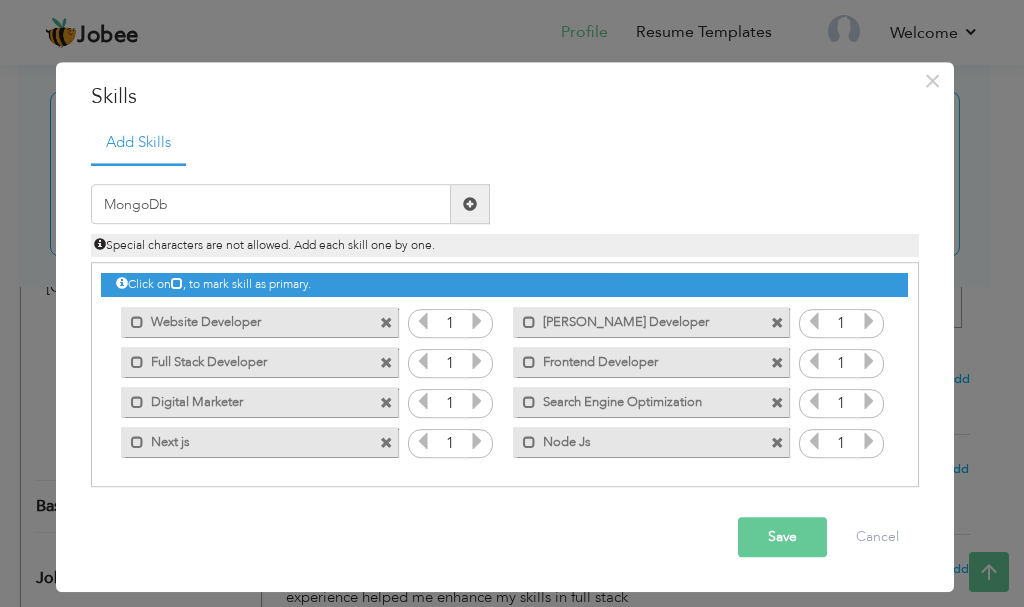 click at bounding box center (470, 205) 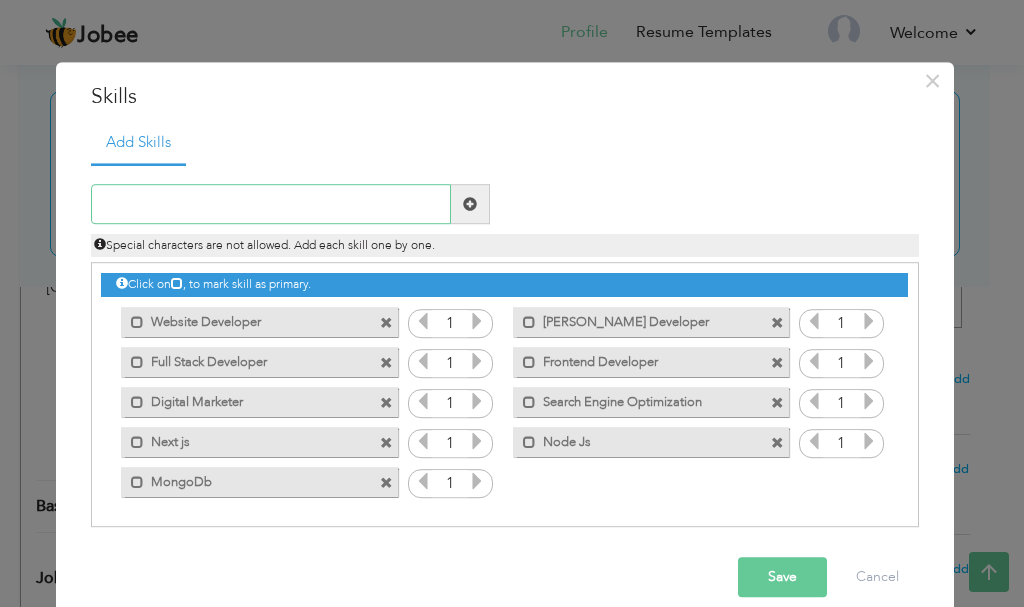 click at bounding box center (271, 205) 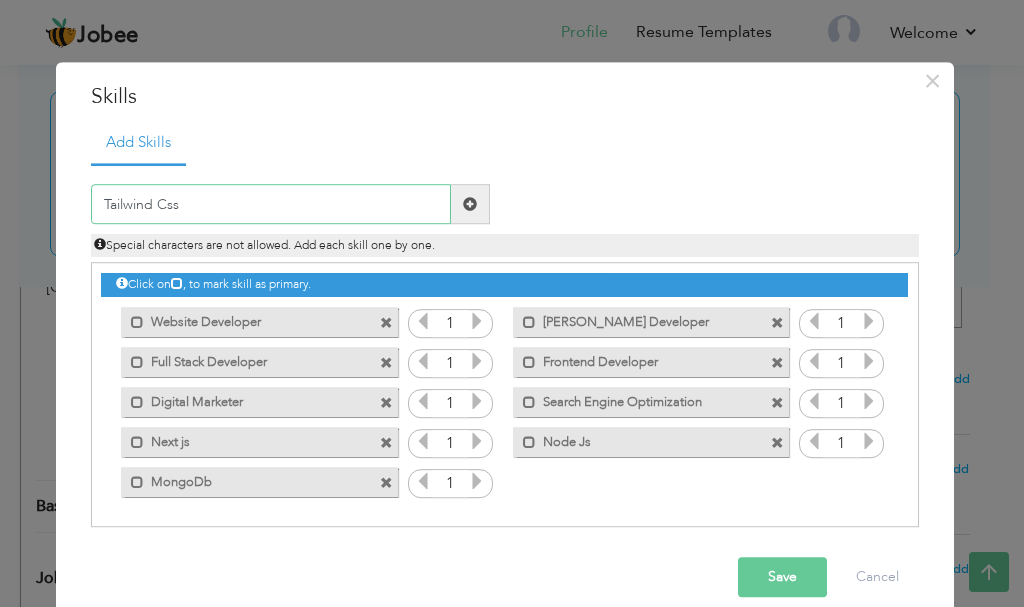 type on "Tailwind Css" 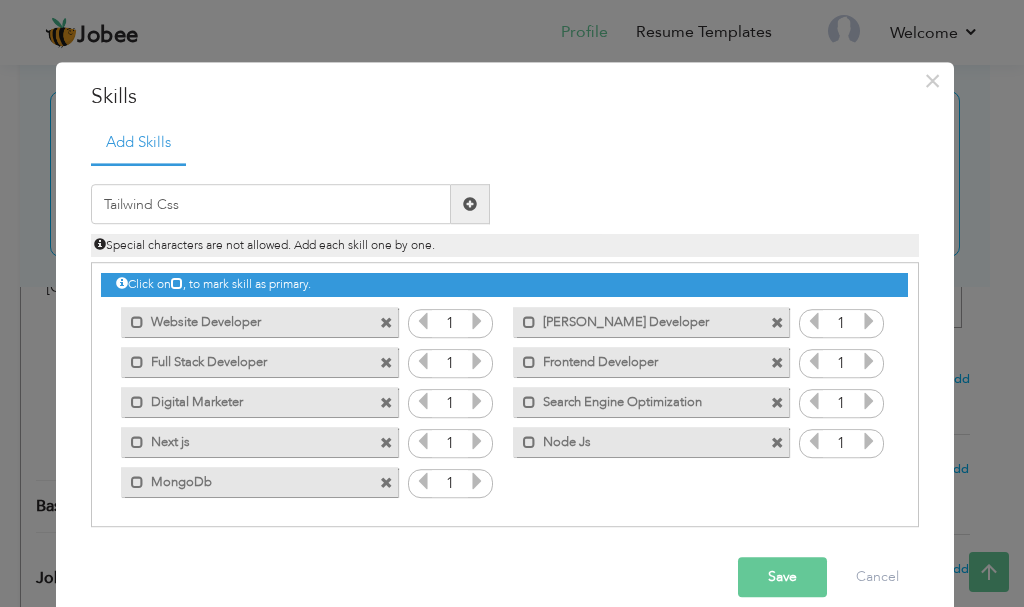 click at bounding box center [470, 205] 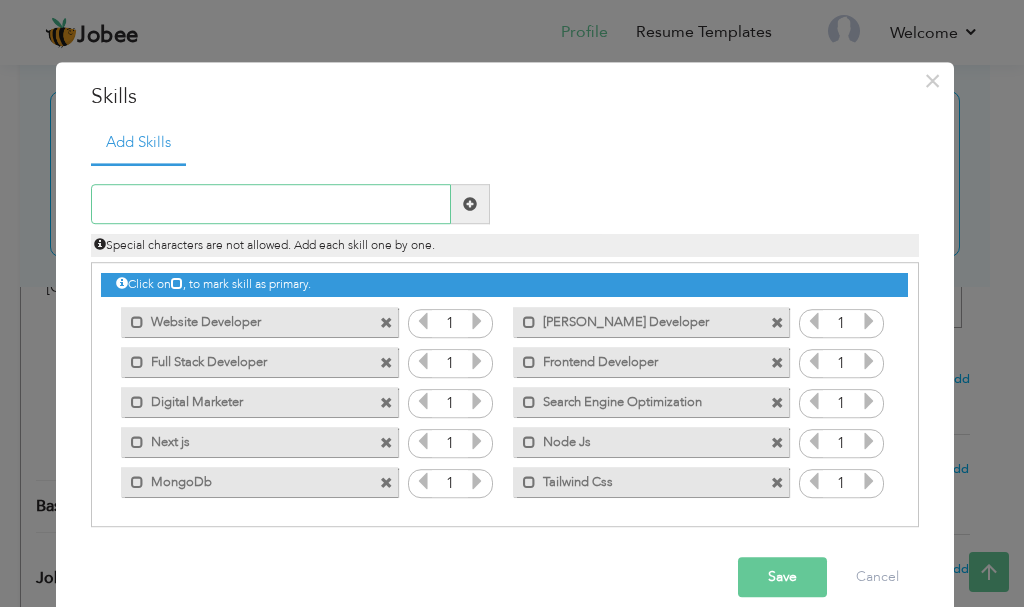click at bounding box center [271, 205] 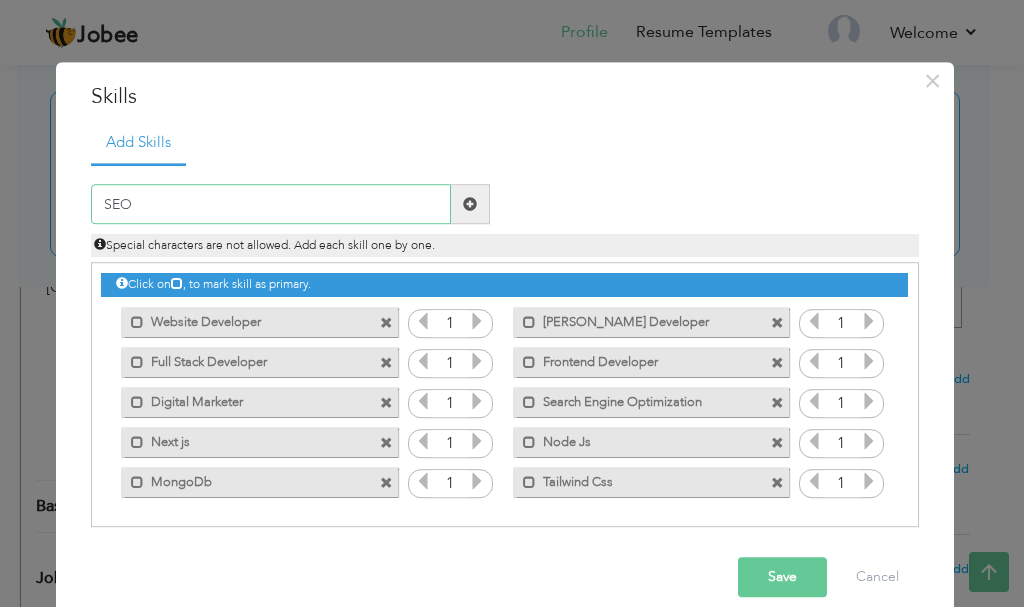 type on "SEO" 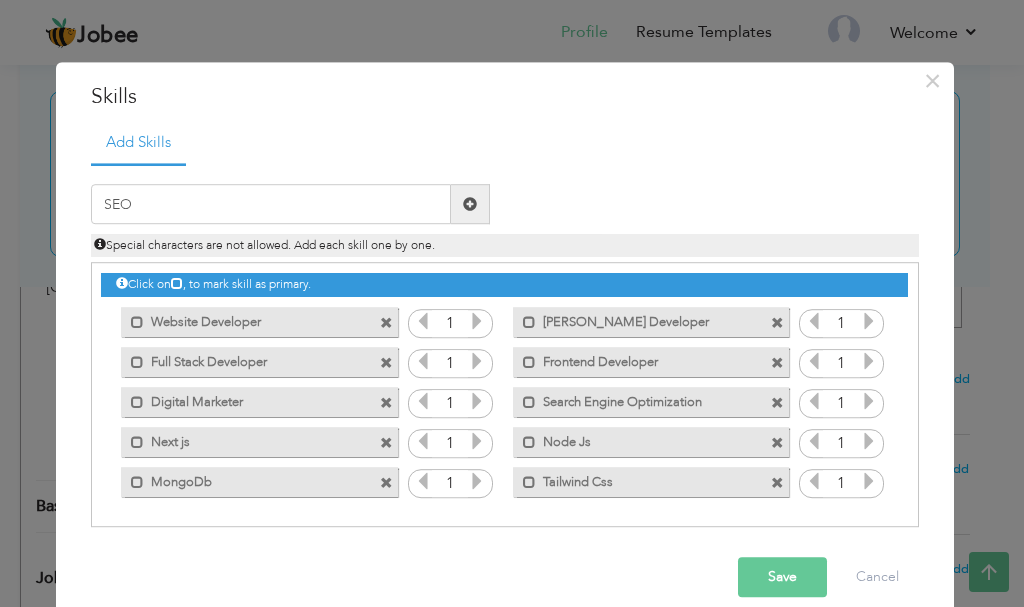 click at bounding box center [470, 204] 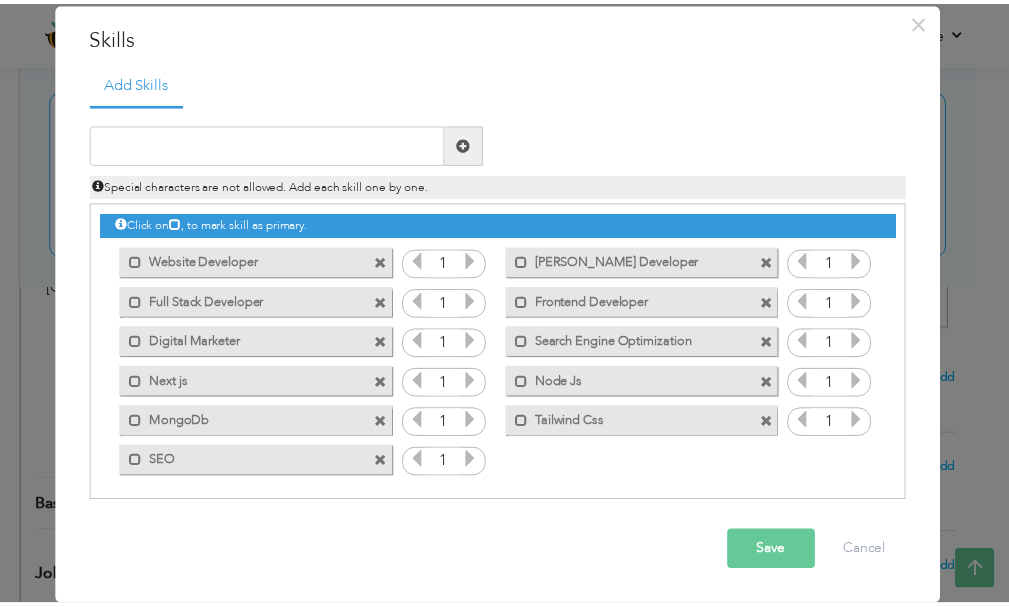 scroll, scrollTop: 61, scrollLeft: 0, axis: vertical 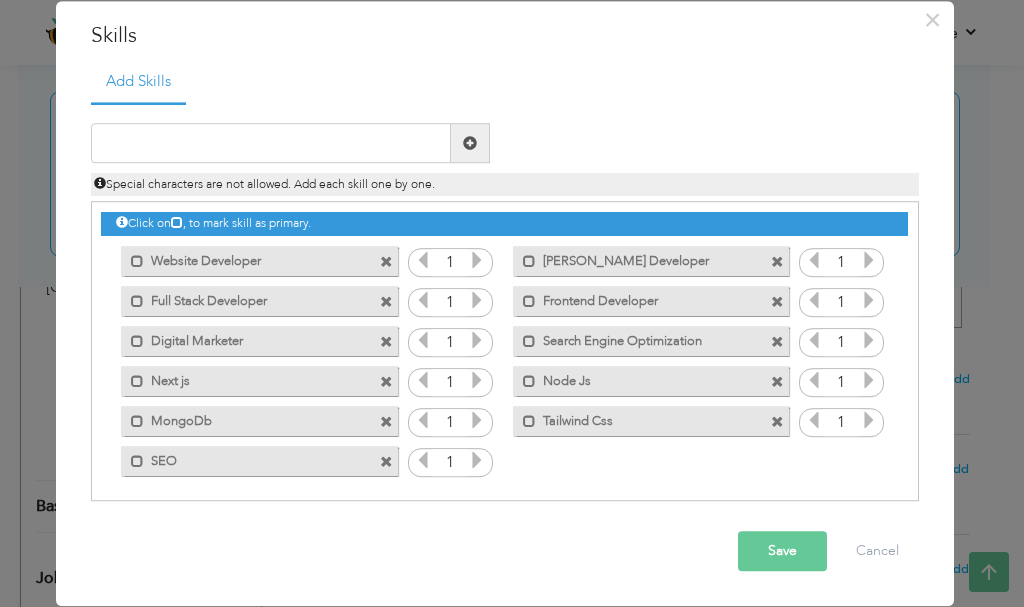 click on "Save" at bounding box center [782, 552] 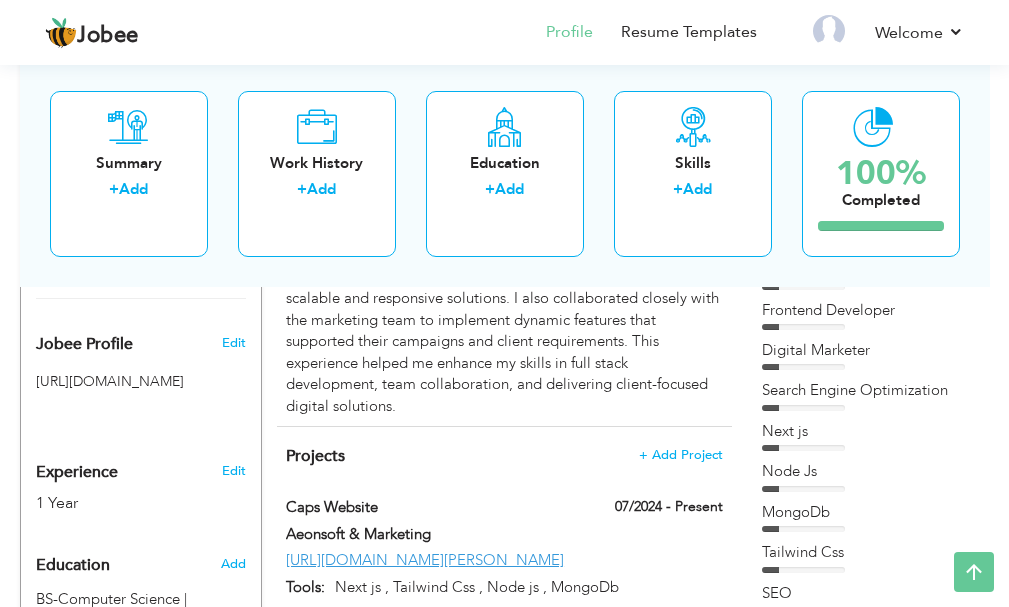 scroll, scrollTop: 611, scrollLeft: 0, axis: vertical 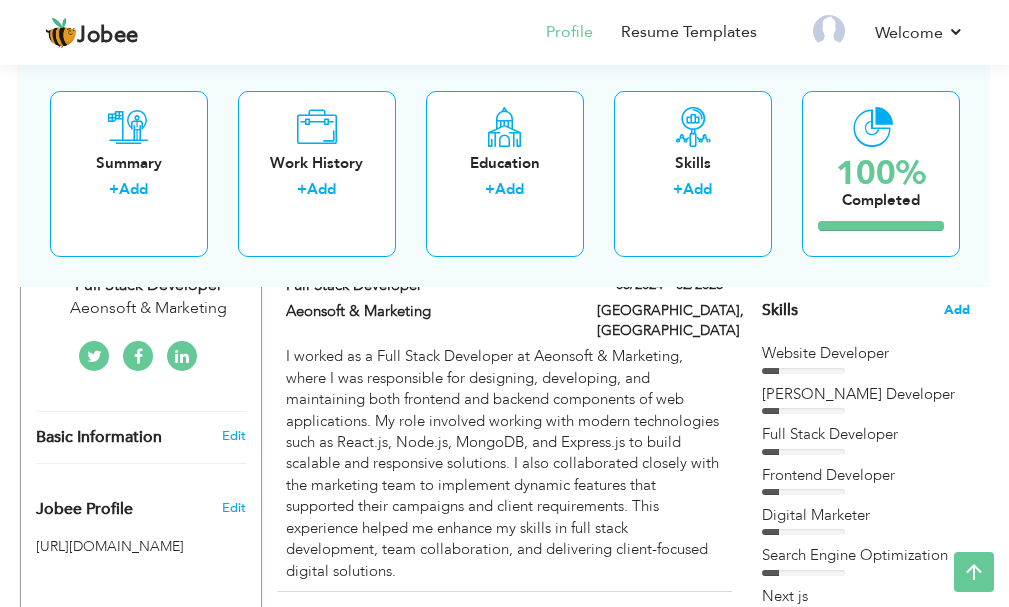click on "Add" at bounding box center (957, 310) 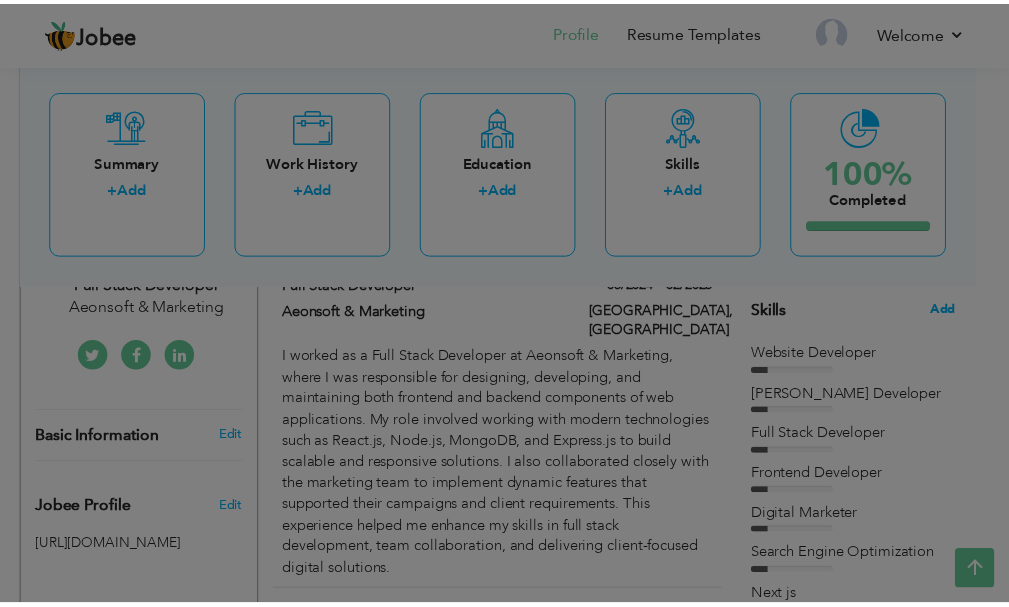 scroll, scrollTop: 0, scrollLeft: 0, axis: both 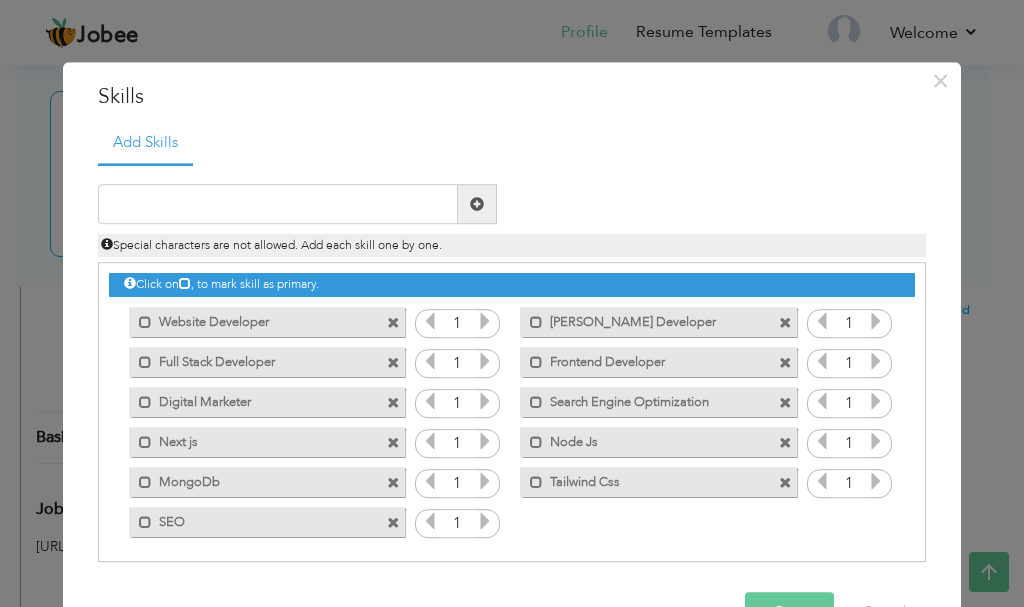 click at bounding box center (393, 523) 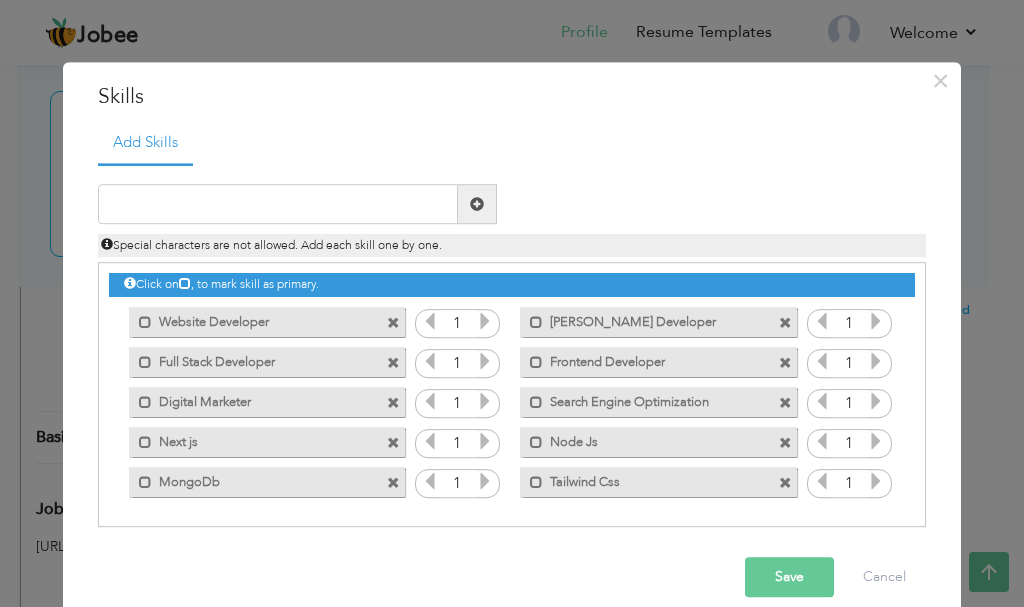 click at bounding box center [393, 483] 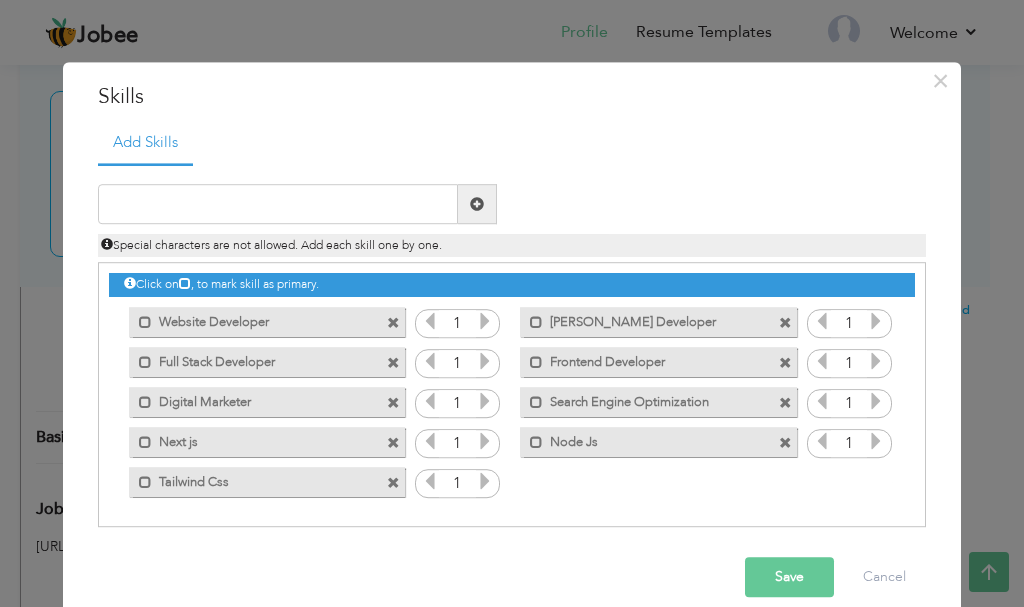 click at bounding box center (393, 443) 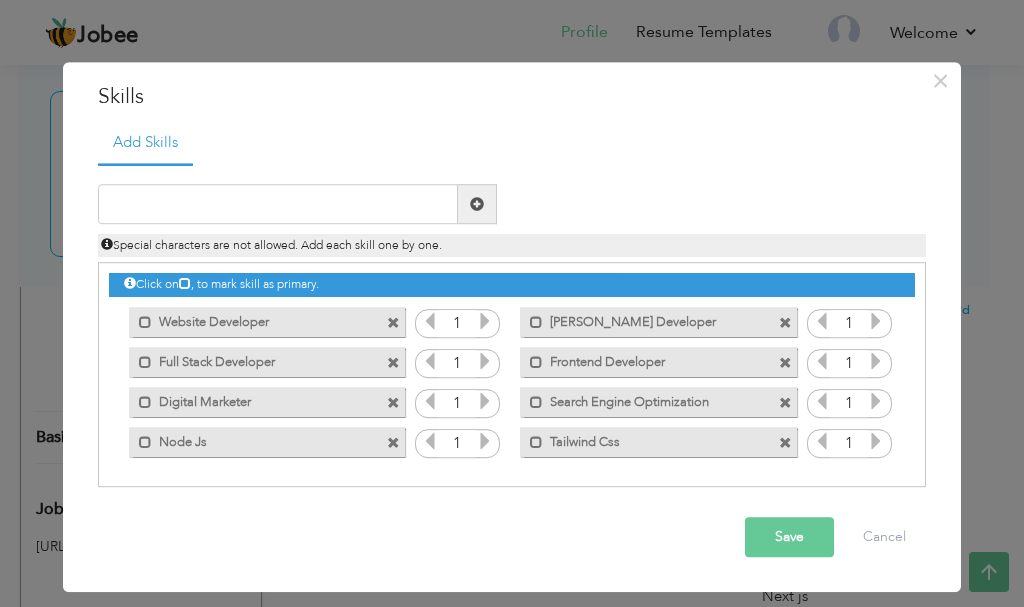 click at bounding box center [393, 443] 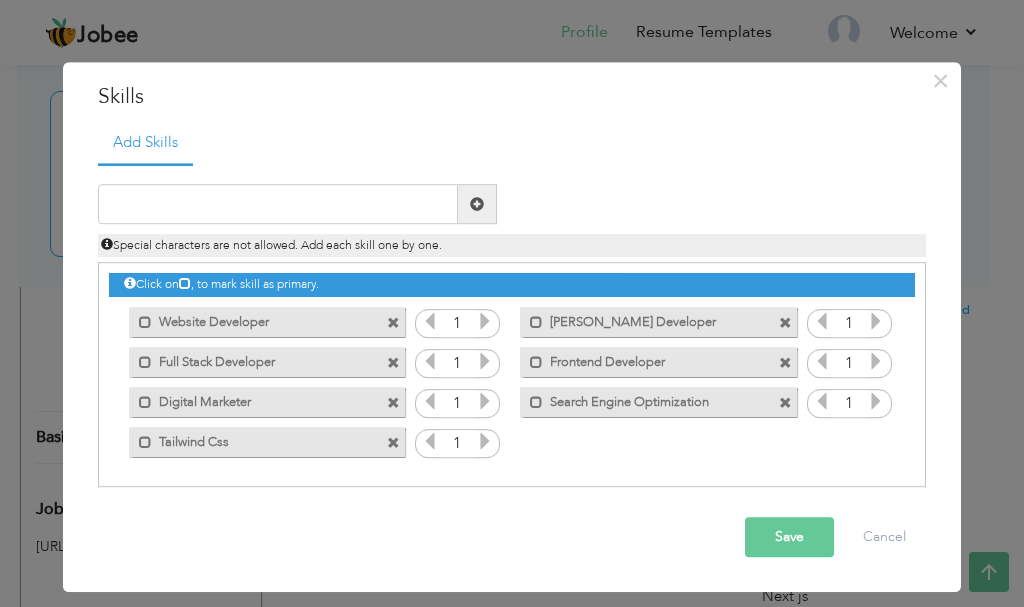 click at bounding box center (393, 443) 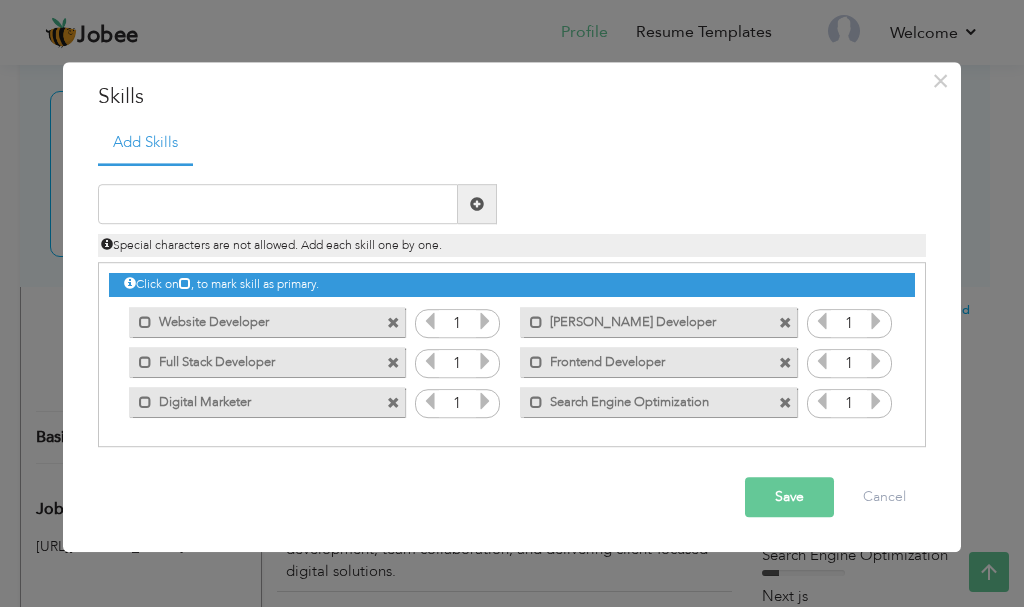 click on "Save" at bounding box center (789, 498) 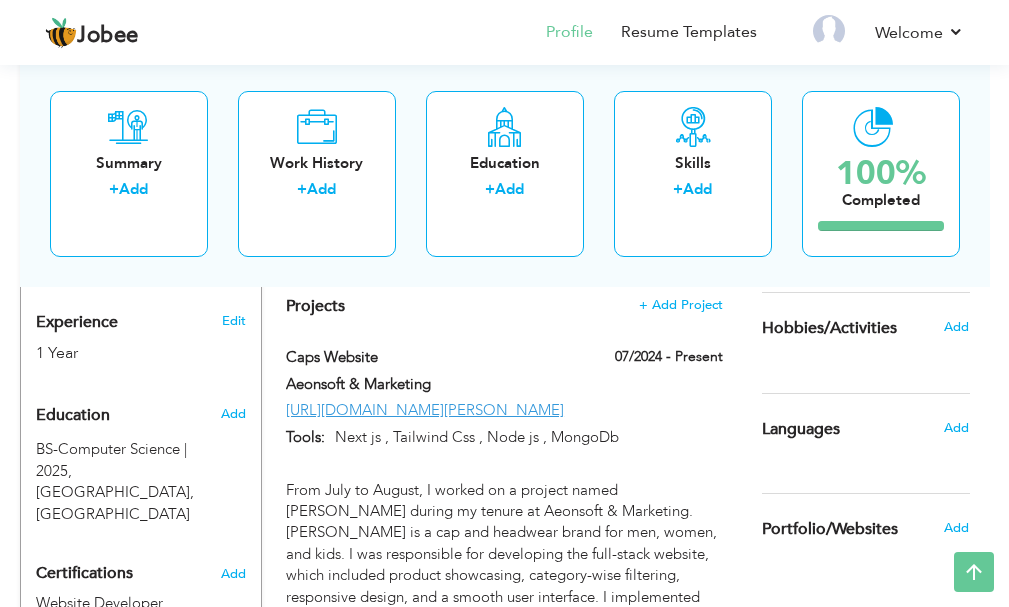 scroll, scrollTop: 771, scrollLeft: 0, axis: vertical 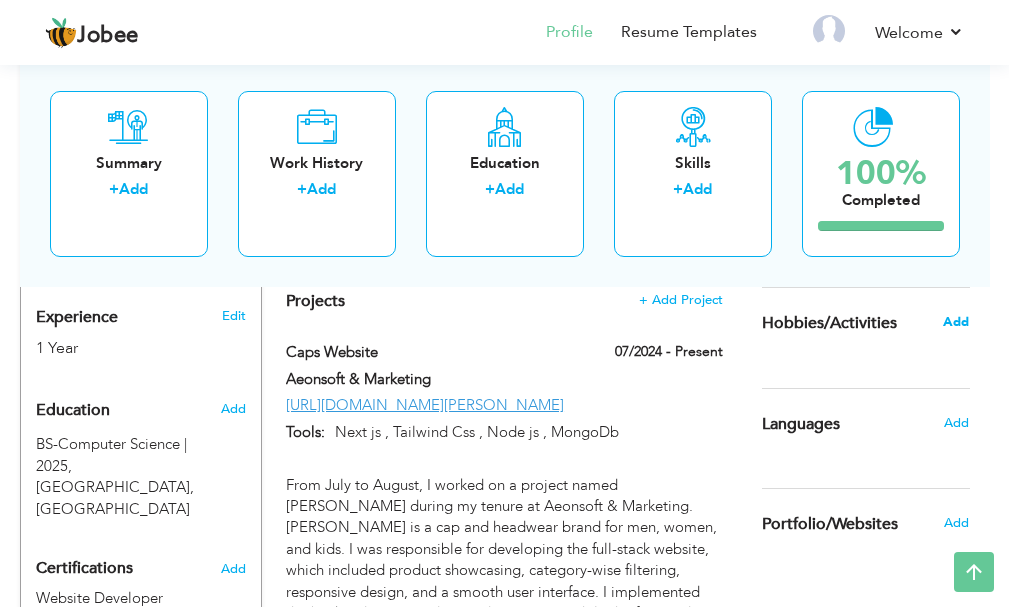 click on "Add" at bounding box center (956, 322) 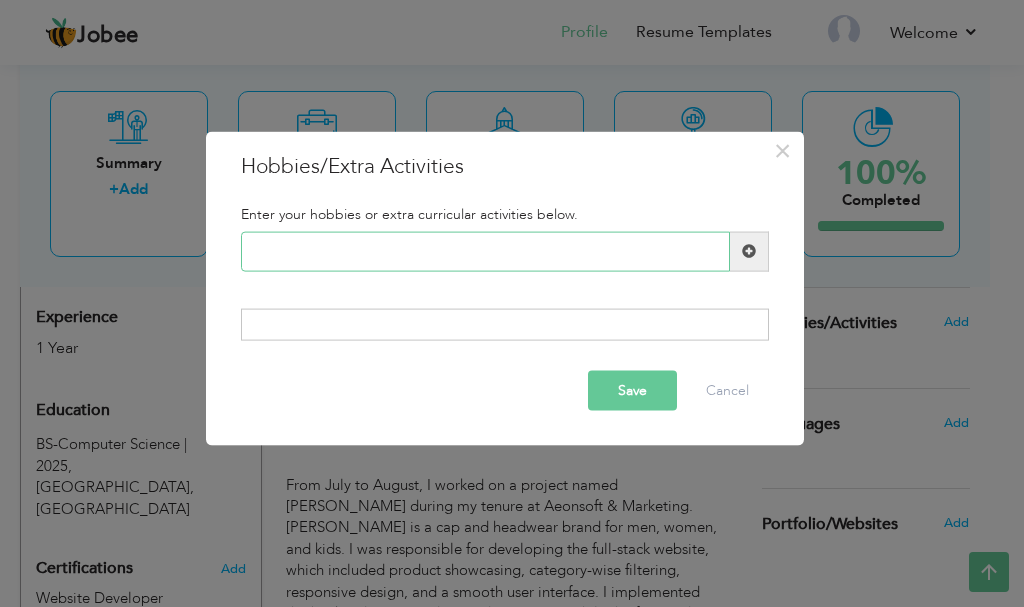 click at bounding box center (485, 251) 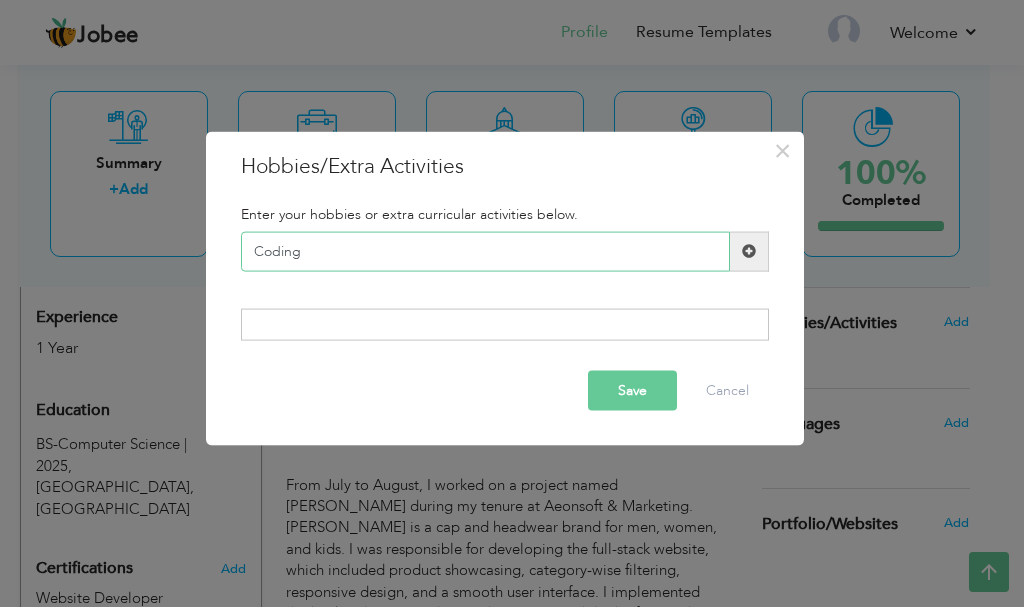 type on "Coding" 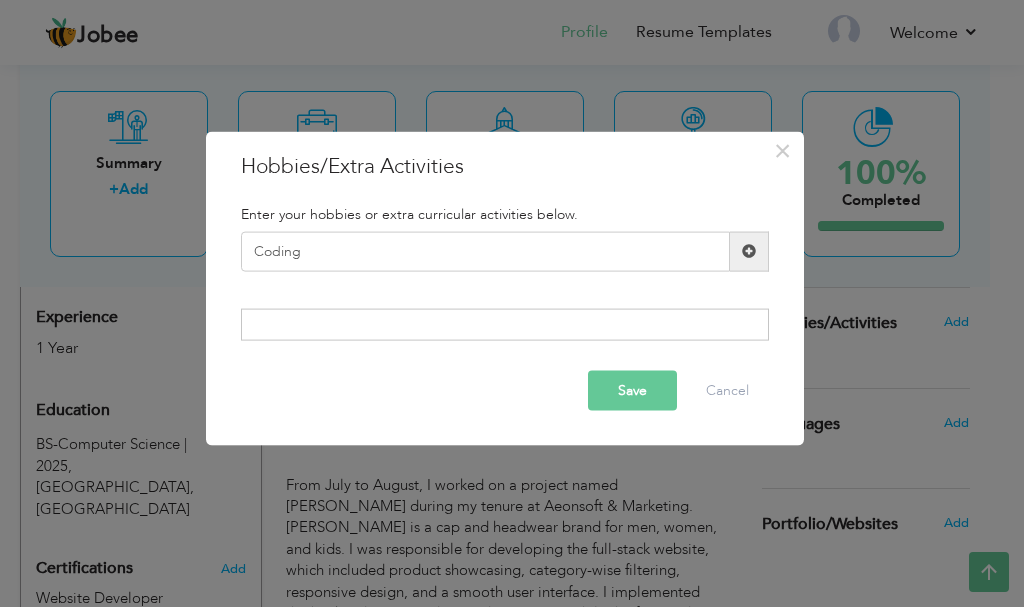 click at bounding box center (749, 251) 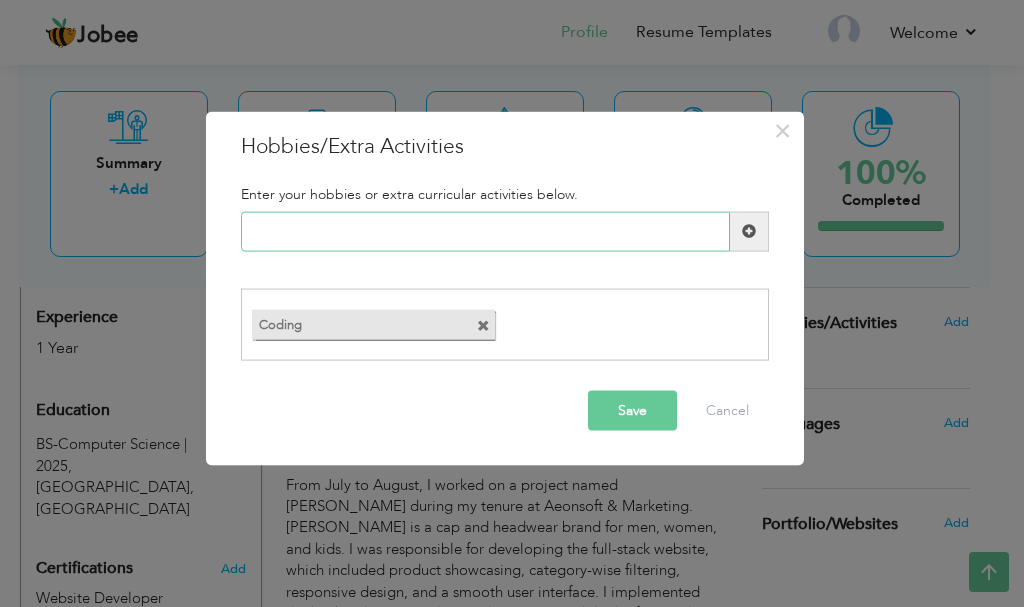 click at bounding box center [485, 231] 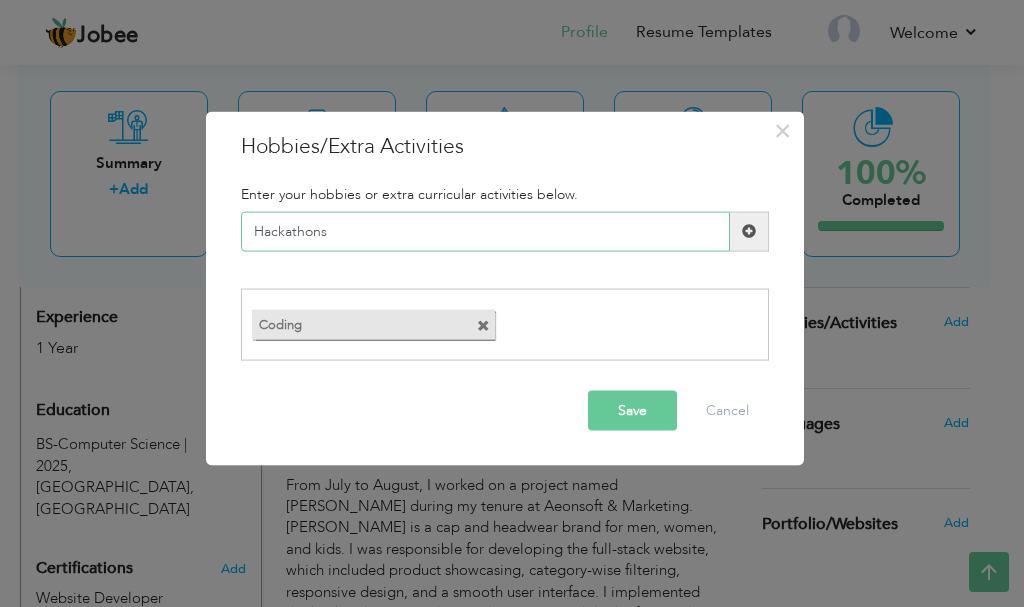type on "Hackathons" 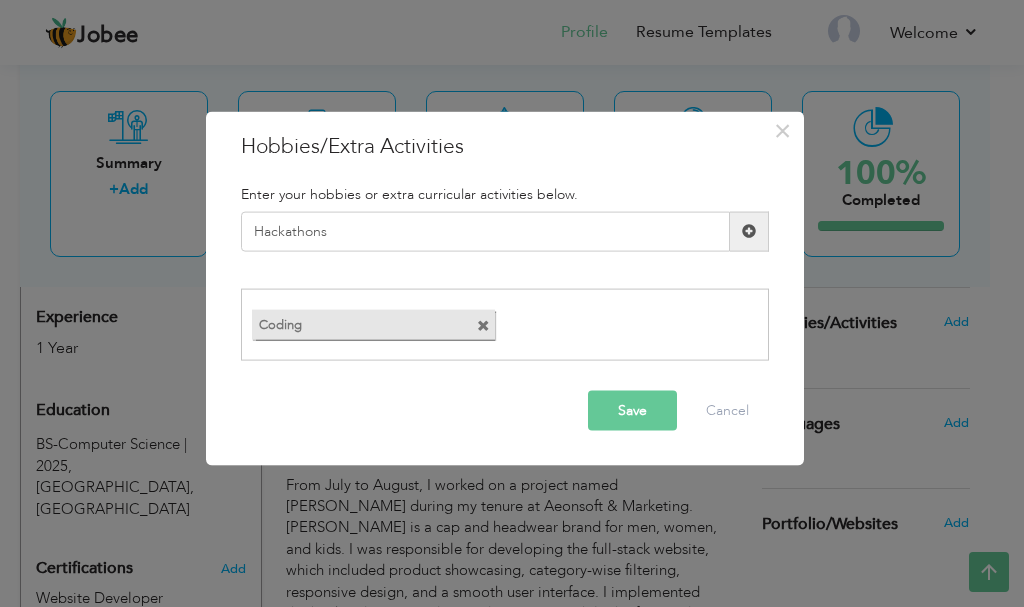 click on "Save" at bounding box center [632, 411] 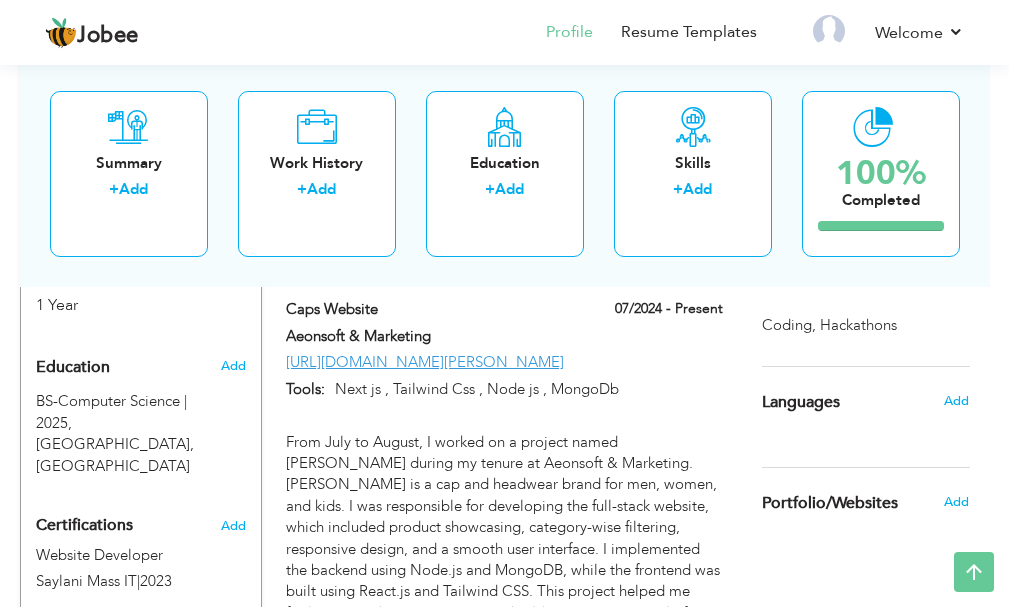 scroll, scrollTop: 835, scrollLeft: 0, axis: vertical 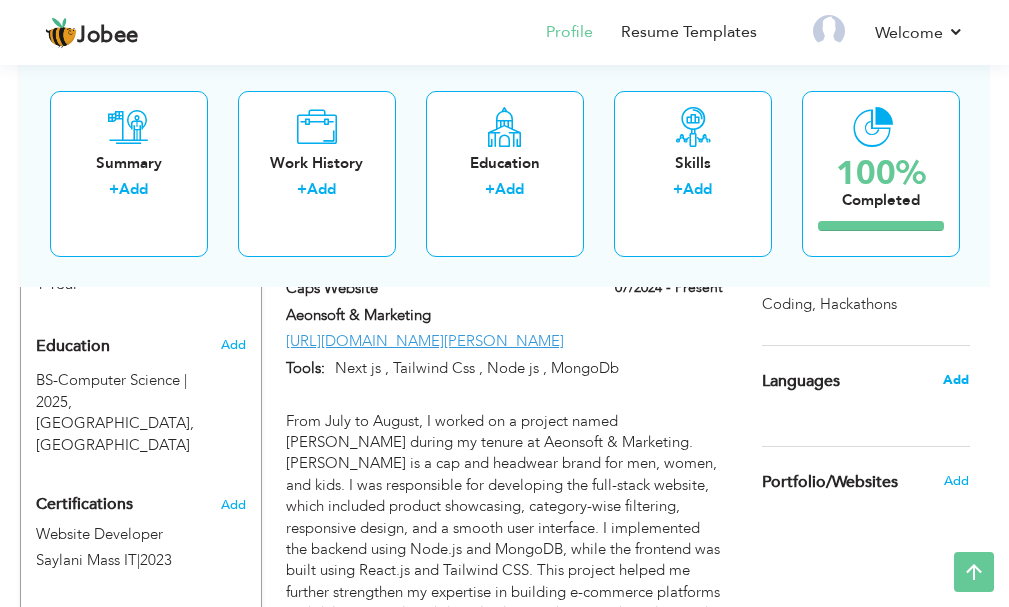 click on "Add" at bounding box center [956, 380] 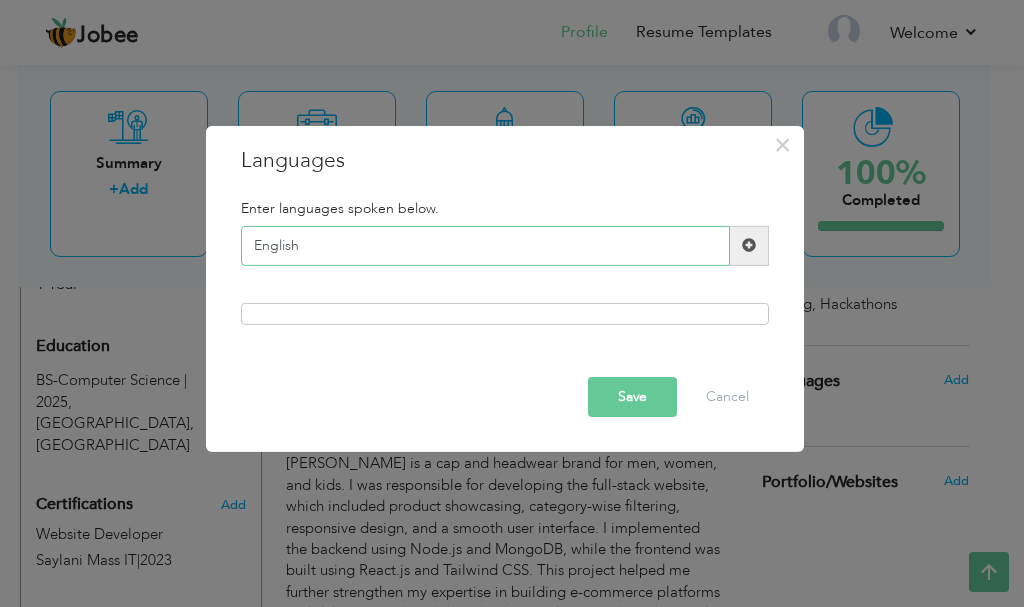 type on "English" 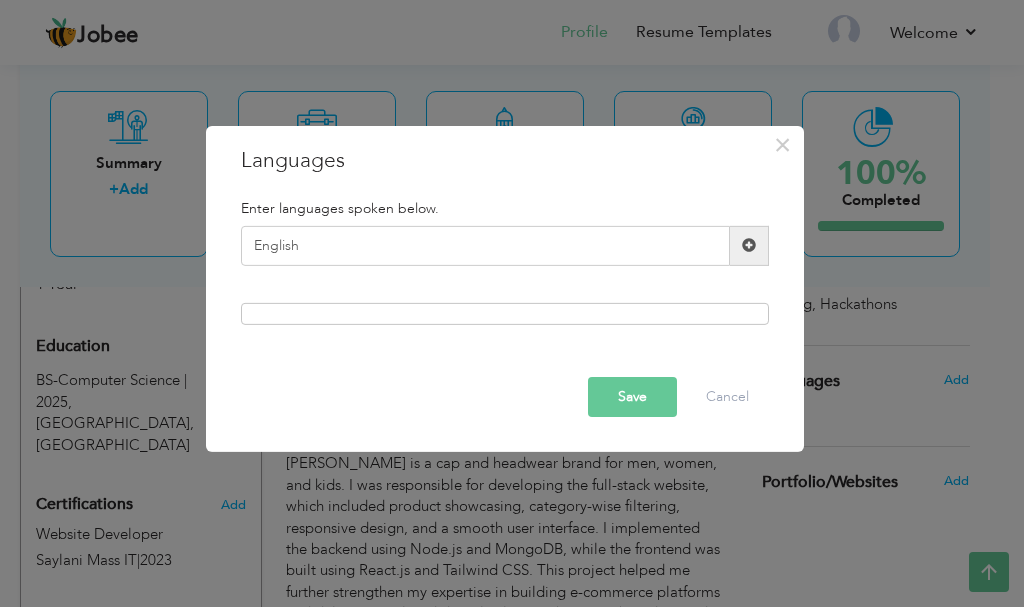 click at bounding box center [749, 246] 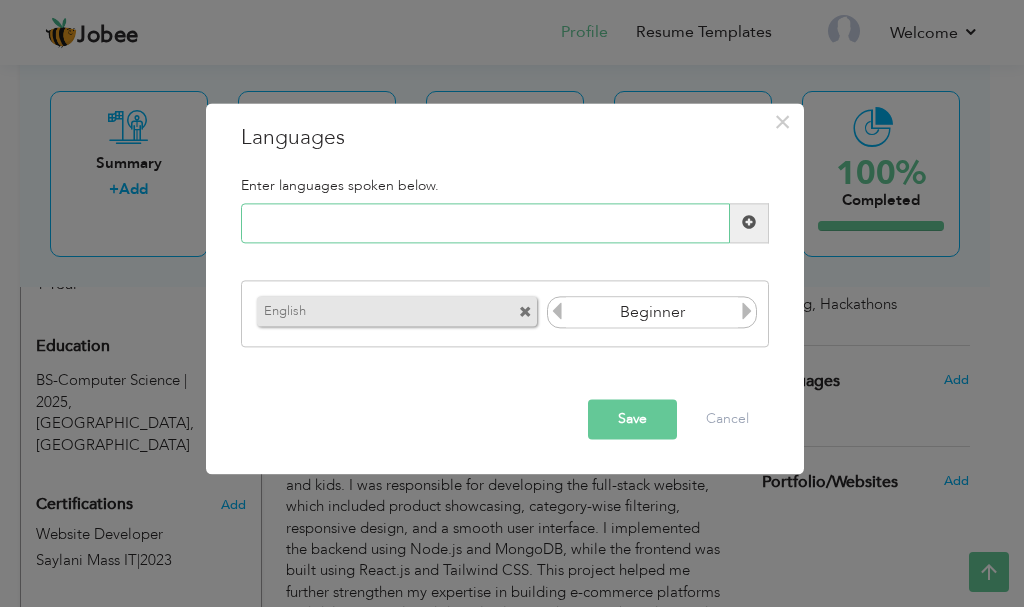 click at bounding box center (485, 223) 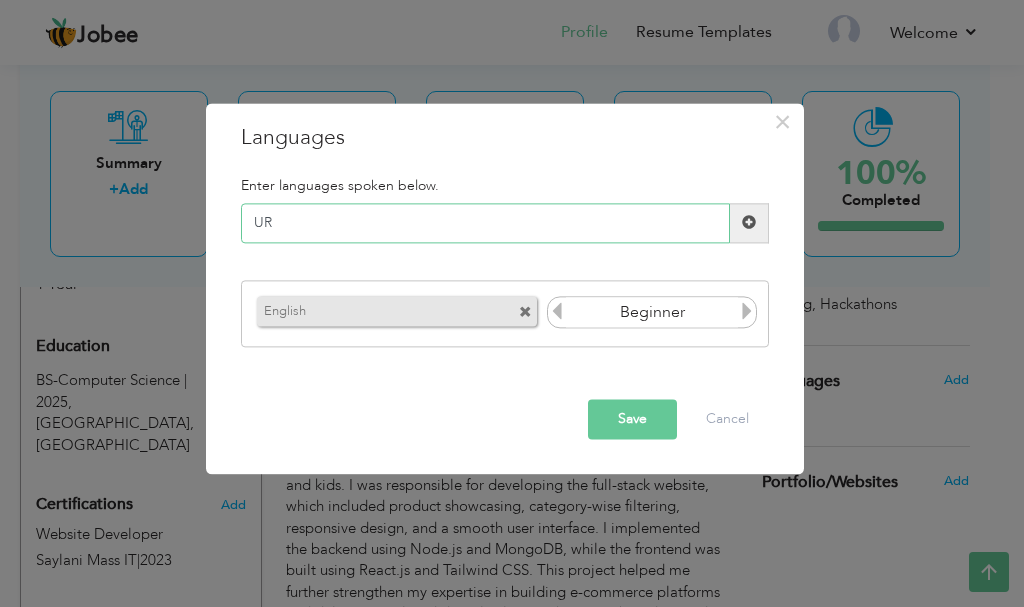 type on "U" 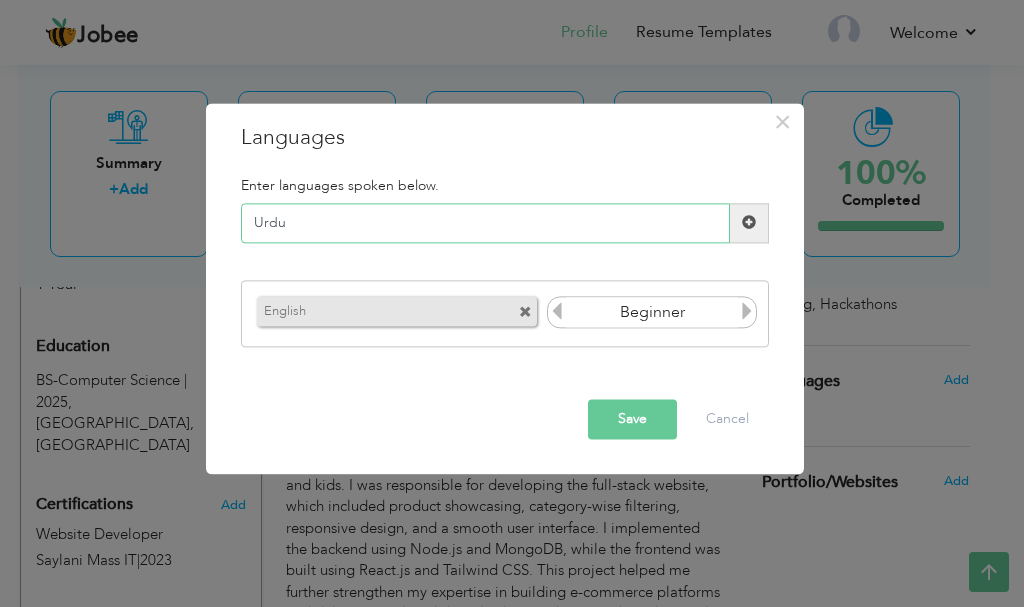 type on "Urdu" 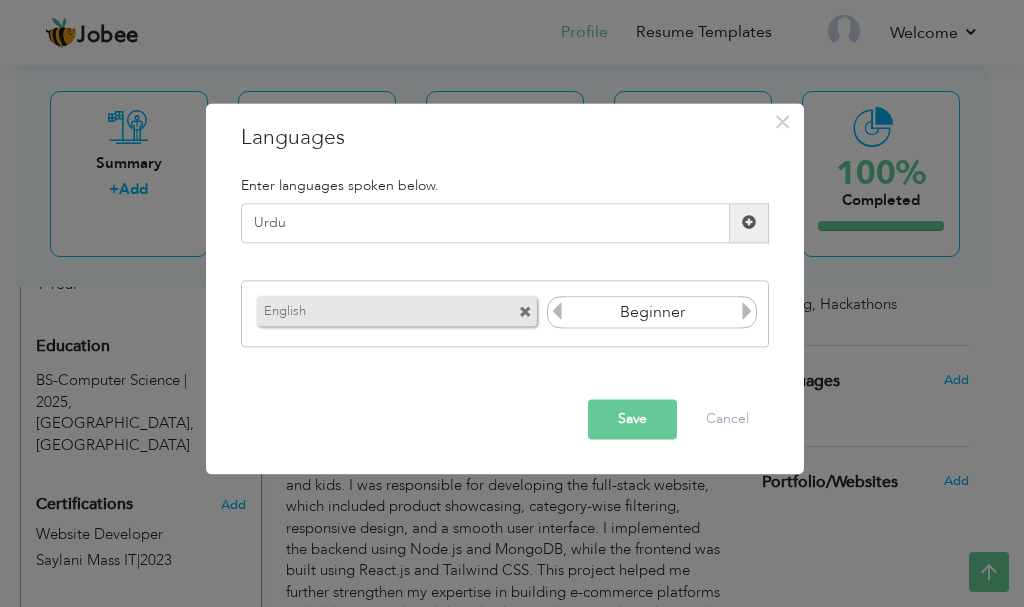 click at bounding box center [747, 312] 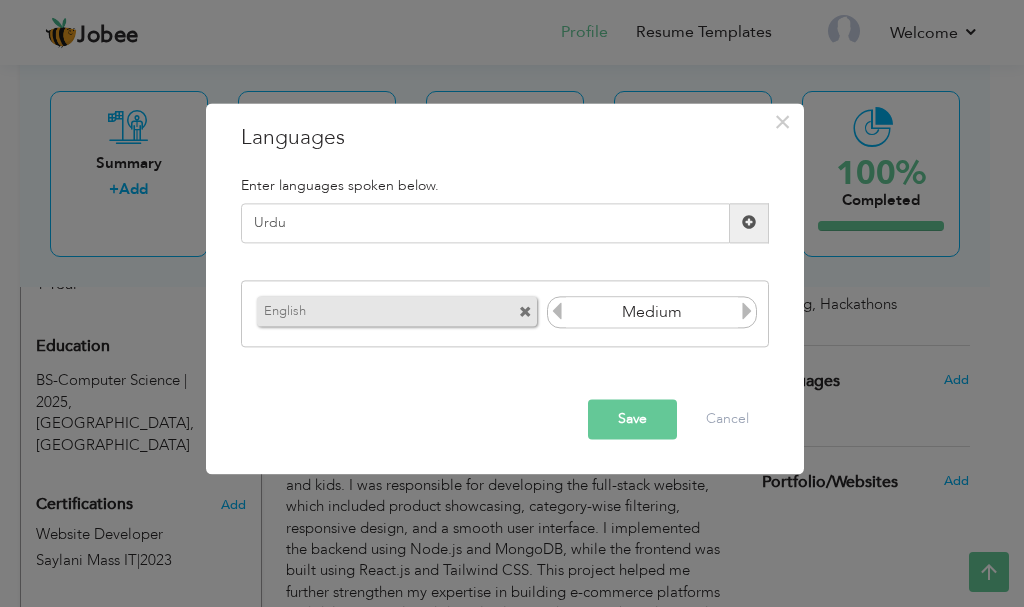 click at bounding box center [747, 312] 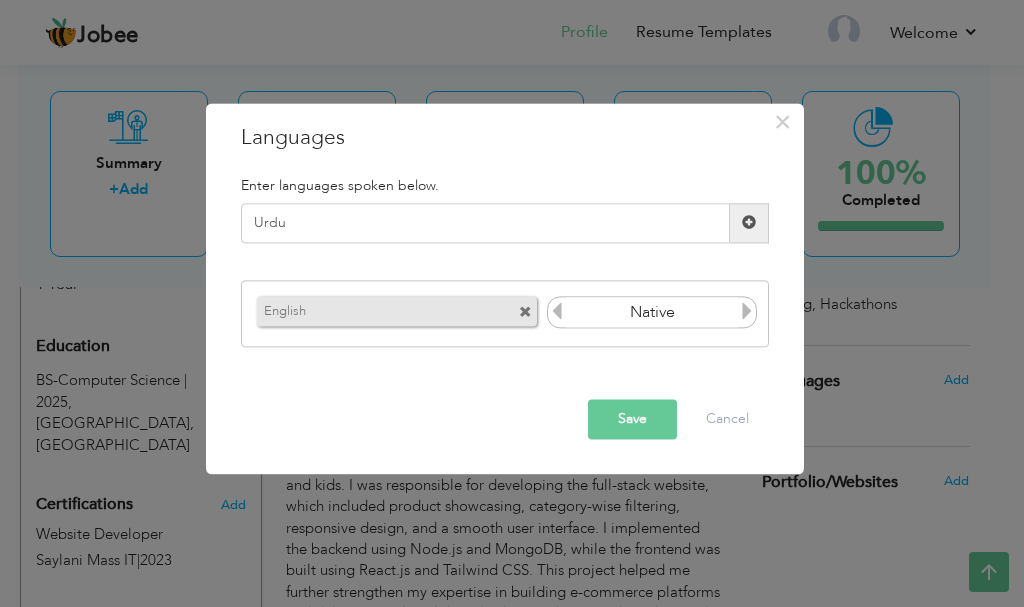 click at bounding box center [557, 312] 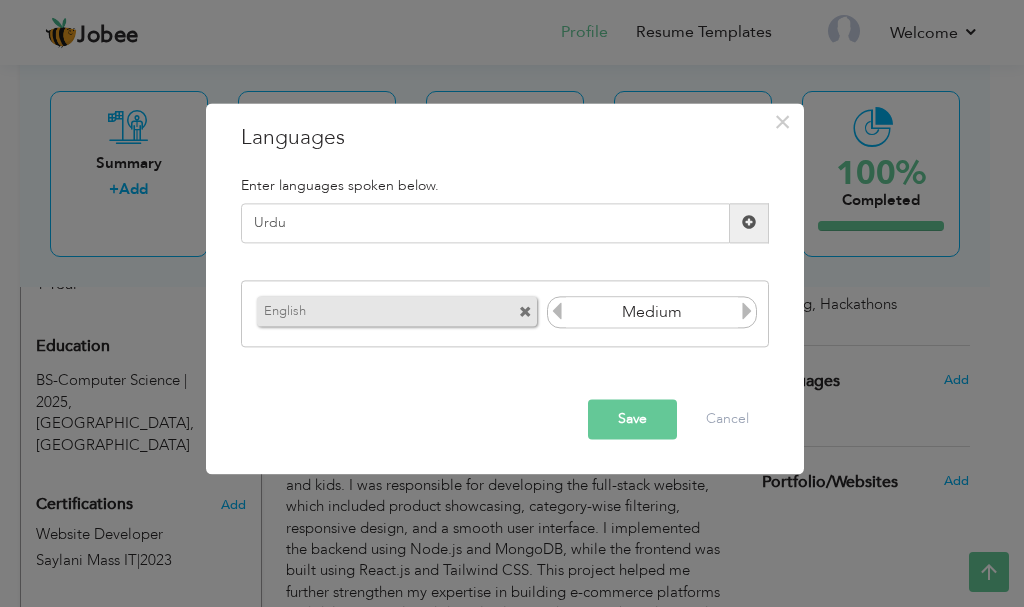 click on "Save" at bounding box center [632, 419] 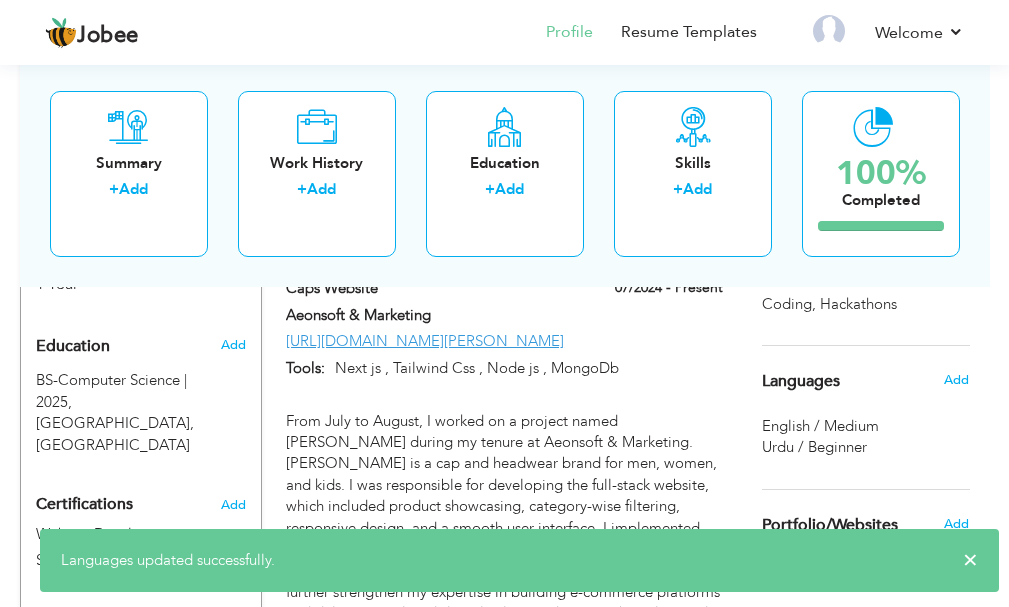 click on "Urdu / Beginner" at bounding box center [814, 447] 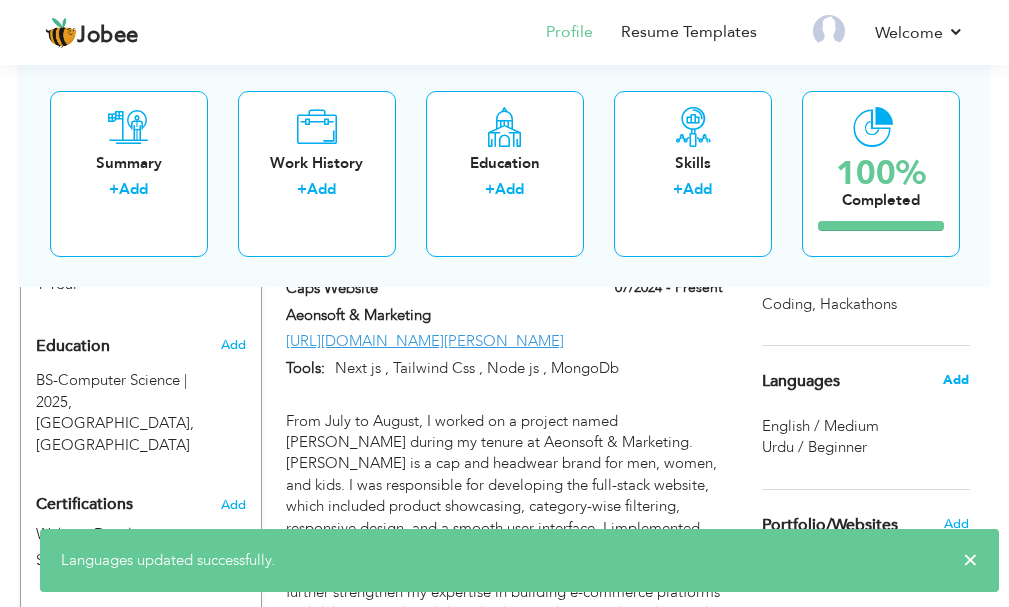 click on "Add" at bounding box center [956, 380] 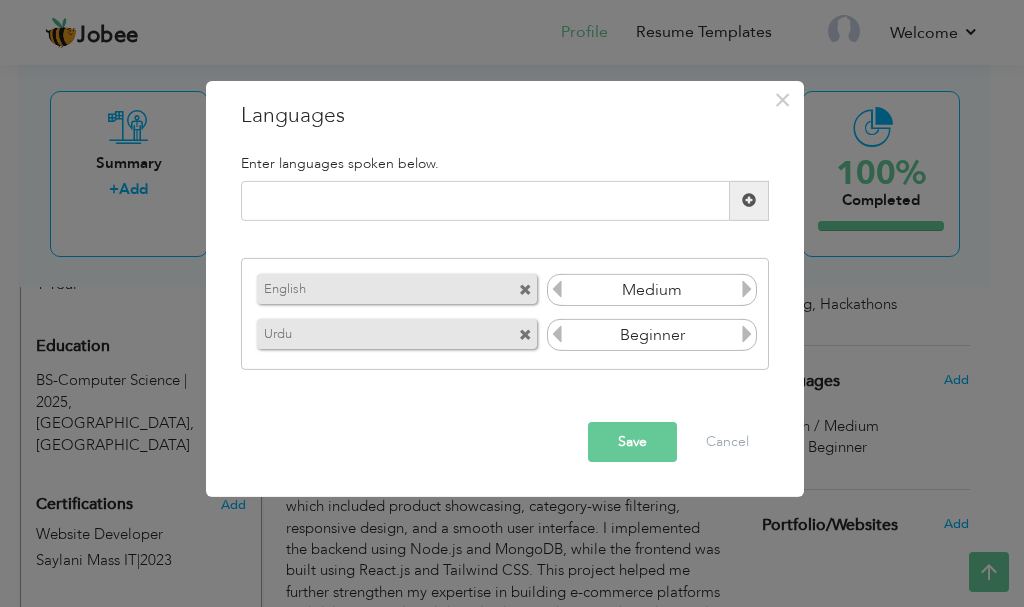 click at bounding box center (747, 334) 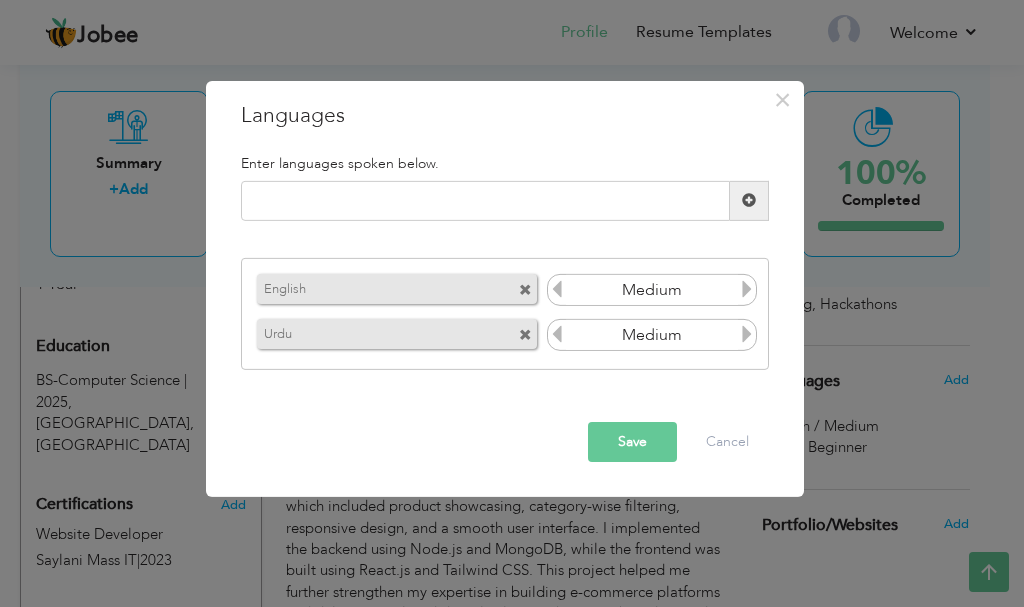 click at bounding box center [747, 334] 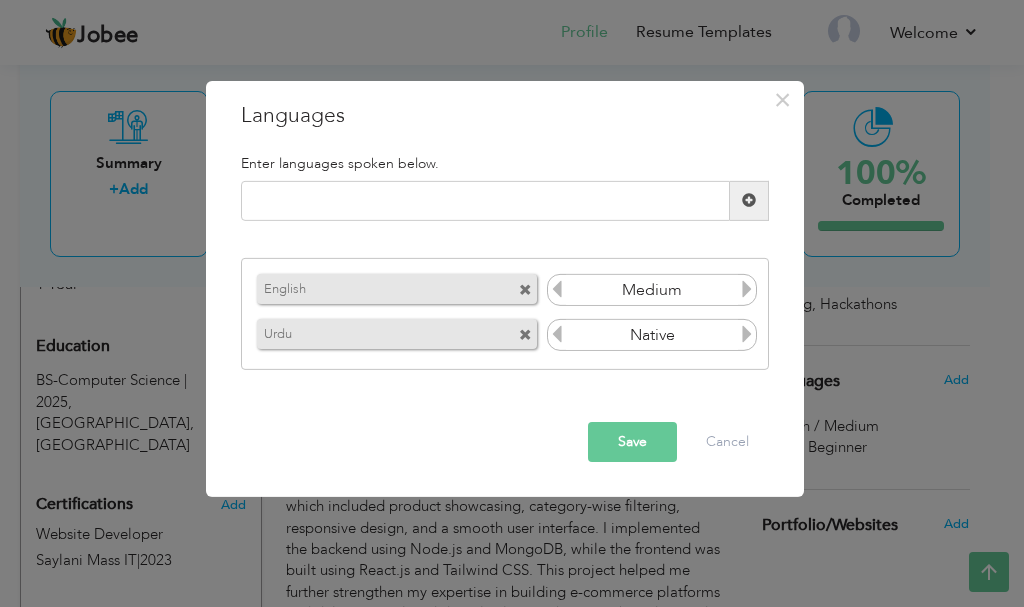 click at bounding box center (747, 334) 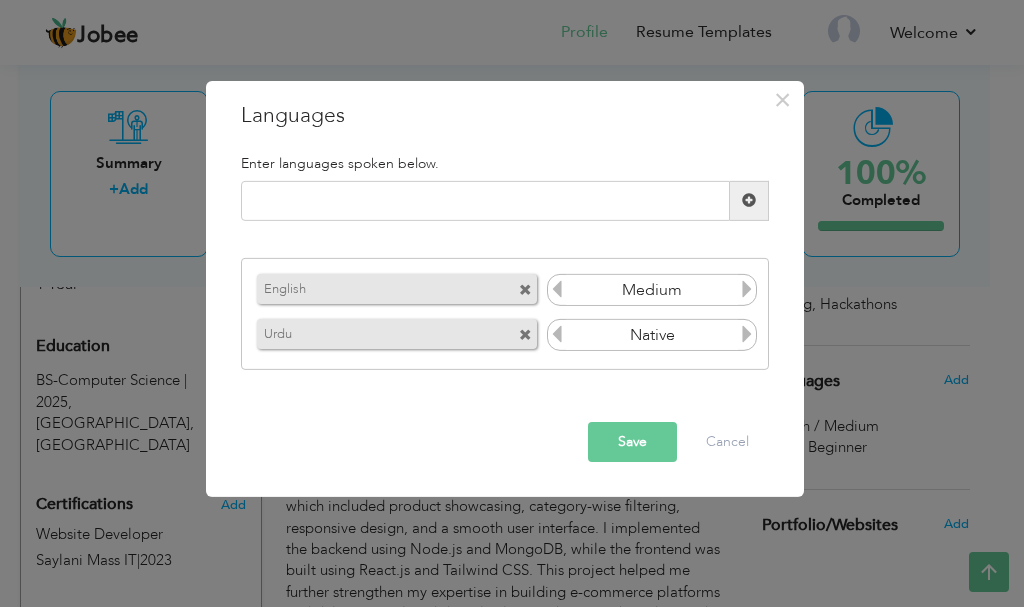 click at bounding box center (557, 334) 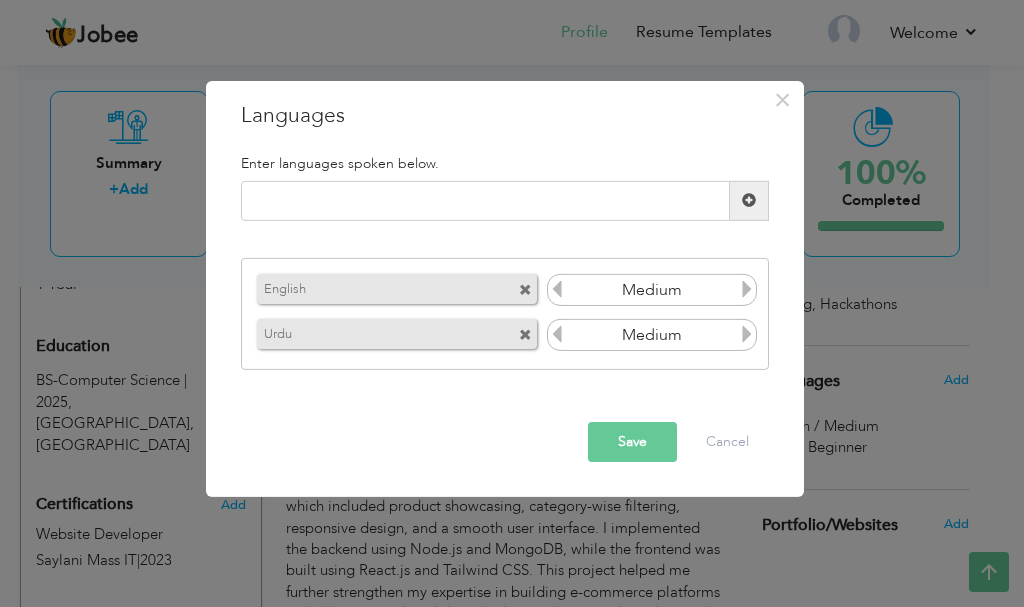 click at bounding box center (747, 334) 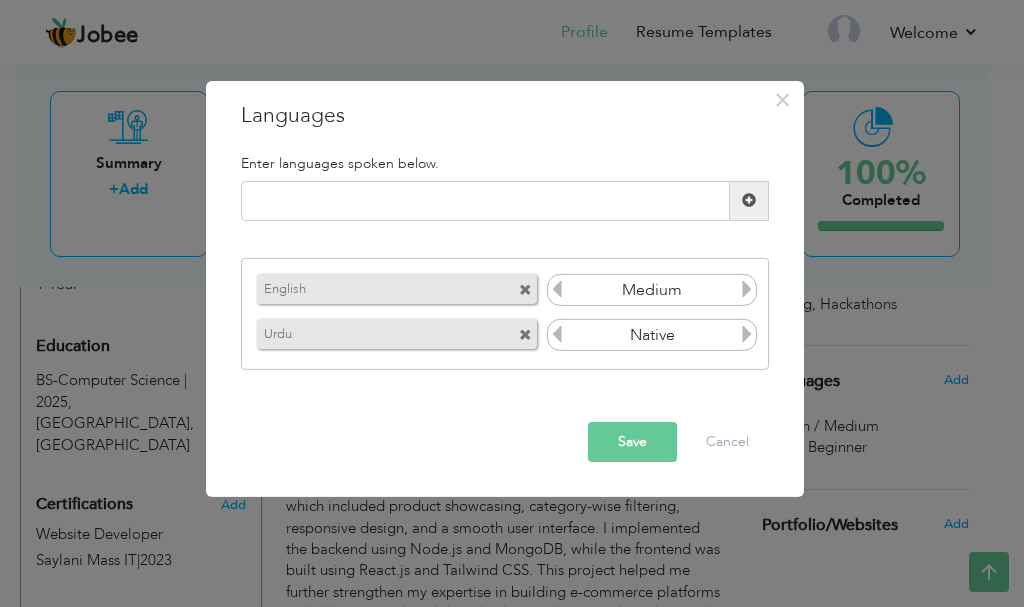 click at bounding box center [747, 334] 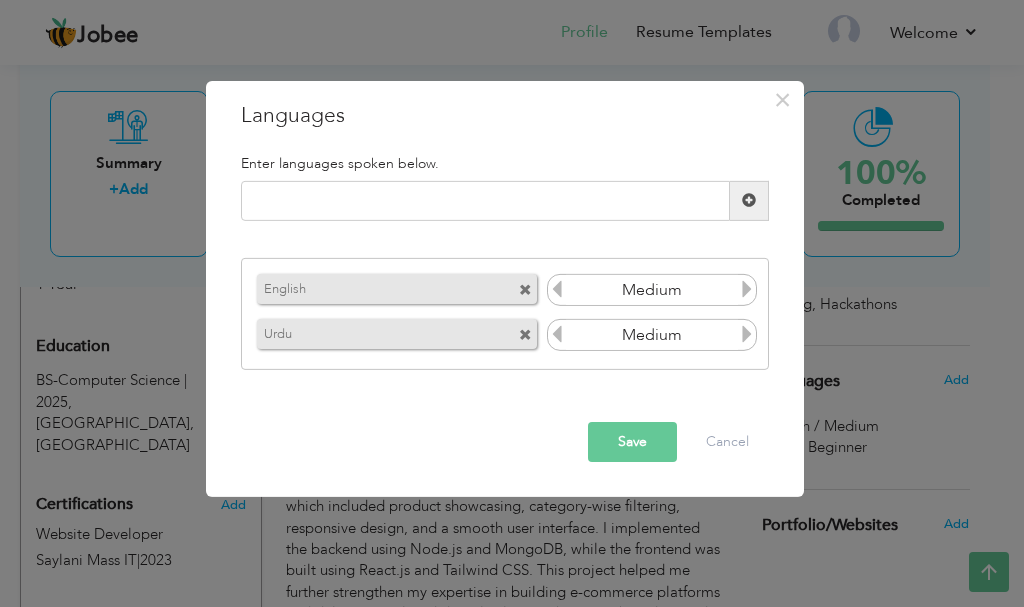 click on "Save" at bounding box center [632, 442] 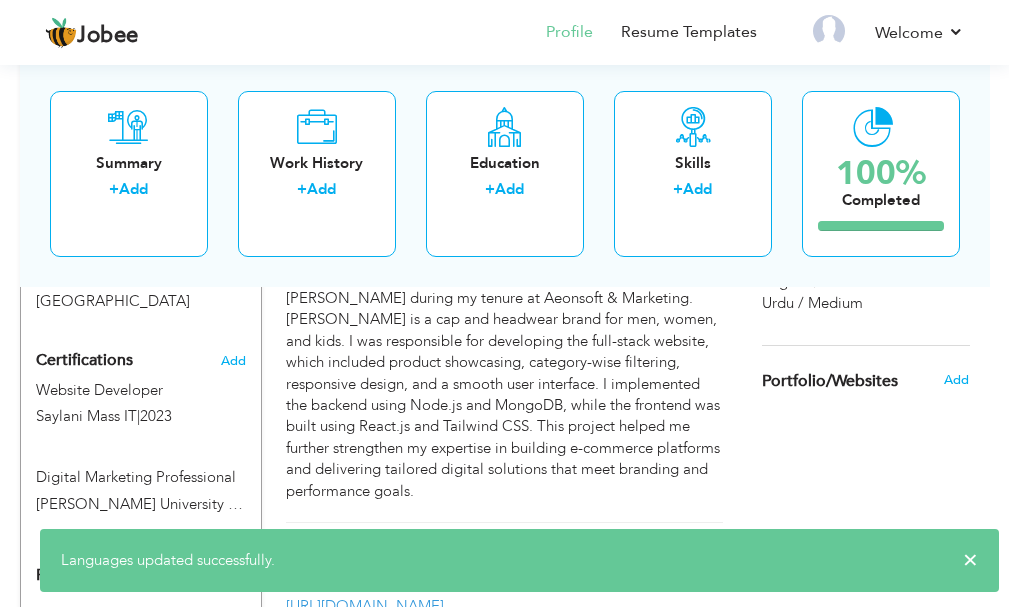 scroll, scrollTop: 878, scrollLeft: 0, axis: vertical 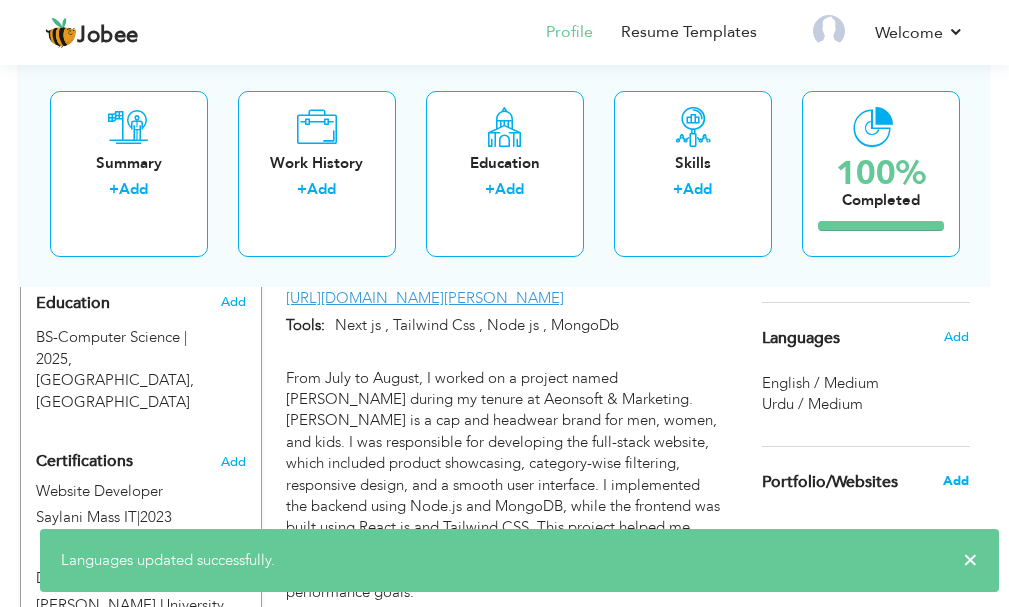 click on "Add" at bounding box center (956, 481) 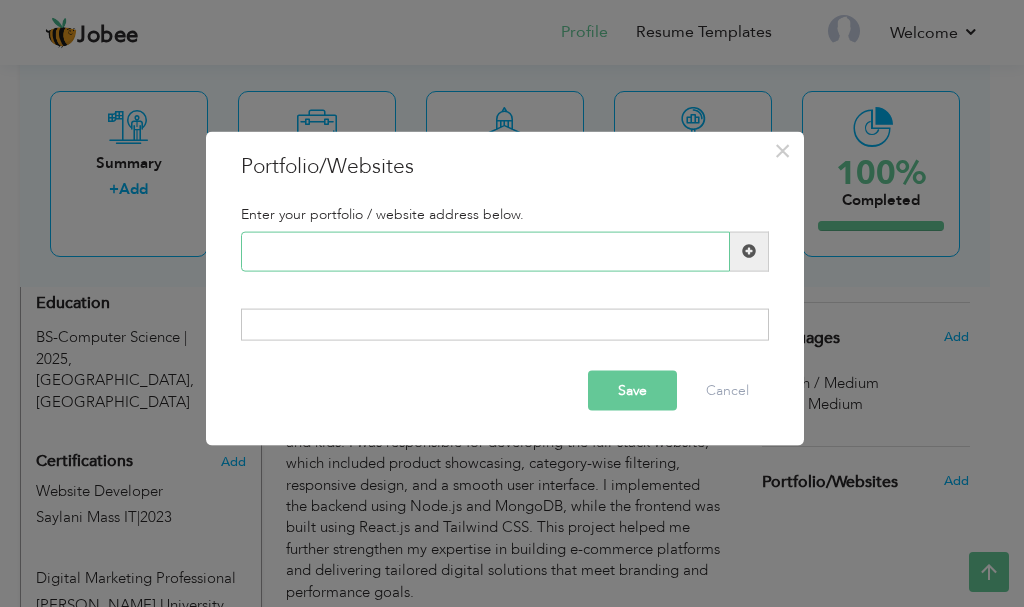 paste on "[URL][DOMAIN_NAME]" 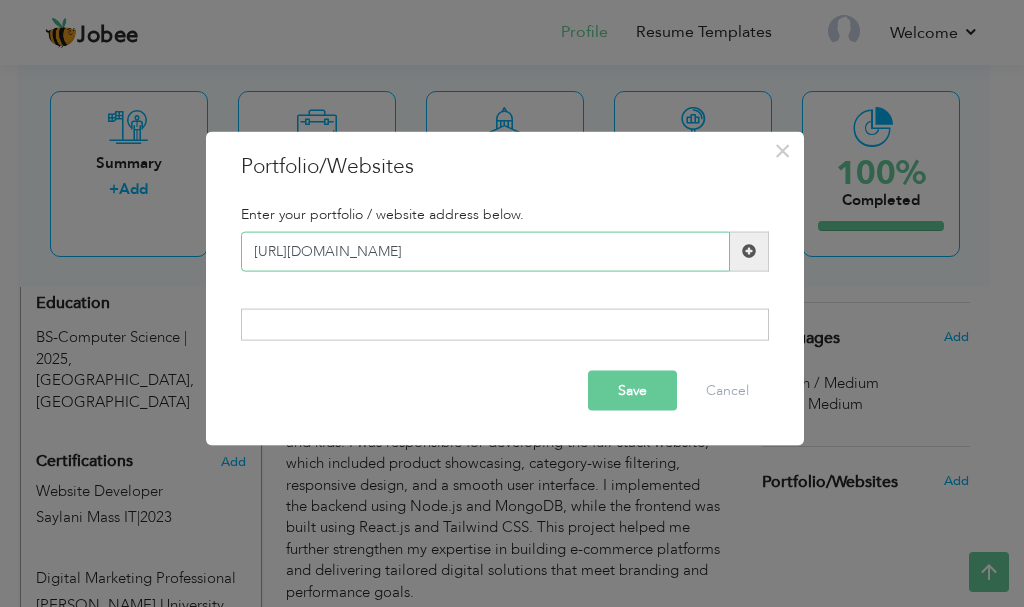 type on "[URL][DOMAIN_NAME]" 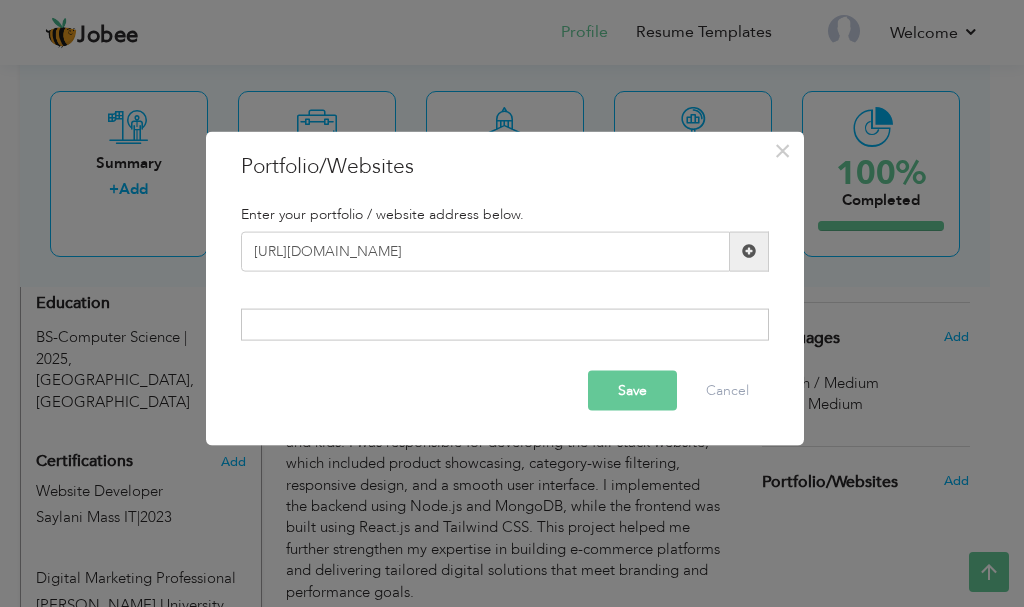 click at bounding box center (749, 251) 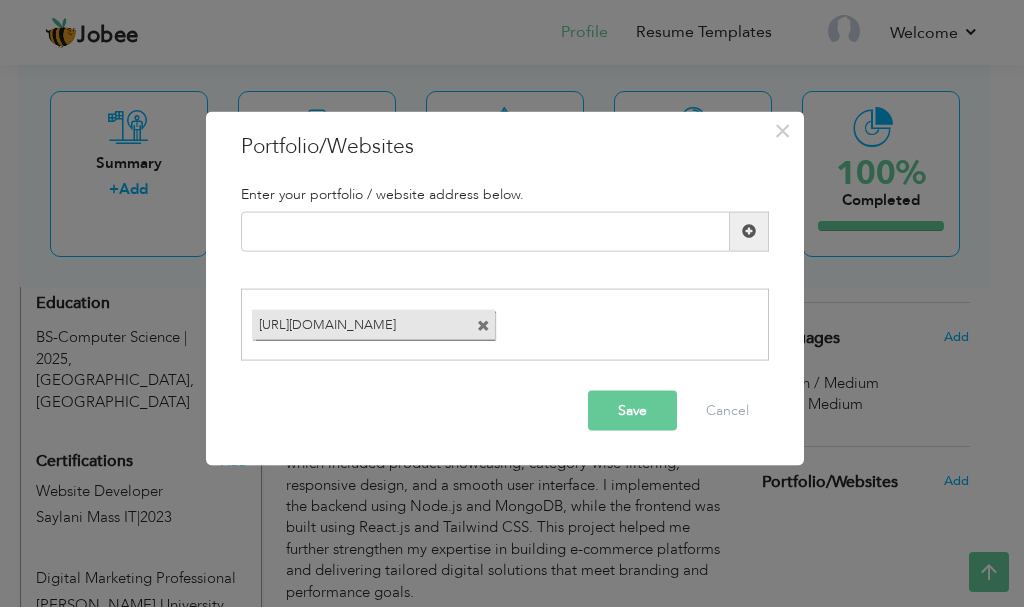 click on "Save" at bounding box center [632, 411] 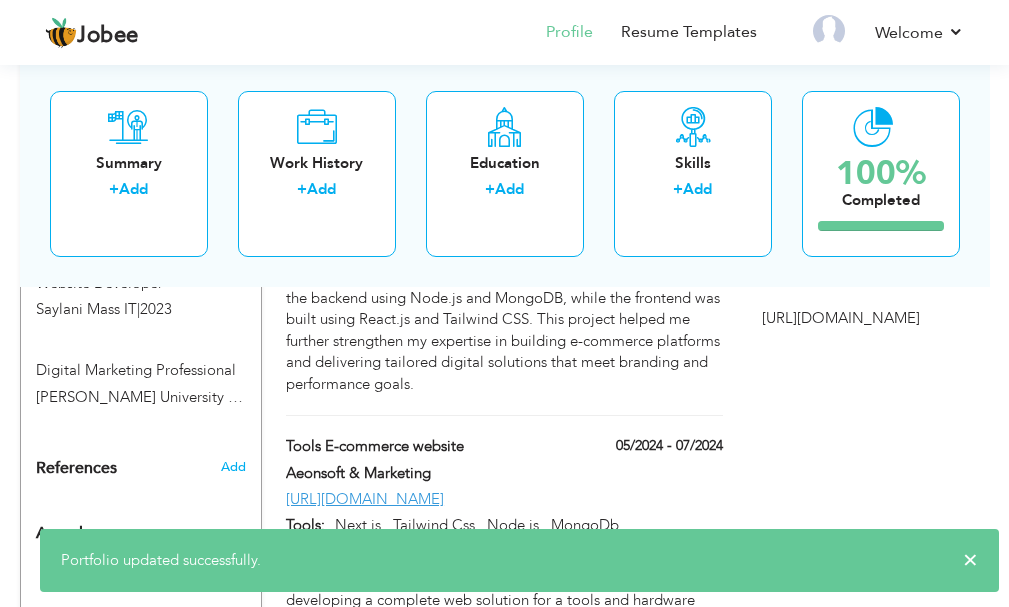 scroll, scrollTop: 1027, scrollLeft: 0, axis: vertical 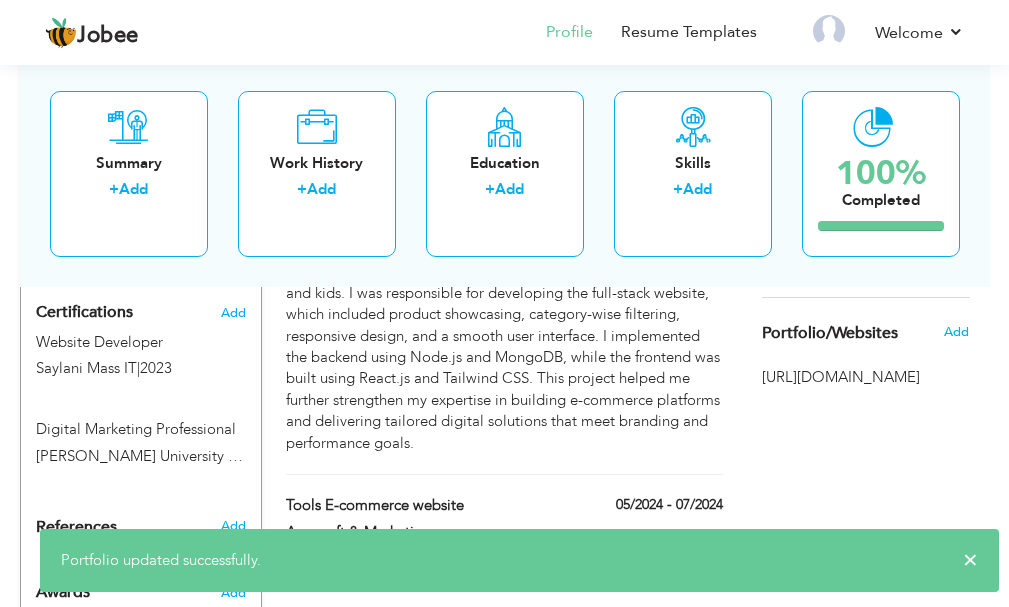 click on "[URL][DOMAIN_NAME]" at bounding box center (866, 377) 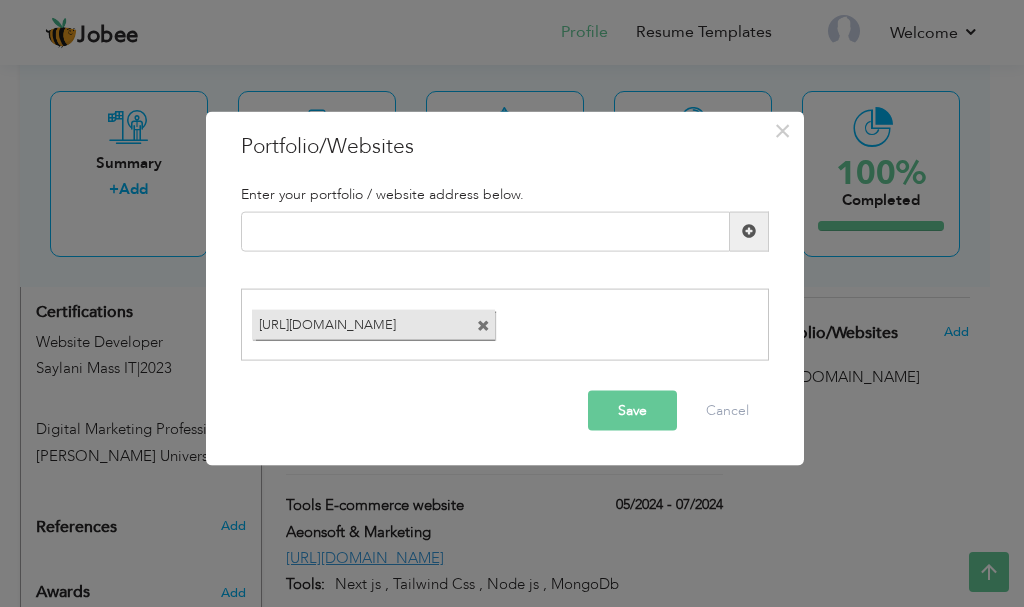 click on "Save" at bounding box center (632, 411) 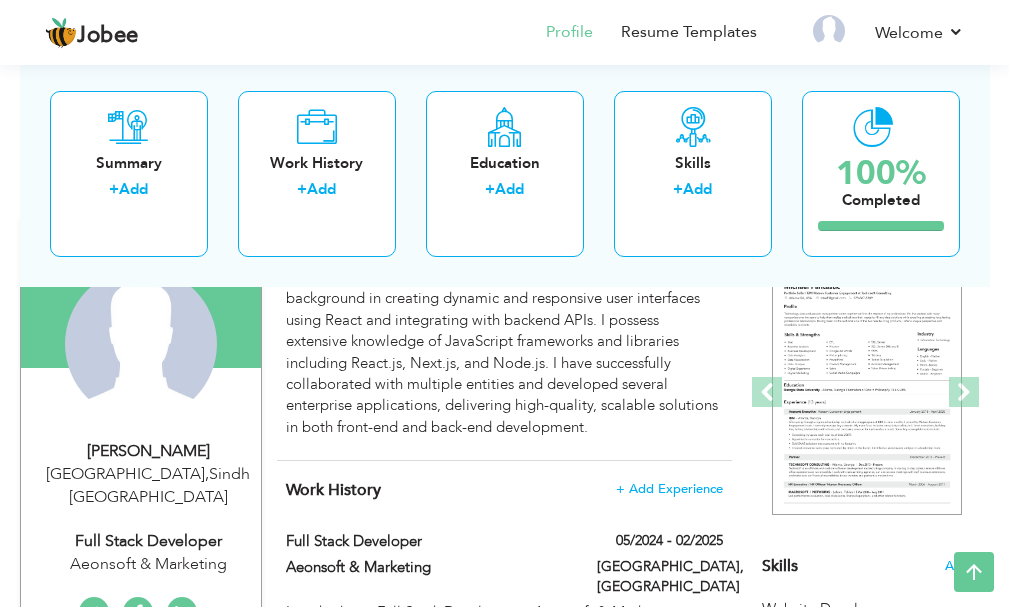 scroll, scrollTop: 169, scrollLeft: 0, axis: vertical 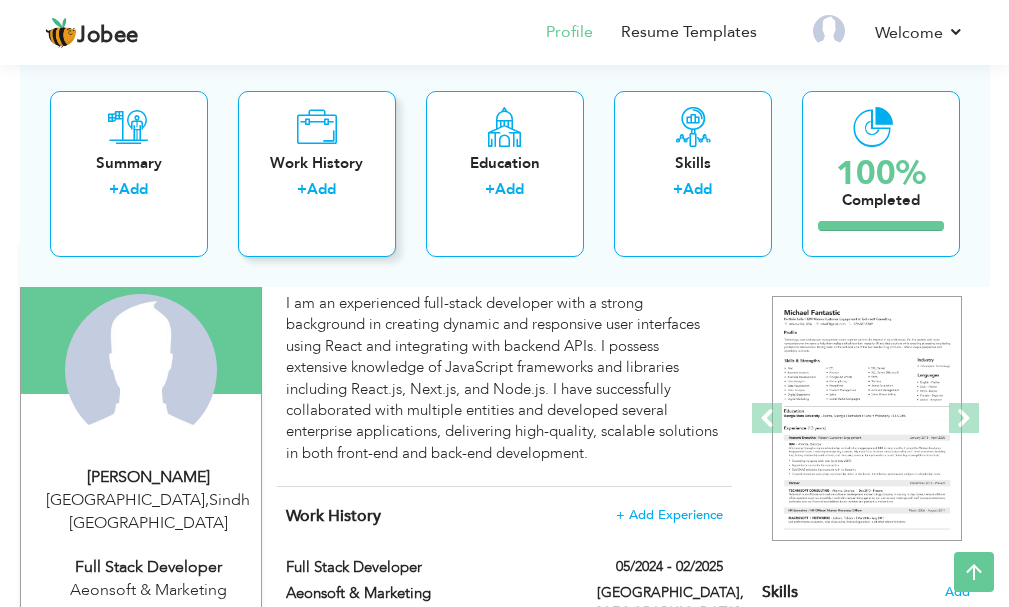 click on "+  Add" at bounding box center [317, 192] 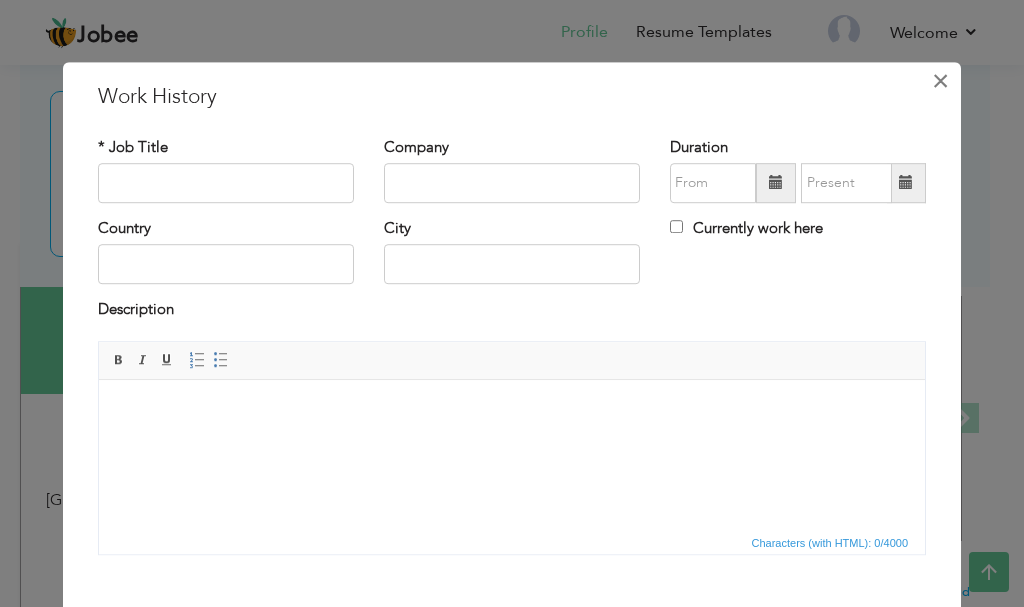click on "×" at bounding box center (940, 81) 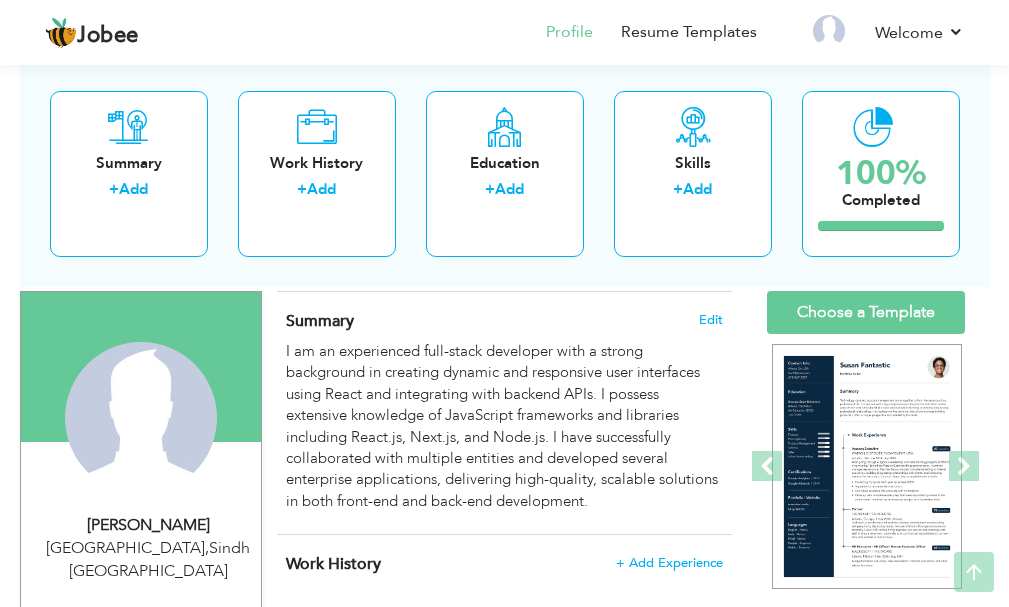 scroll, scrollTop: 126, scrollLeft: 0, axis: vertical 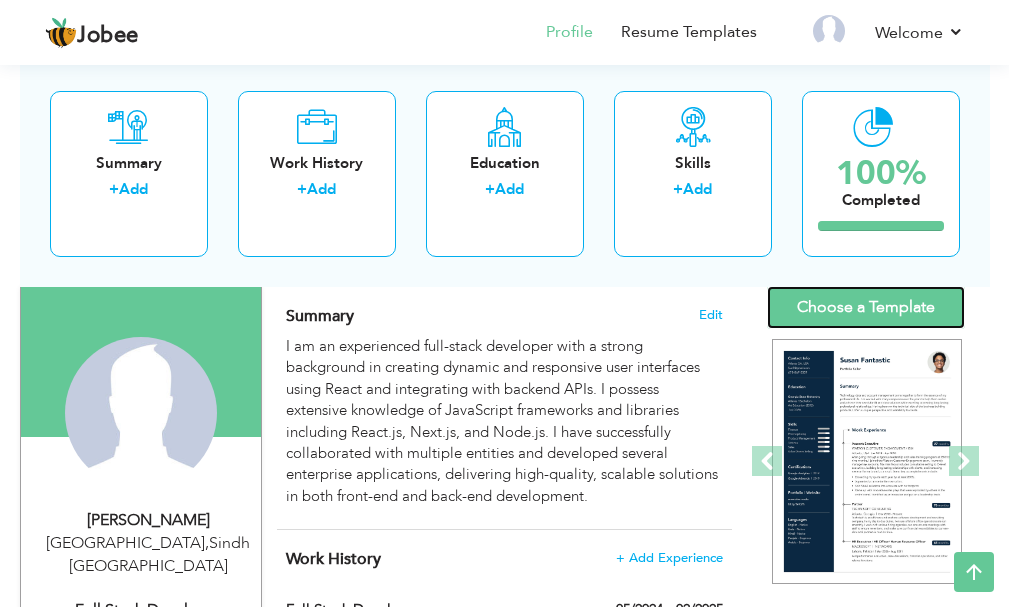 click on "Choose a Template" at bounding box center [866, 307] 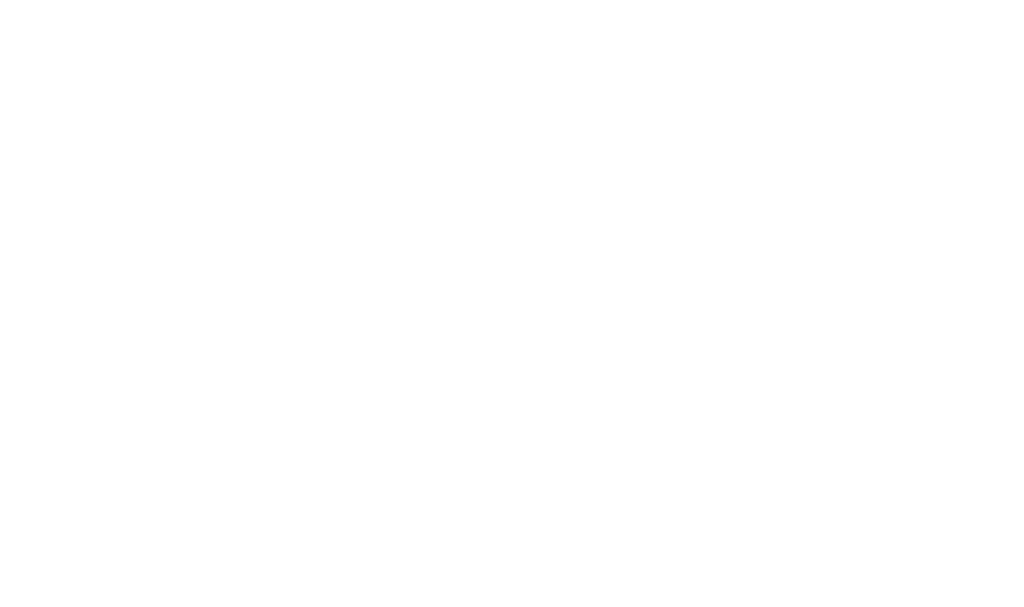 scroll, scrollTop: 0, scrollLeft: 0, axis: both 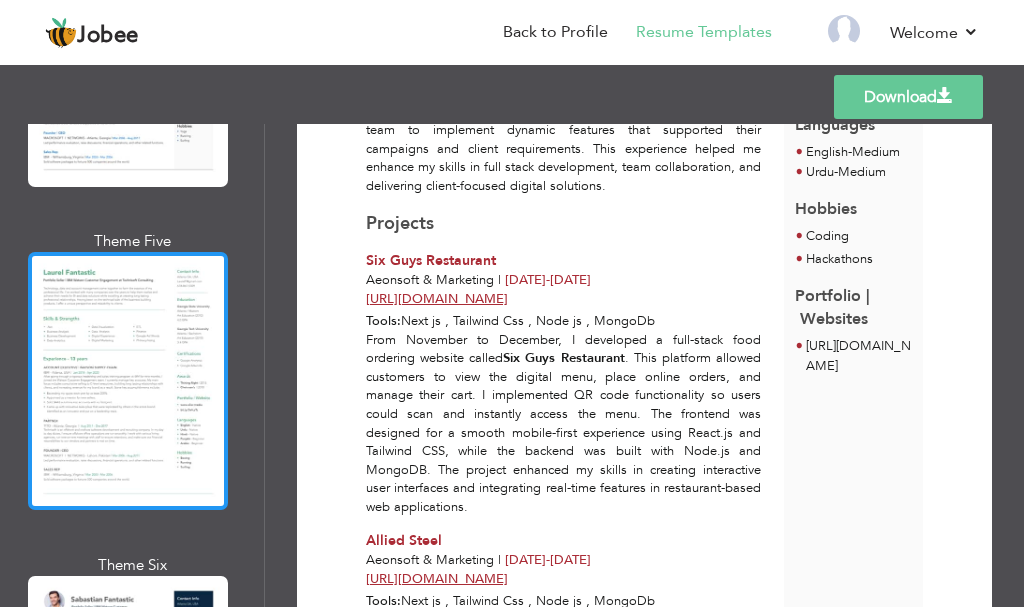click at bounding box center (128, 381) 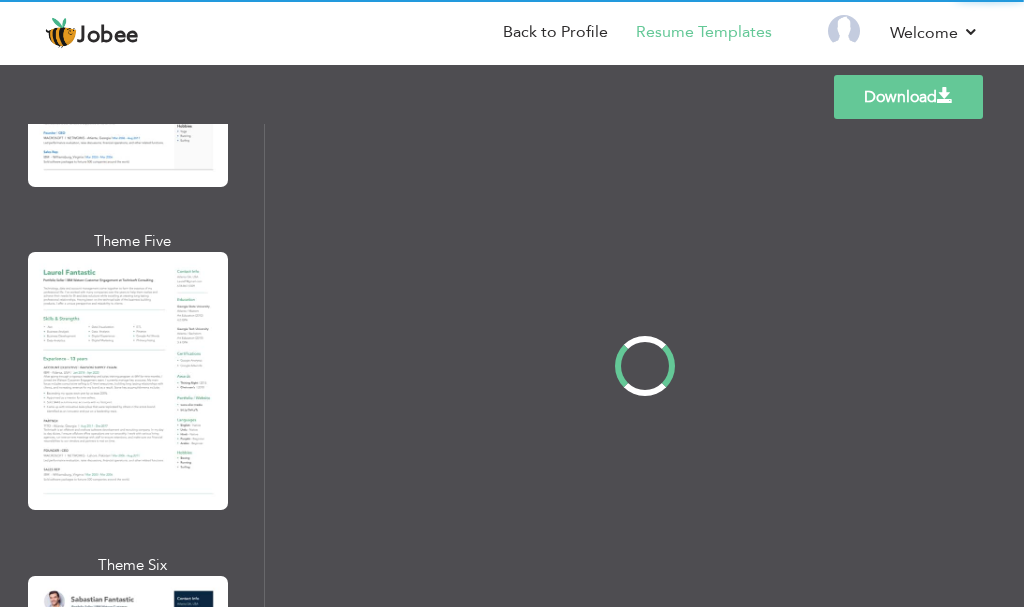 scroll, scrollTop: 0, scrollLeft: 0, axis: both 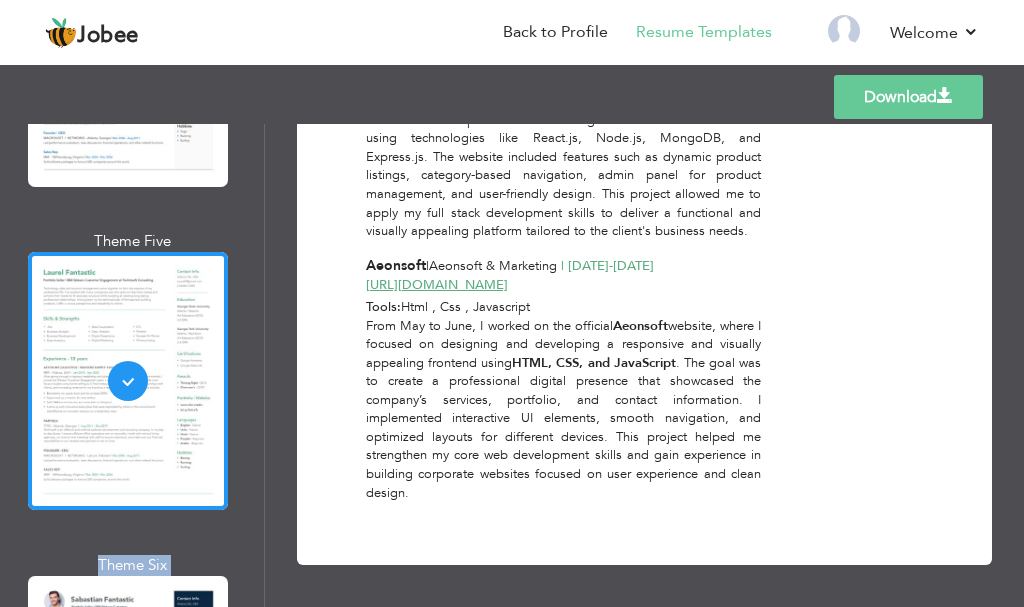 drag, startPoint x: 264, startPoint y: 209, endPoint x: 268, endPoint y: 236, distance: 27.294687 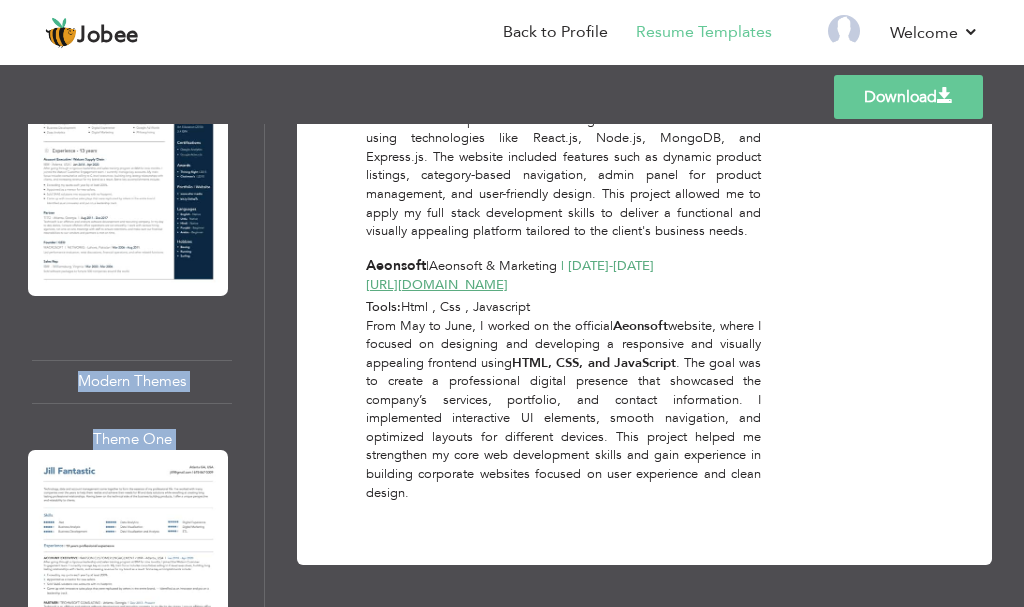 scroll, scrollTop: 1973, scrollLeft: 0, axis: vertical 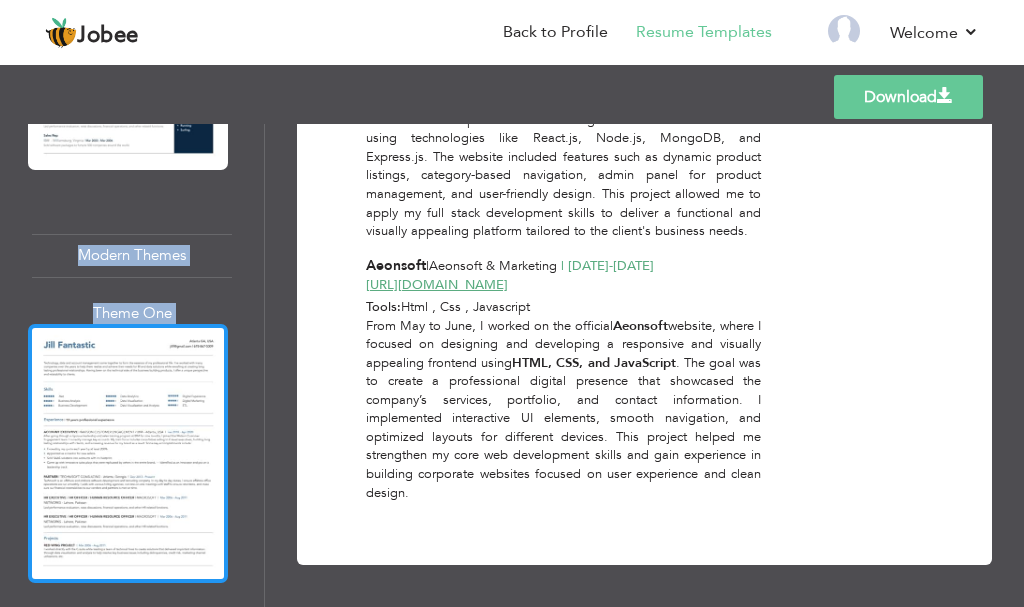 click at bounding box center (128, 453) 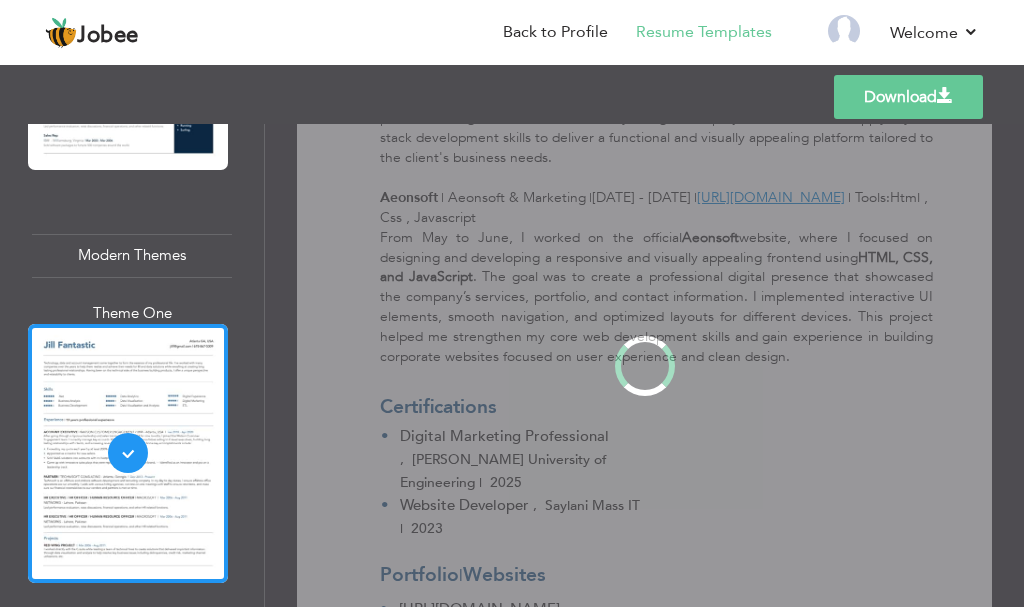 scroll, scrollTop: 0, scrollLeft: 0, axis: both 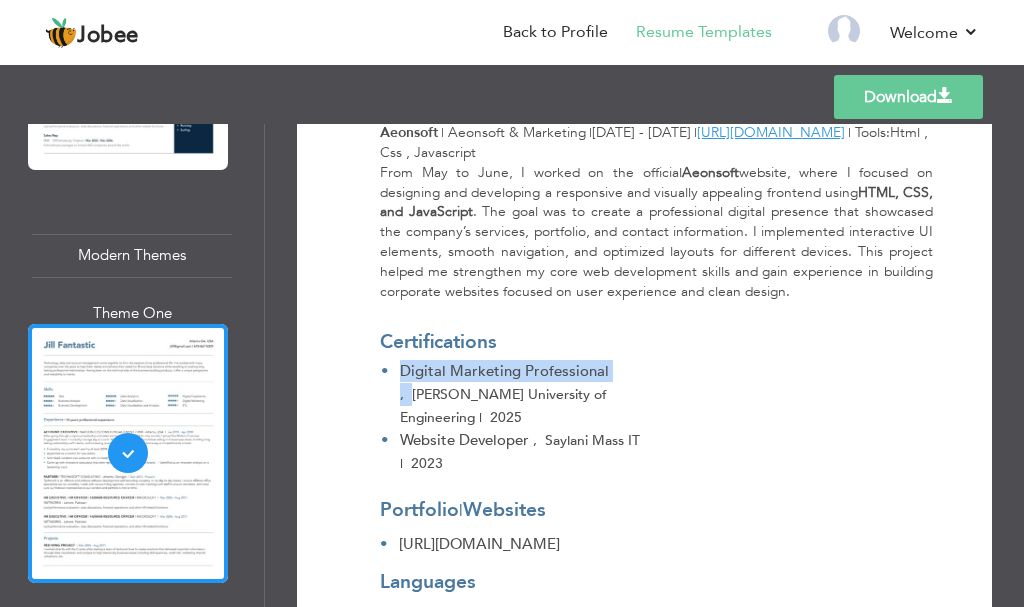 drag, startPoint x: 412, startPoint y: 323, endPoint x: 398, endPoint y: 323, distance: 14 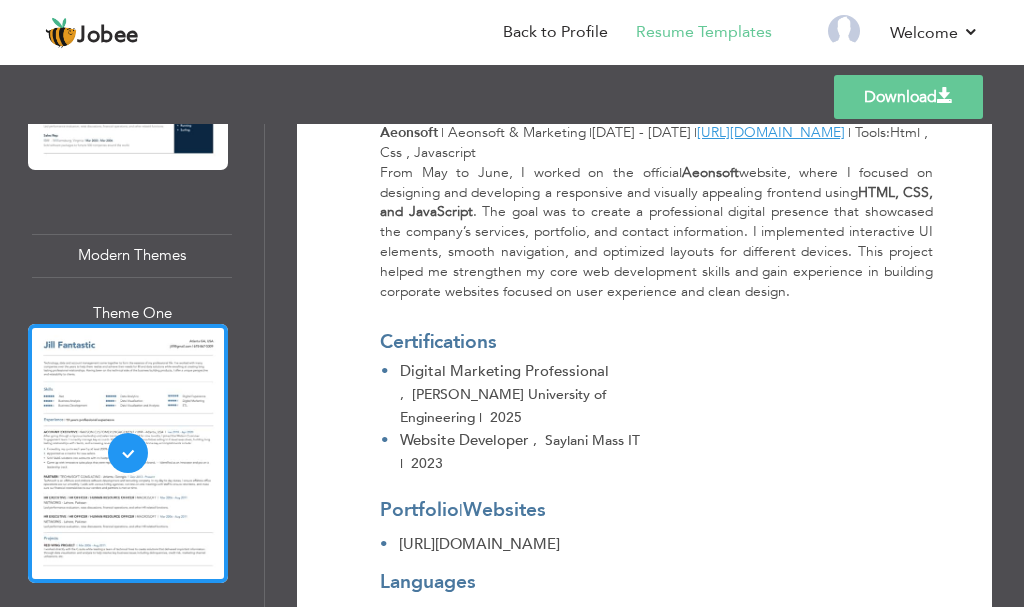 drag, startPoint x: 254, startPoint y: 248, endPoint x: 260, endPoint y: 263, distance: 16.155495 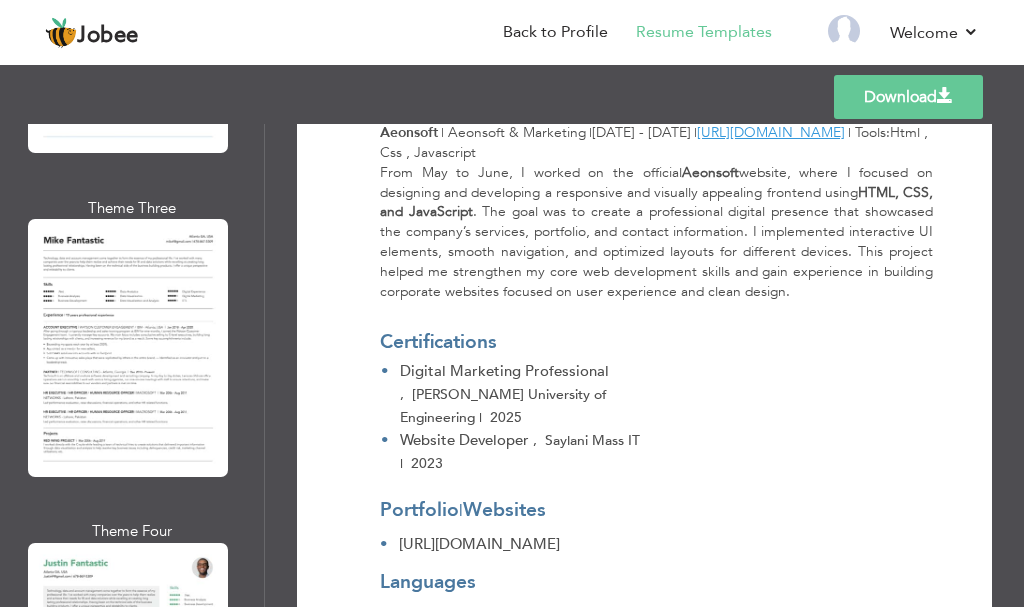scroll, scrollTop: 2636, scrollLeft: 0, axis: vertical 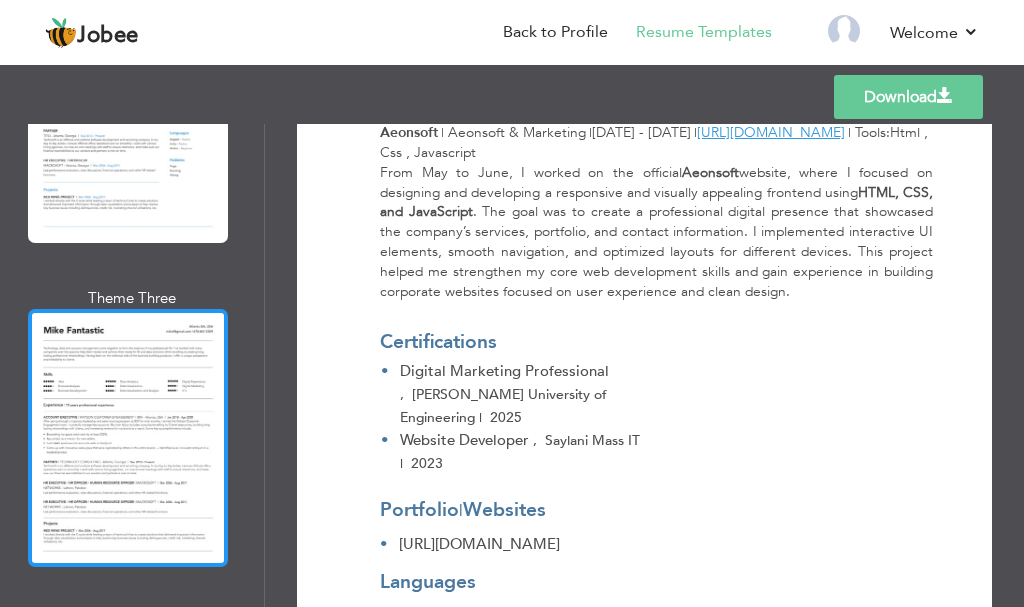 click at bounding box center (128, 438) 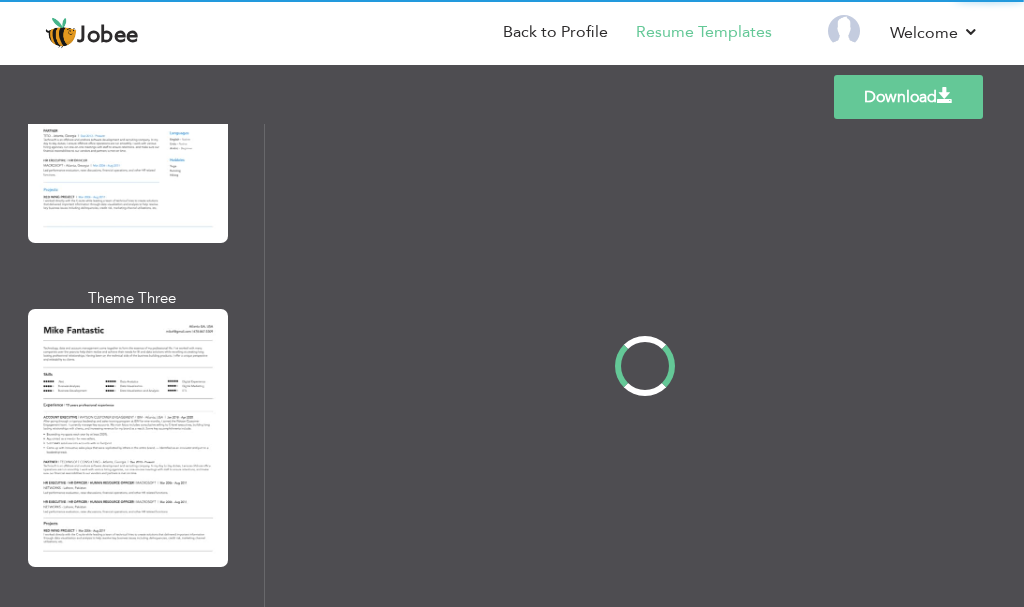 scroll, scrollTop: 0, scrollLeft: 0, axis: both 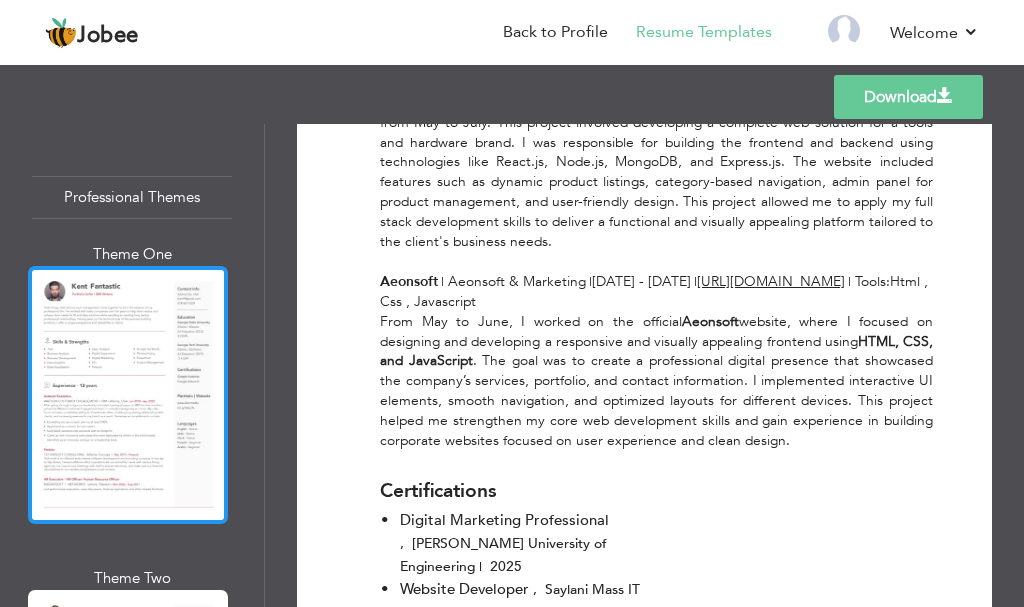 click at bounding box center [128, 395] 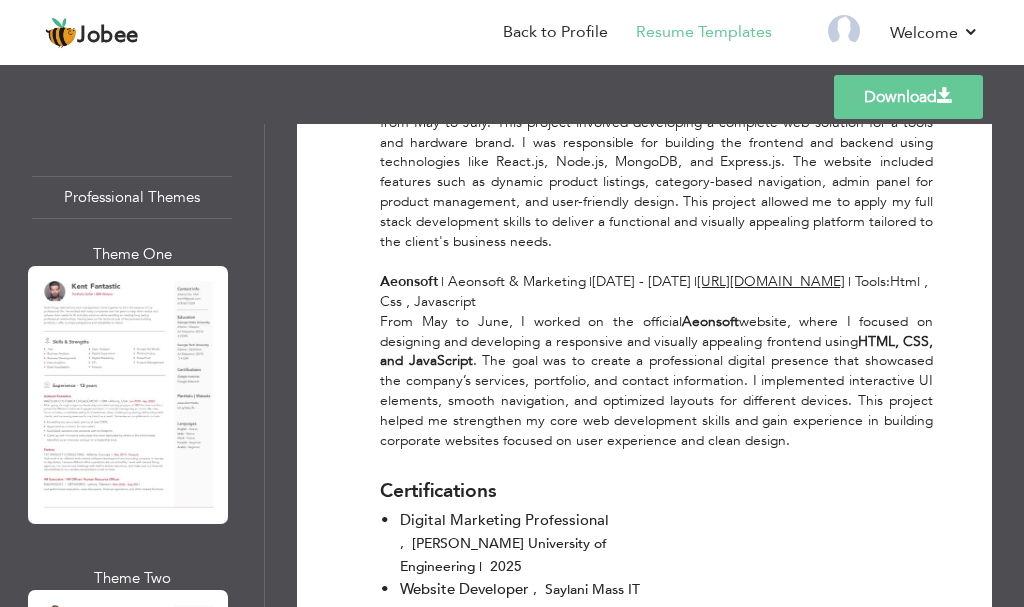 scroll, scrollTop: 0, scrollLeft: 0, axis: both 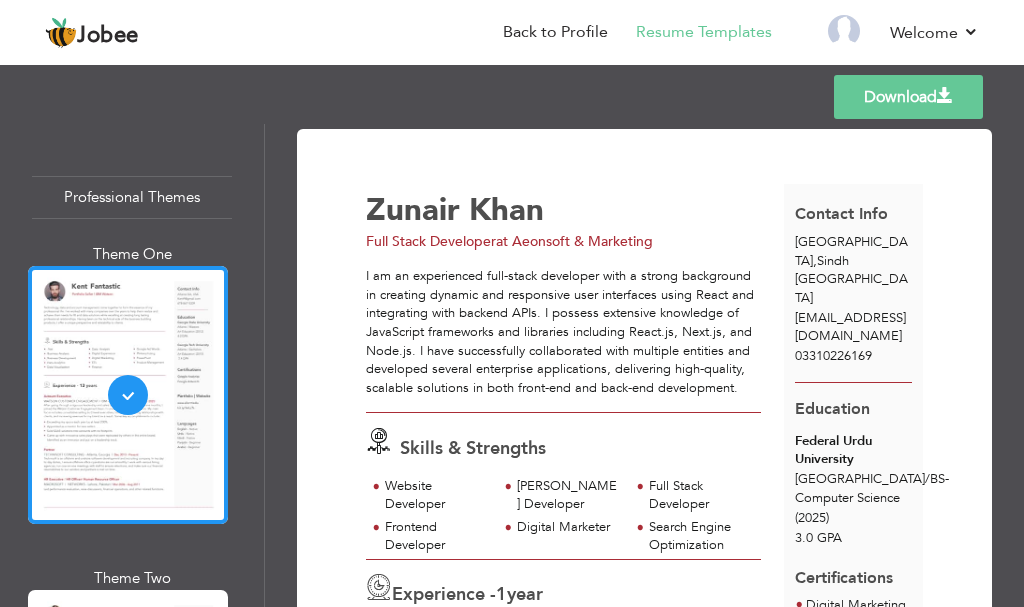 drag, startPoint x: 1014, startPoint y: 189, endPoint x: 1019, endPoint y: 235, distance: 46.270943 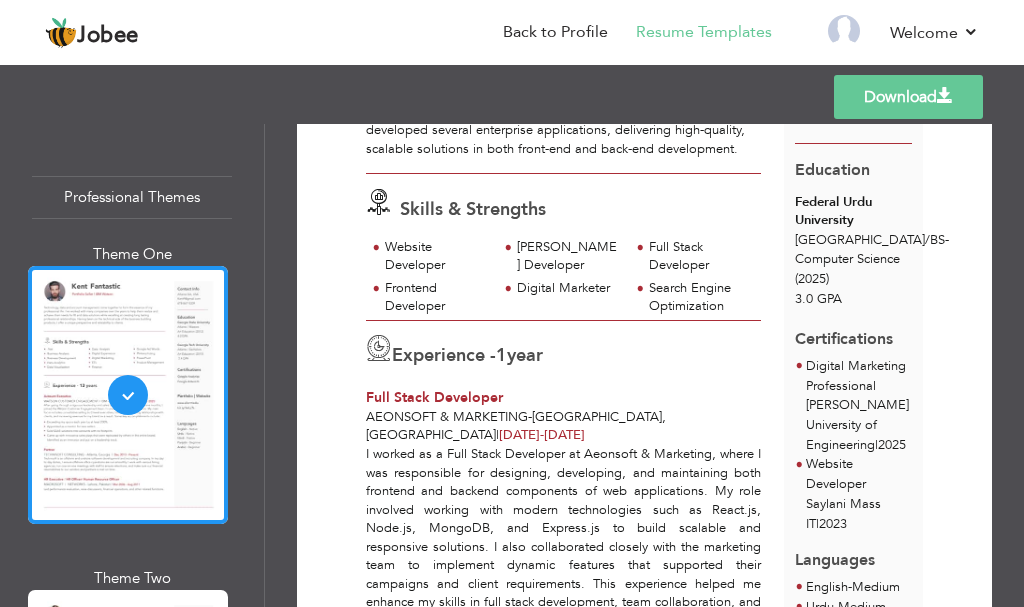 scroll, scrollTop: 244, scrollLeft: 0, axis: vertical 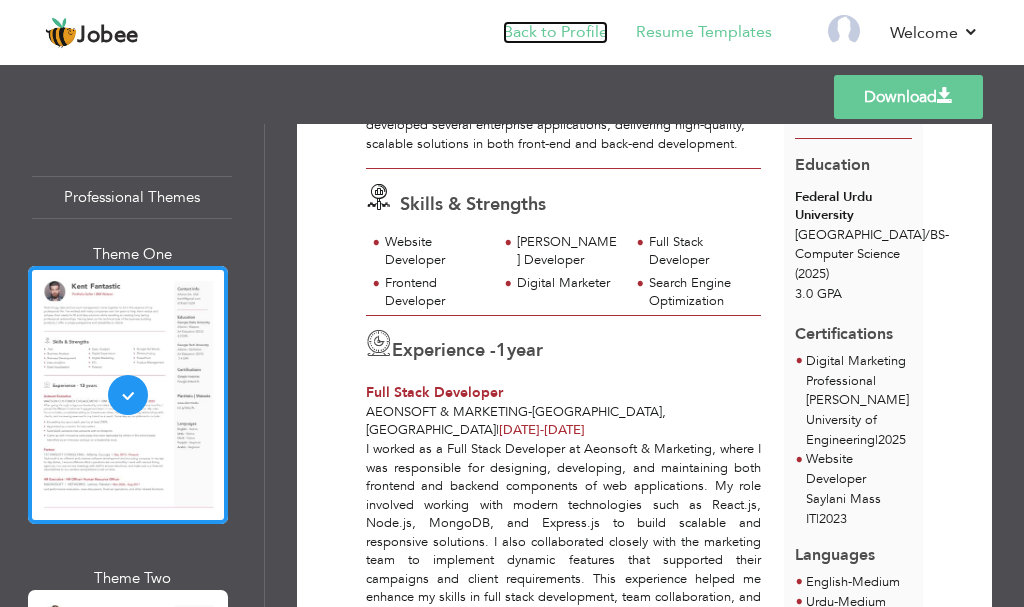 click on "Back to Profile" at bounding box center [555, 32] 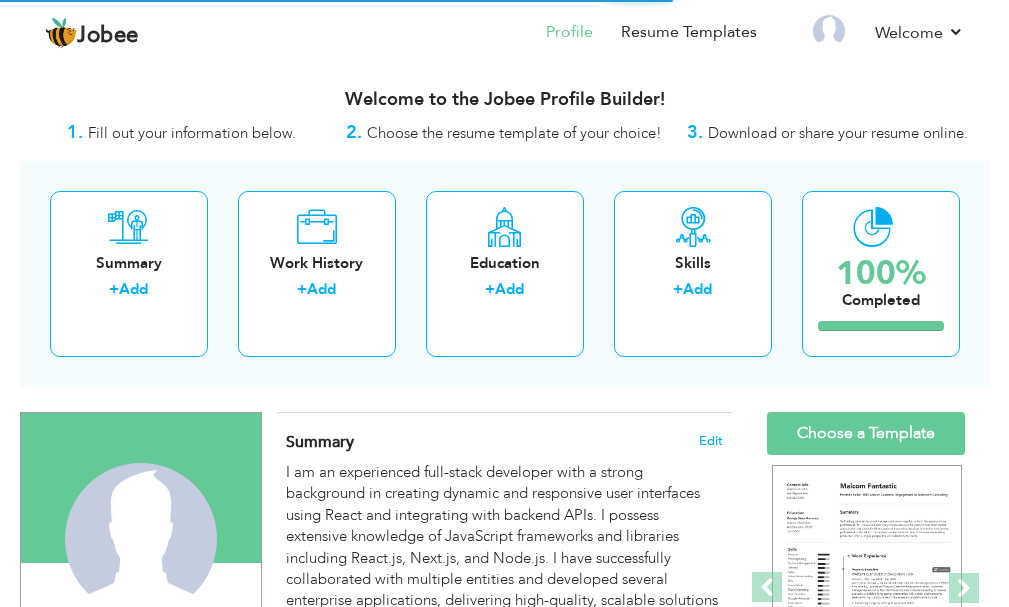 scroll, scrollTop: 0, scrollLeft: 0, axis: both 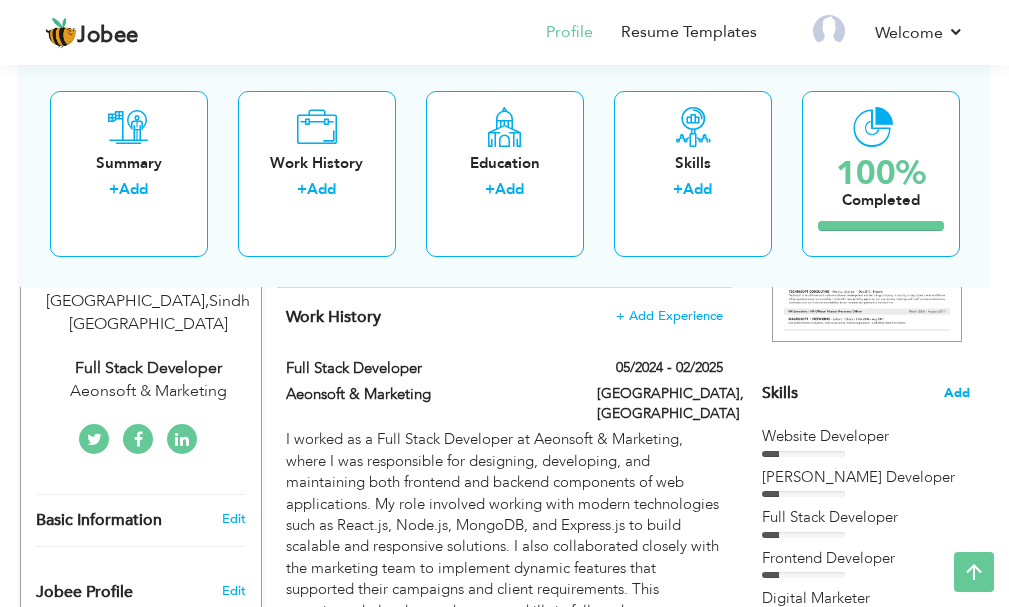 click on "Add" at bounding box center (957, 393) 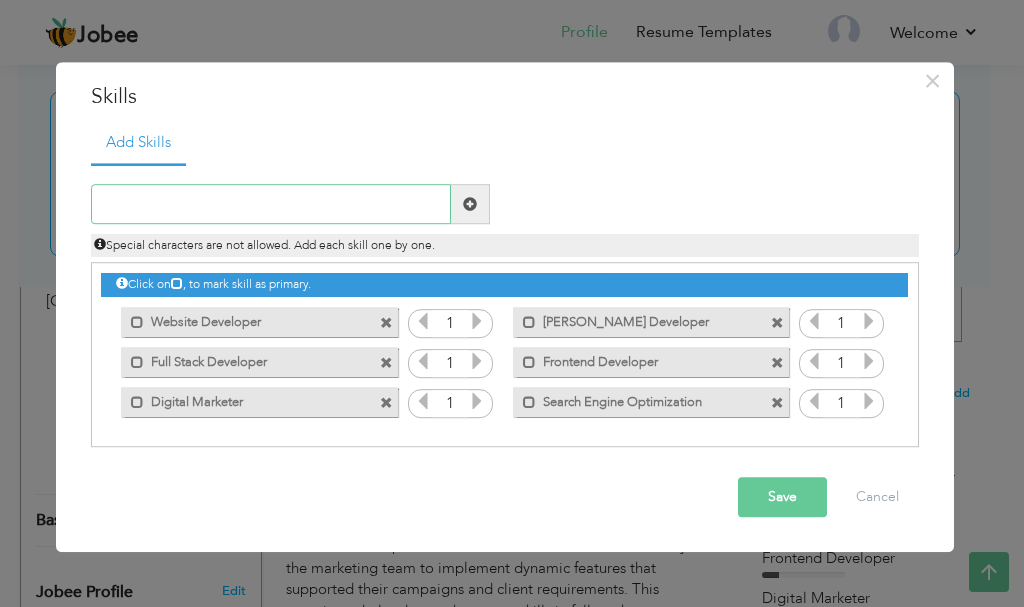click at bounding box center (271, 205) 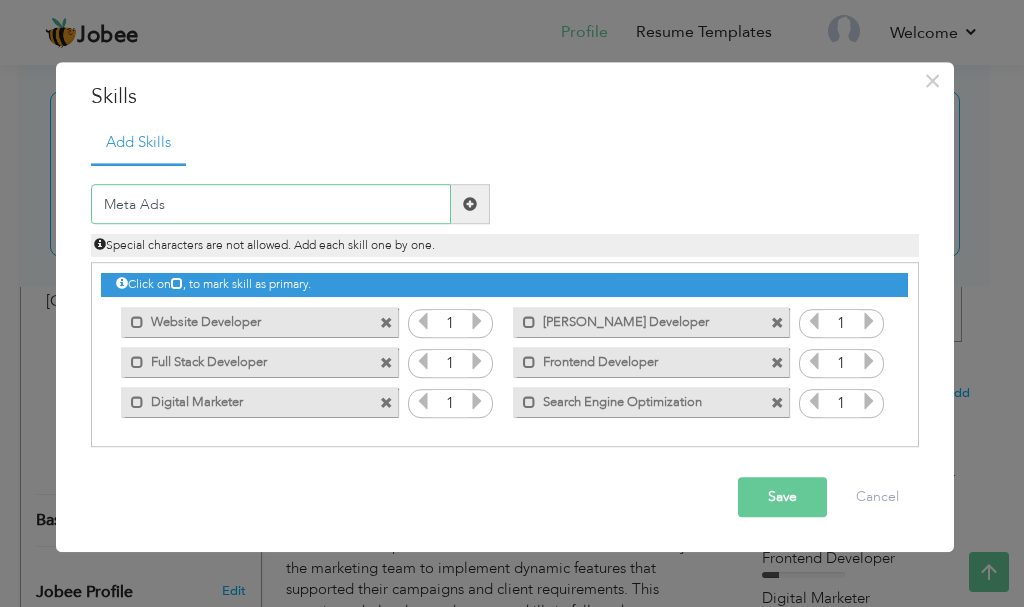 type on "Meta Ads" 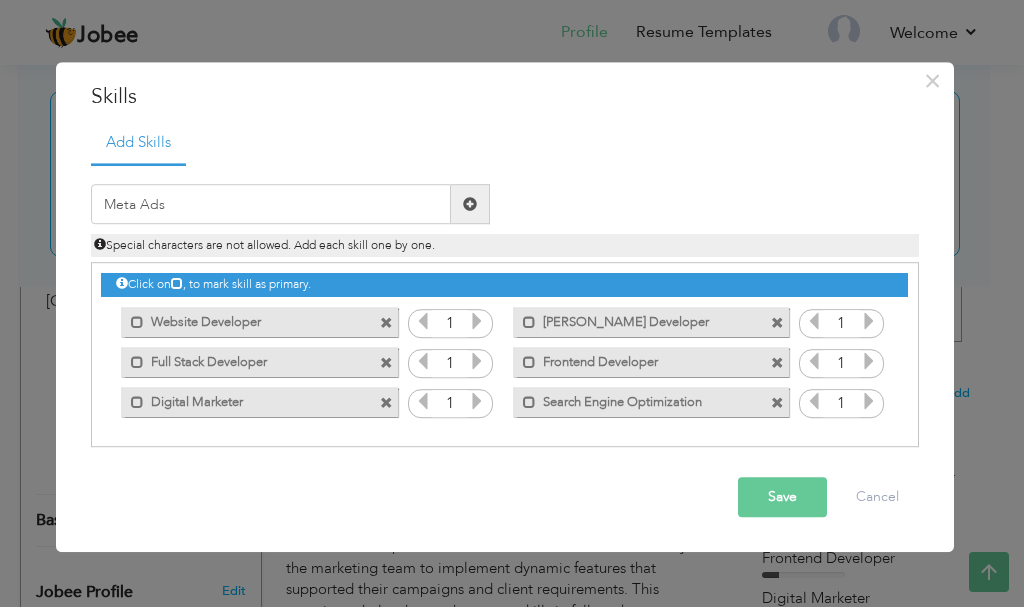 click at bounding box center (470, 204) 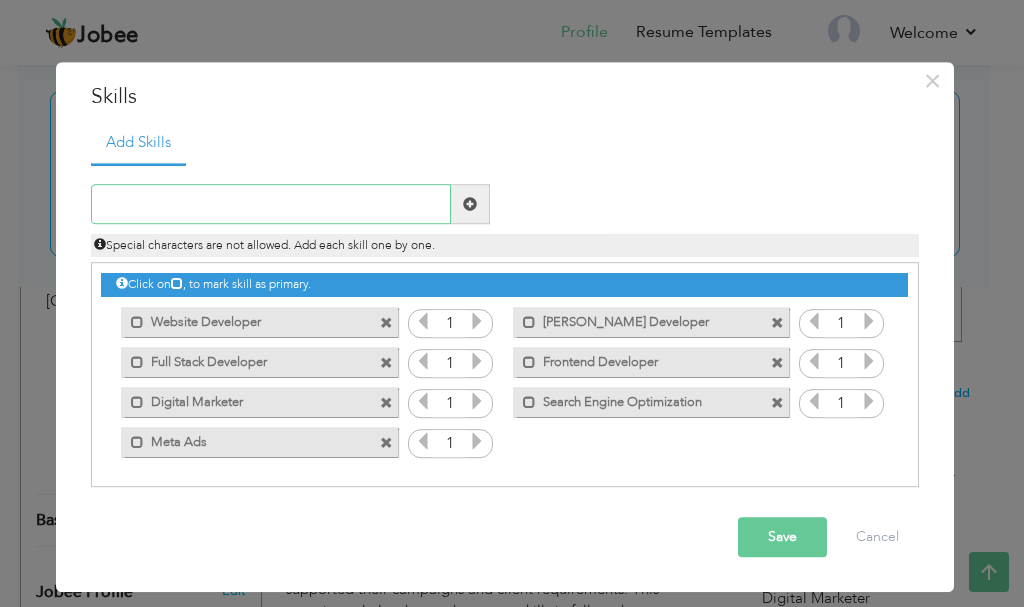 click at bounding box center [271, 205] 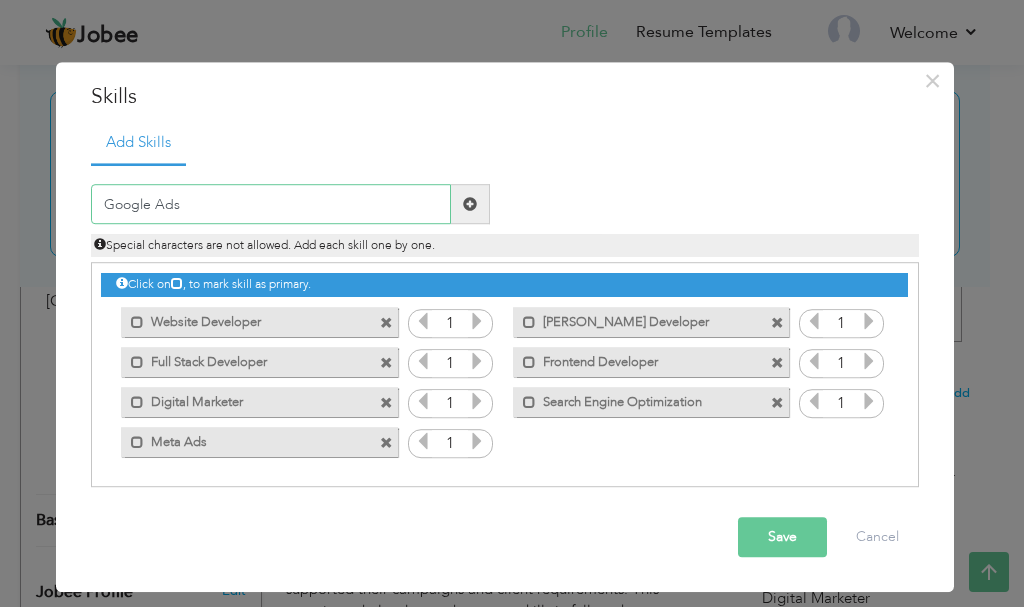 type on "Google Ads" 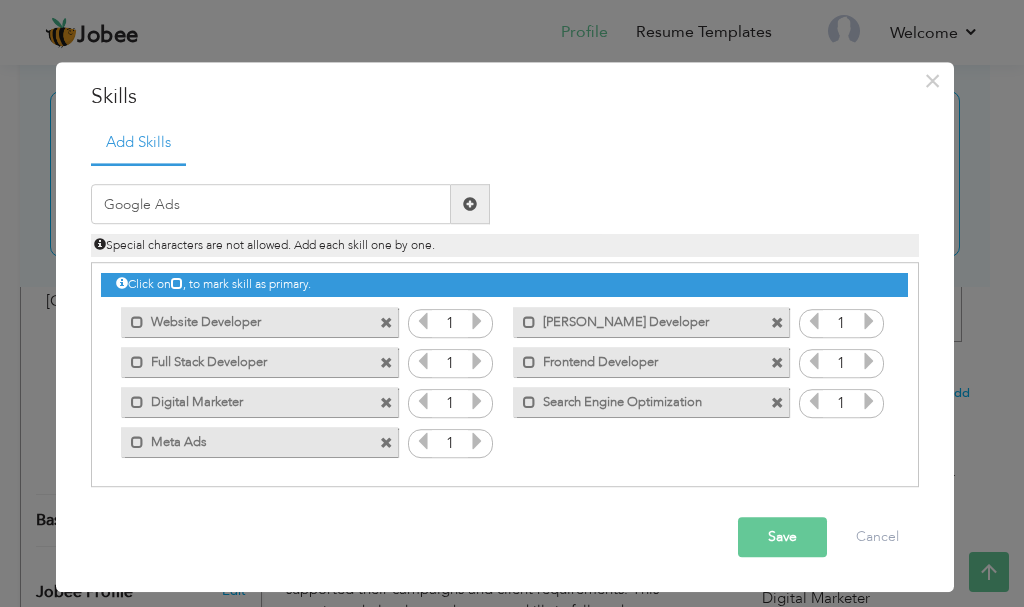 click at bounding box center (470, 204) 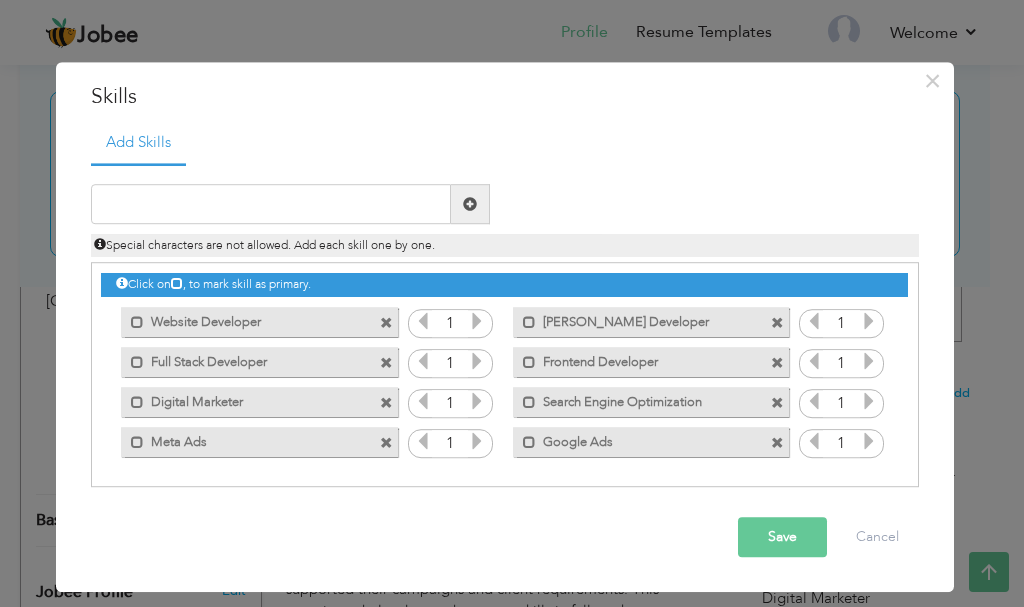click on "Save" at bounding box center (782, 538) 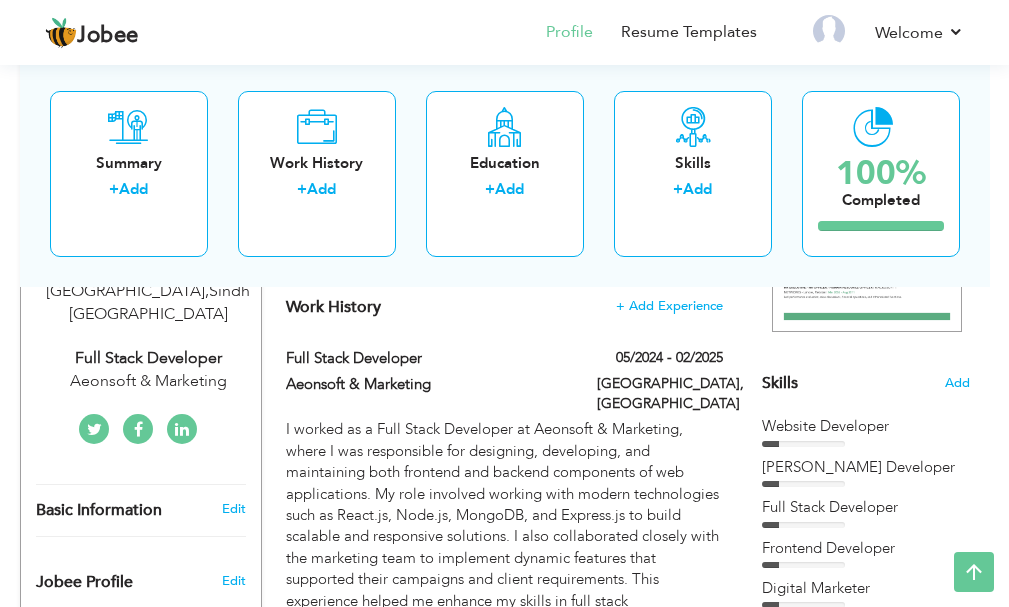 scroll, scrollTop: 410, scrollLeft: 0, axis: vertical 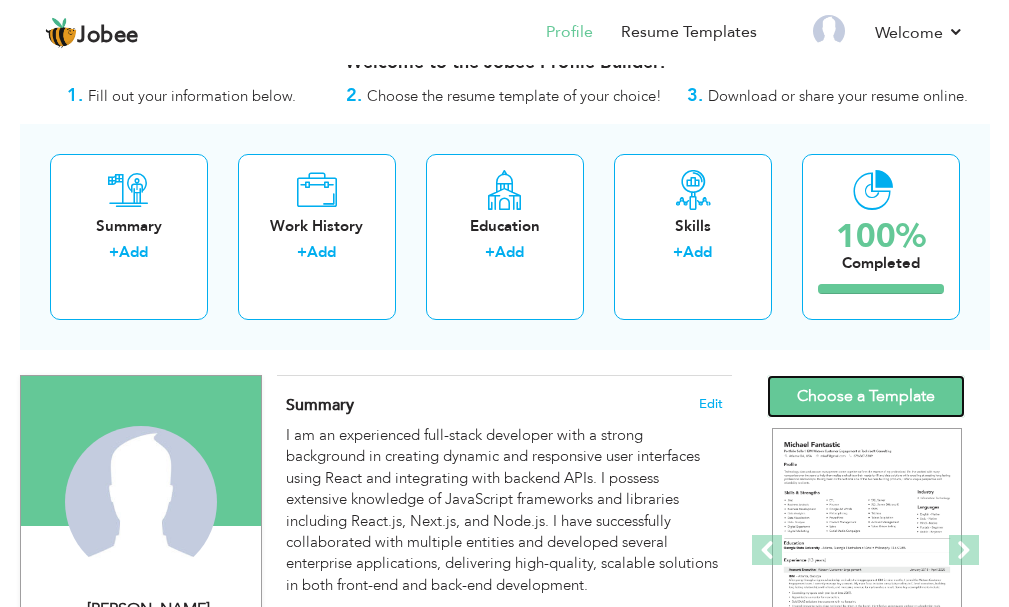 click on "Choose a Template" at bounding box center (866, 396) 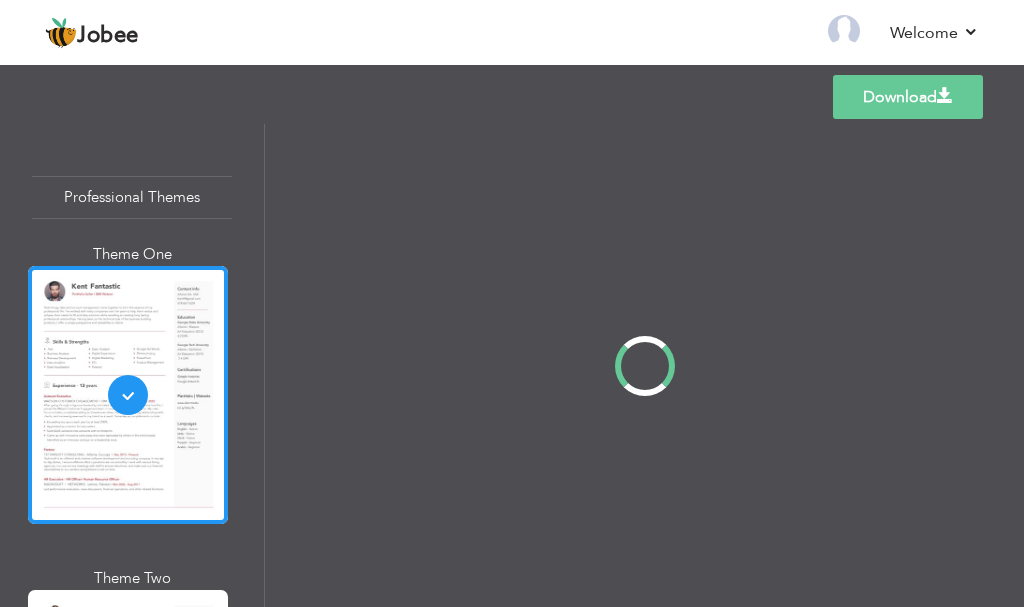 scroll, scrollTop: 0, scrollLeft: 0, axis: both 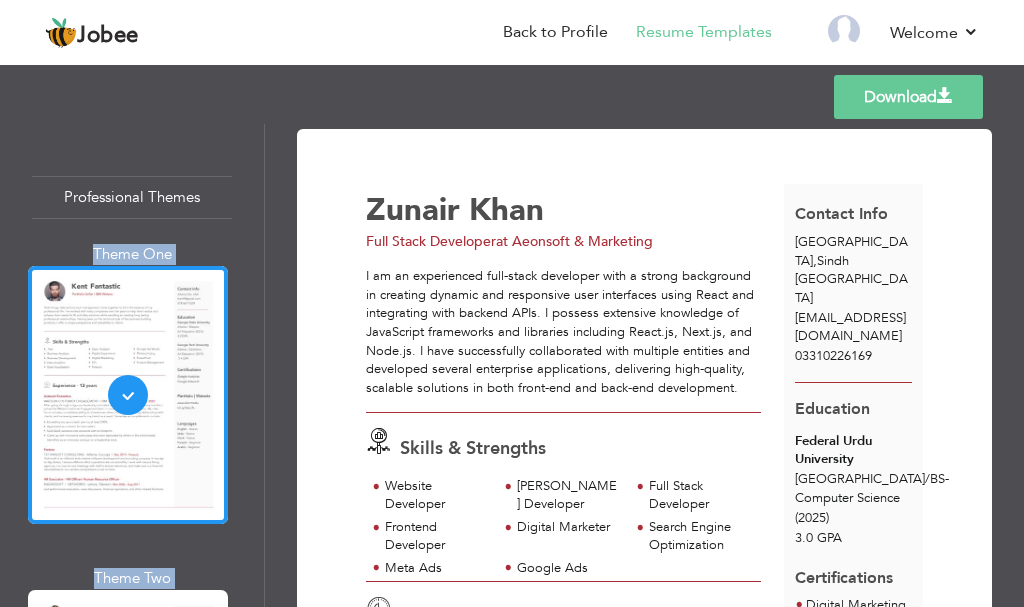 drag, startPoint x: 264, startPoint y: 139, endPoint x: 267, endPoint y: 149, distance: 10.440307 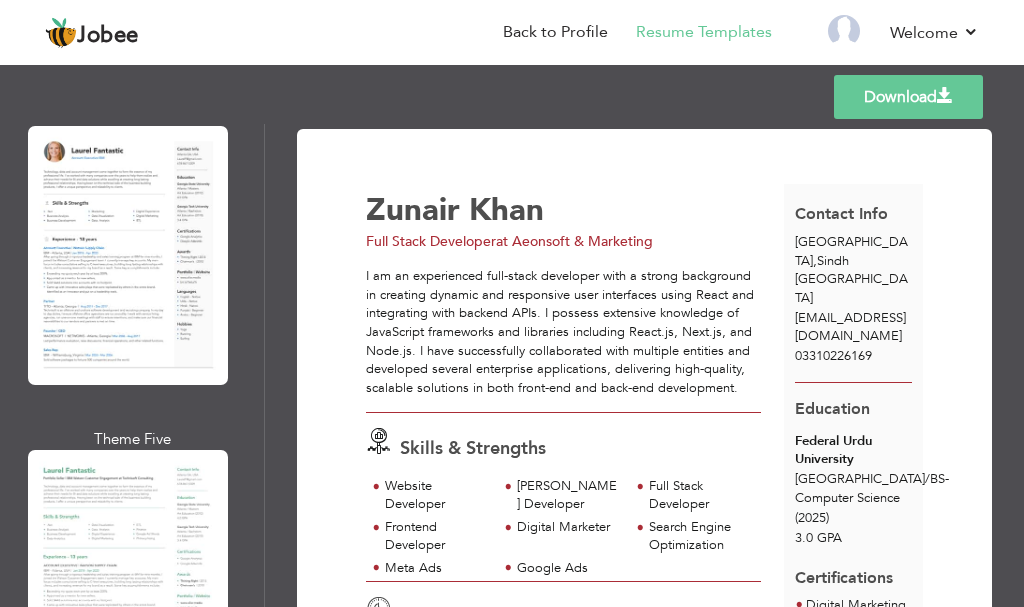 scroll, scrollTop: 1130, scrollLeft: 0, axis: vertical 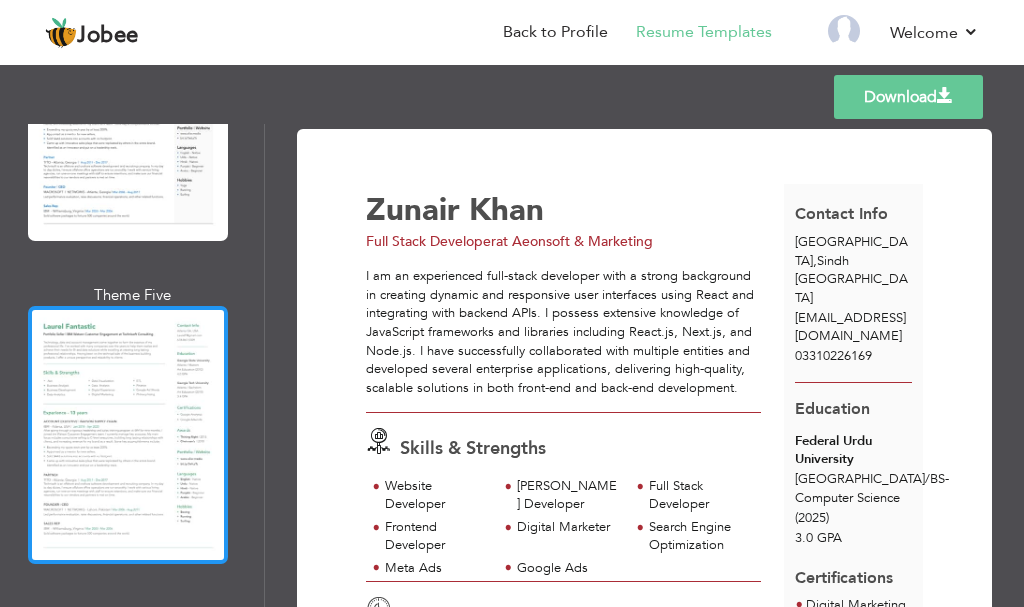 click at bounding box center [128, 435] 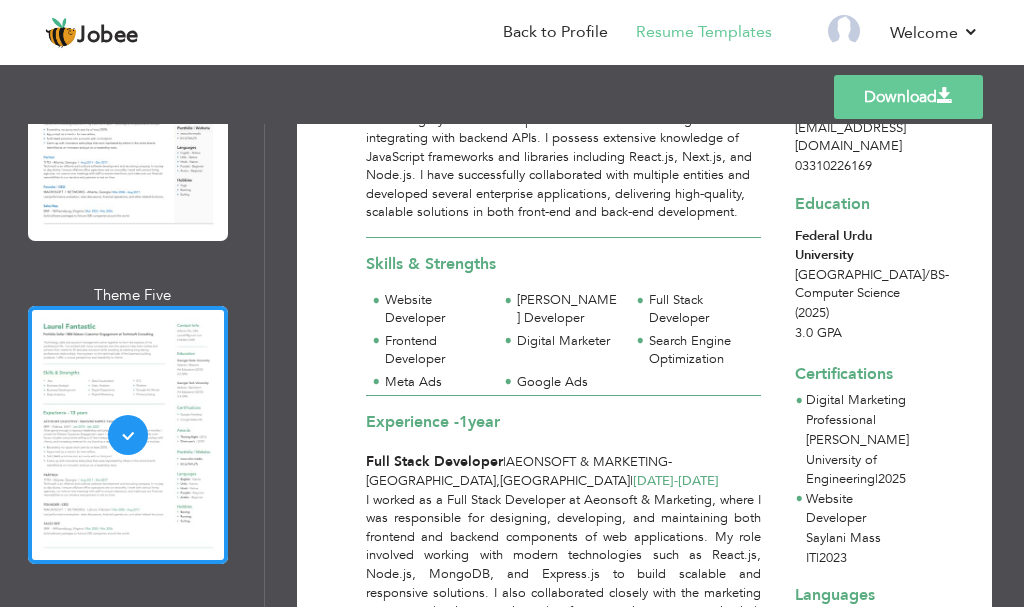 scroll, scrollTop: 46, scrollLeft: 0, axis: vertical 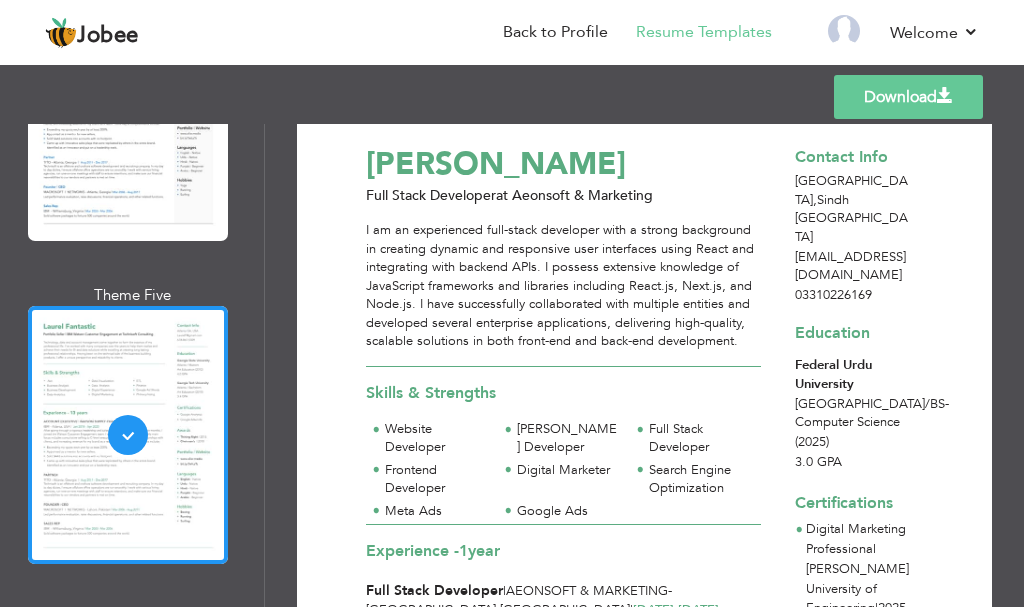 click on "Download" at bounding box center (908, 97) 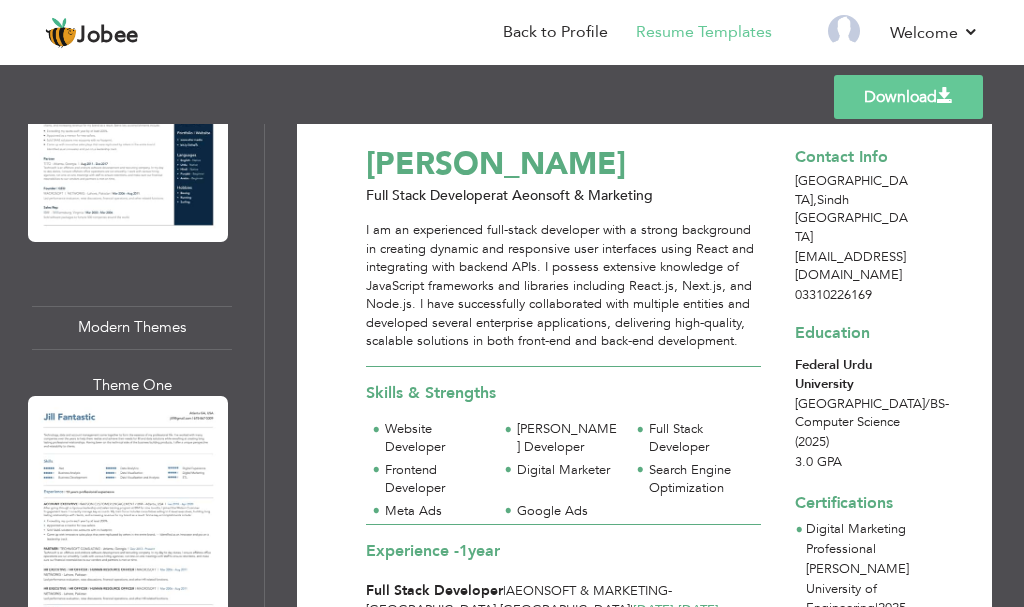 scroll, scrollTop: 2044, scrollLeft: 0, axis: vertical 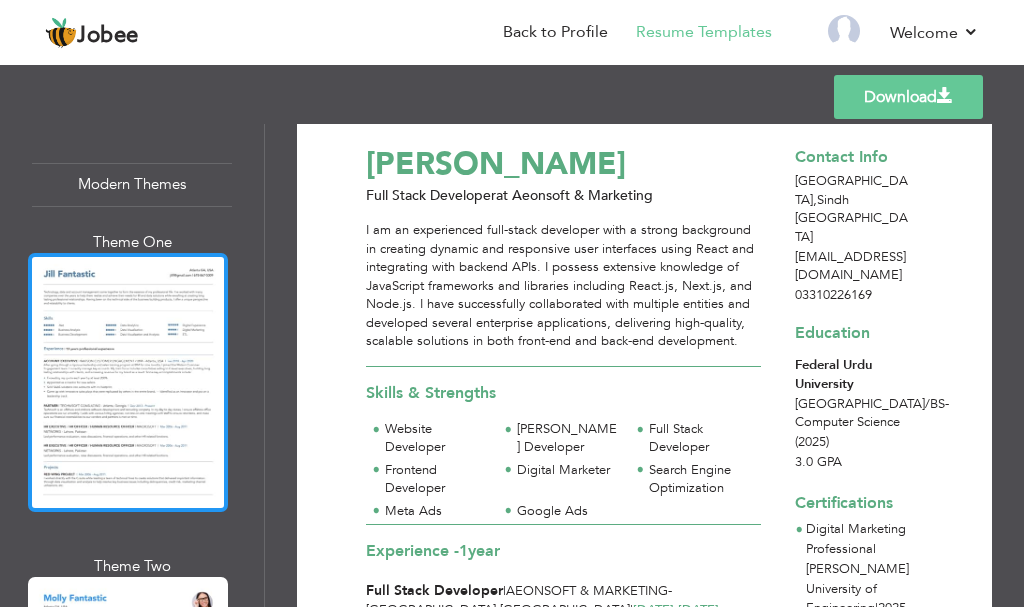 click at bounding box center [128, 382] 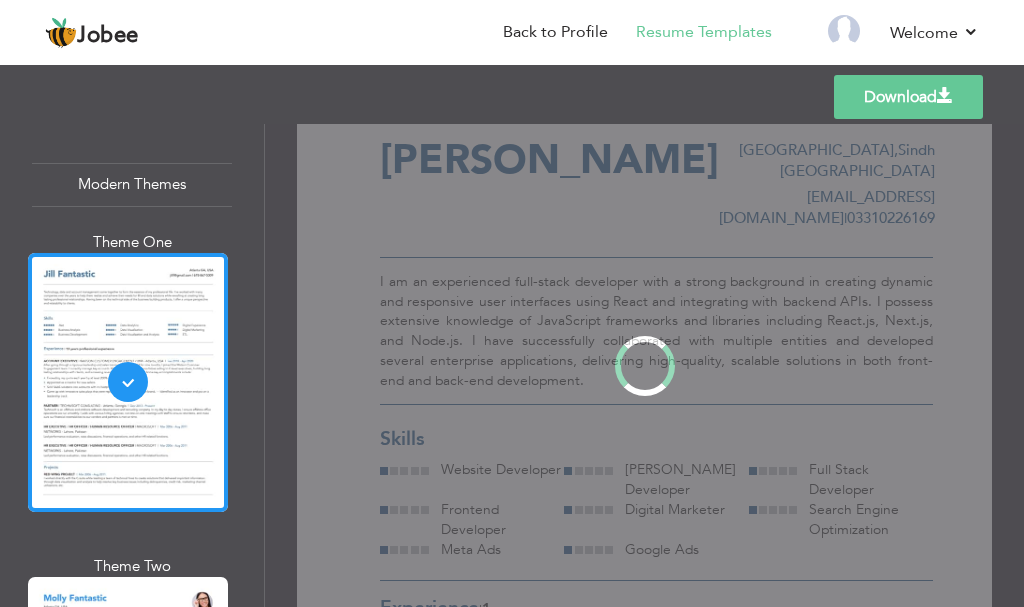 scroll, scrollTop: 0, scrollLeft: 0, axis: both 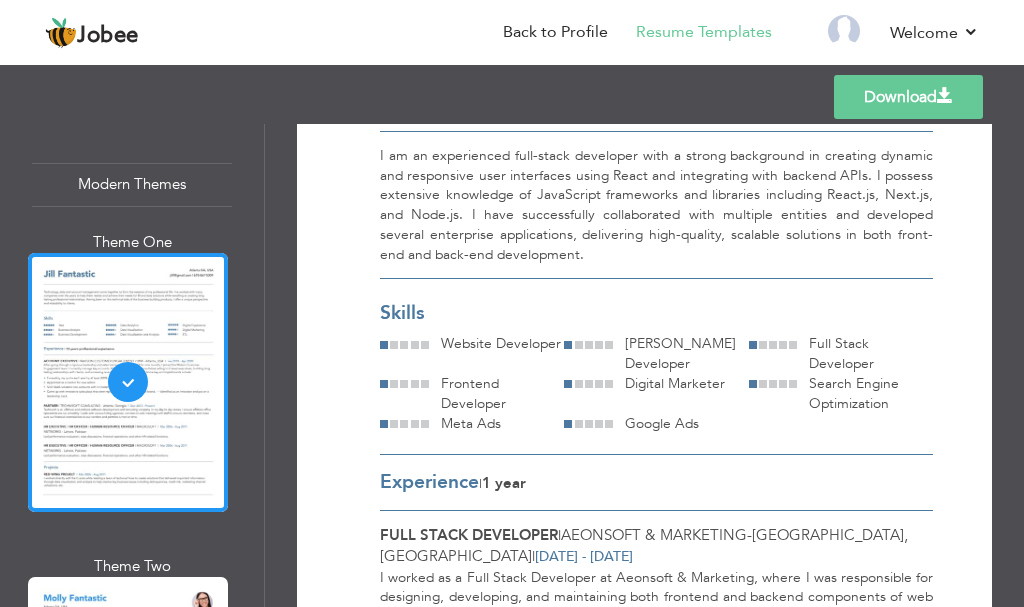 click on "Download" at bounding box center (908, 97) 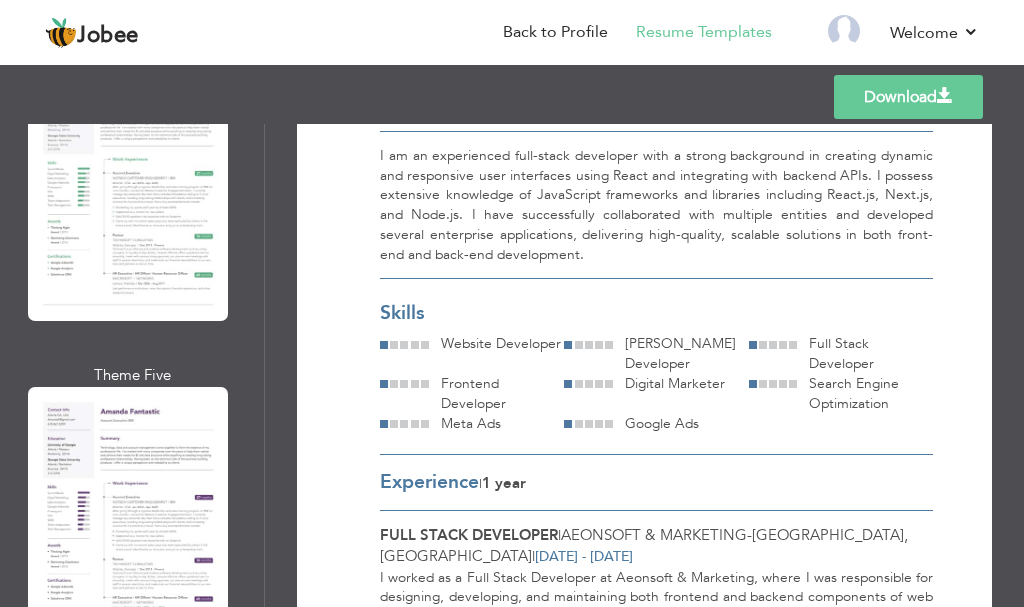 scroll, scrollTop: 4609, scrollLeft: 0, axis: vertical 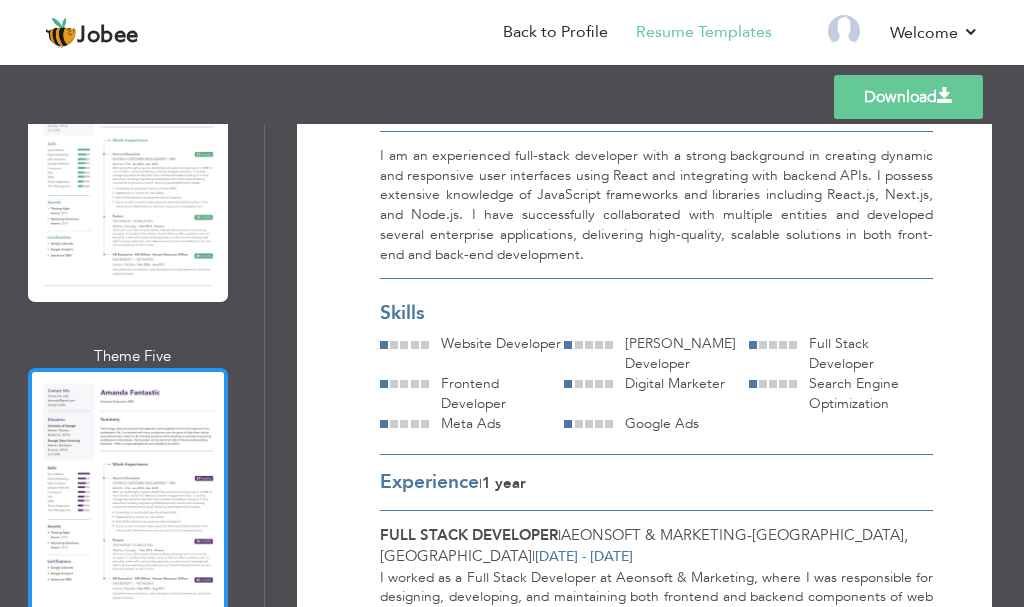 click at bounding box center (128, 497) 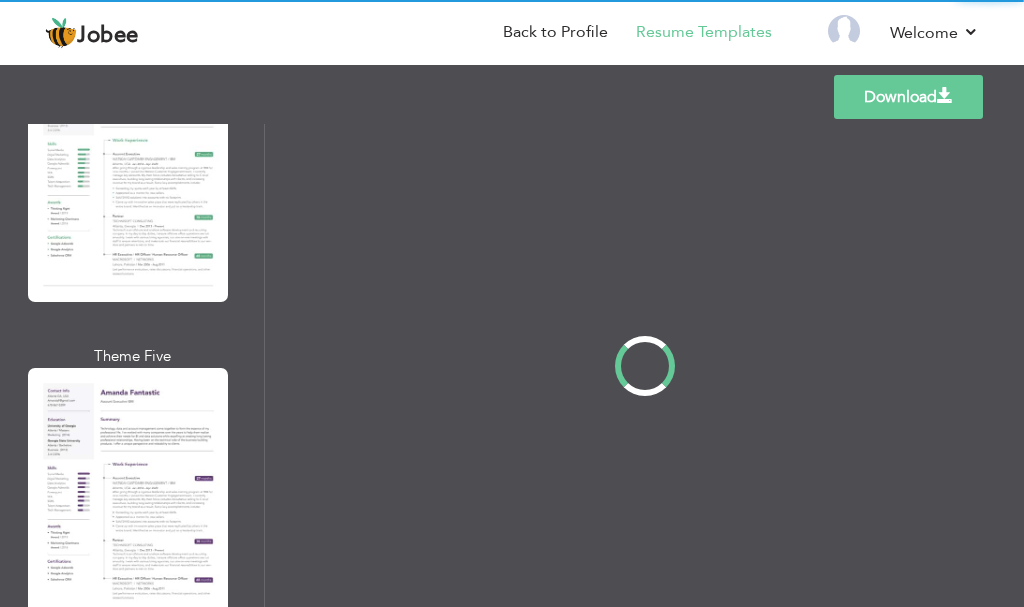 scroll, scrollTop: 0, scrollLeft: 0, axis: both 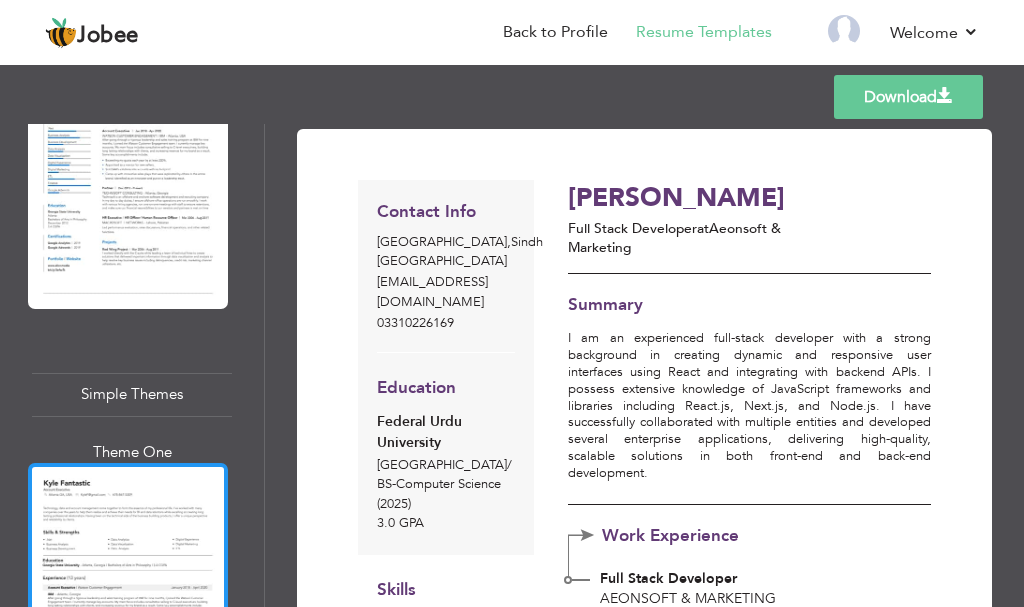 click at bounding box center [128, 592] 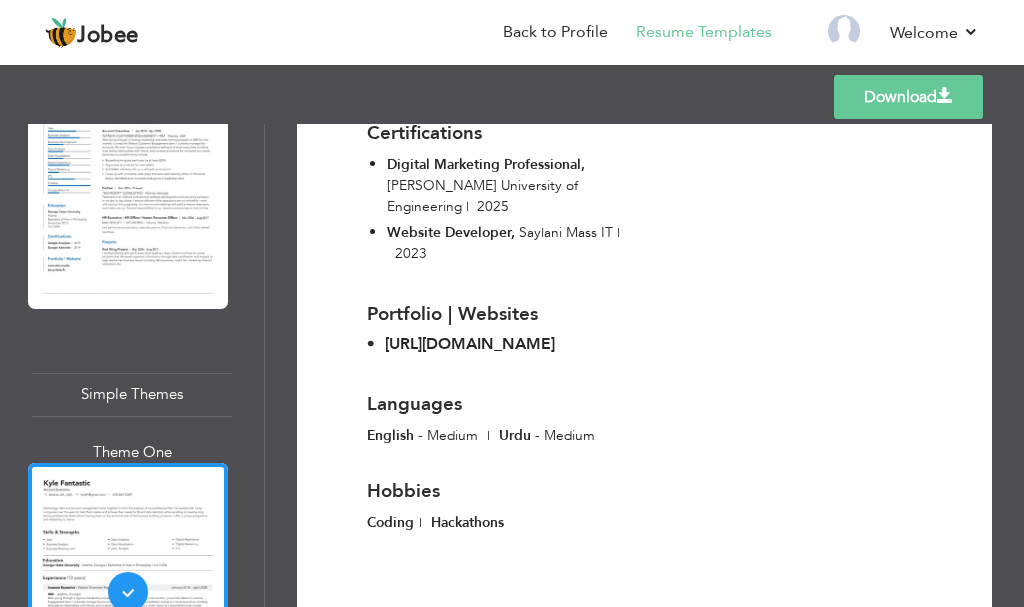 scroll, scrollTop: 2464, scrollLeft: 0, axis: vertical 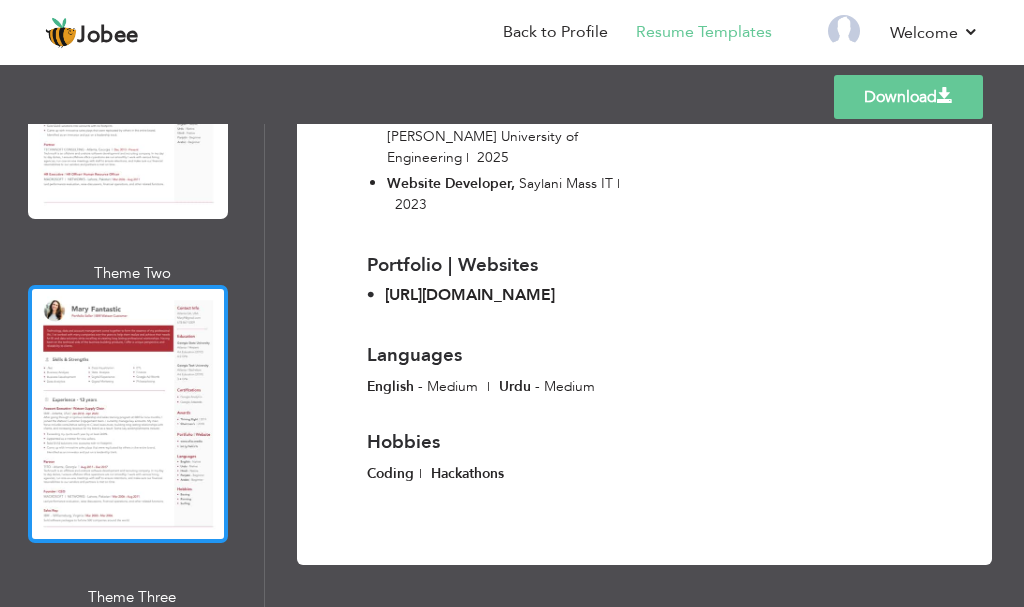 click at bounding box center (128, 414) 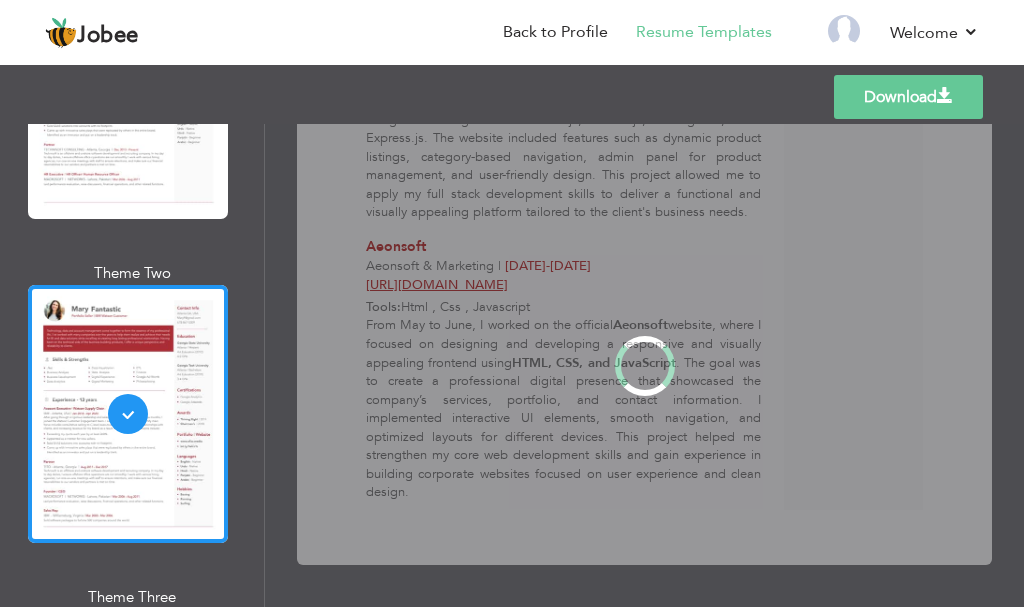 scroll, scrollTop: 0, scrollLeft: 0, axis: both 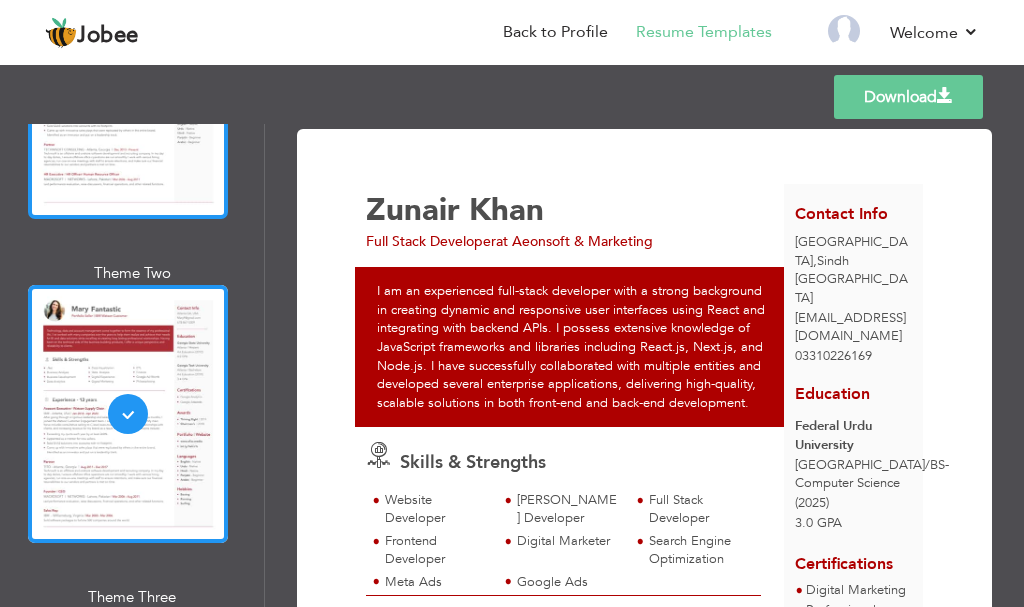 click at bounding box center [128, 90] 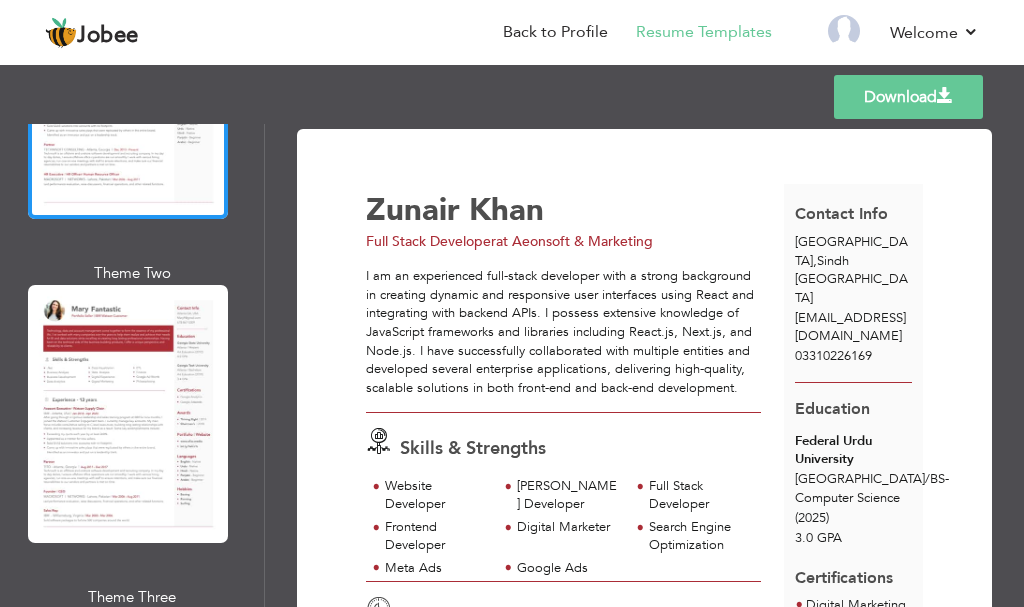 drag, startPoint x: 1015, startPoint y: 197, endPoint x: 1012, endPoint y: 229, distance: 32.140316 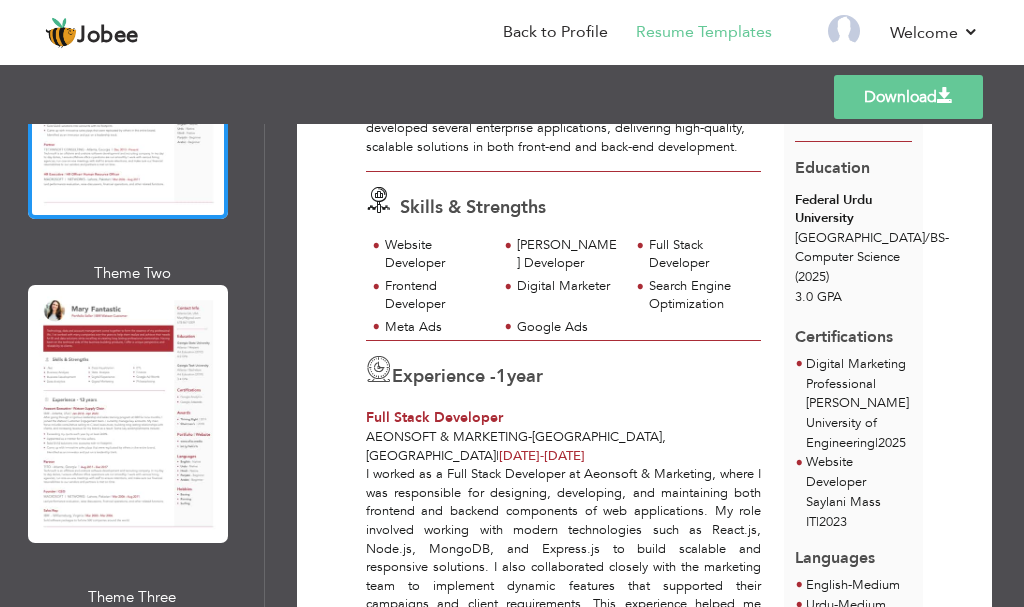 scroll, scrollTop: 183, scrollLeft: 0, axis: vertical 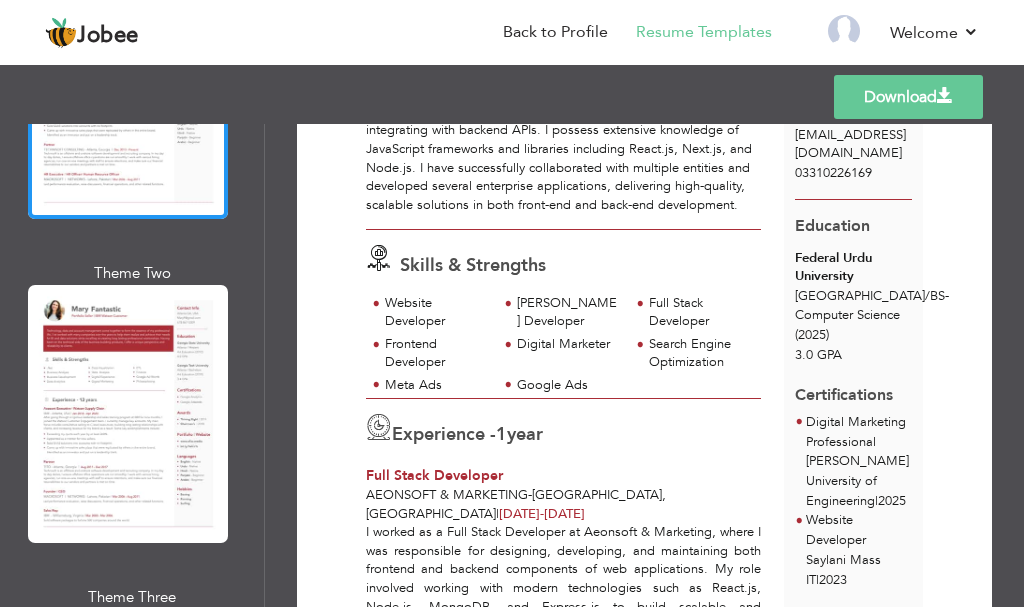 click on "Download" at bounding box center (908, 97) 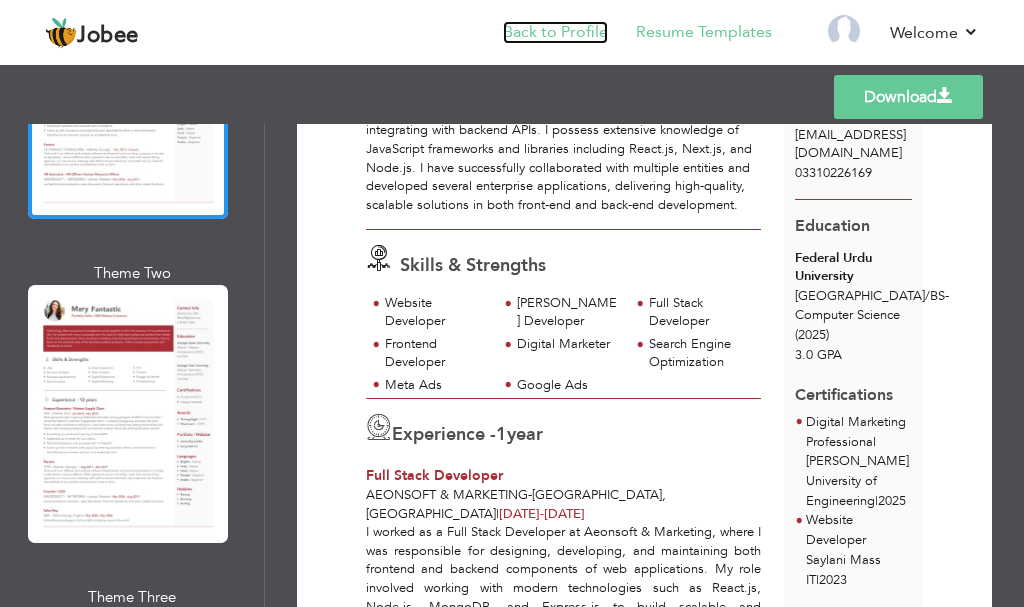 click on "Back to Profile" at bounding box center (555, 32) 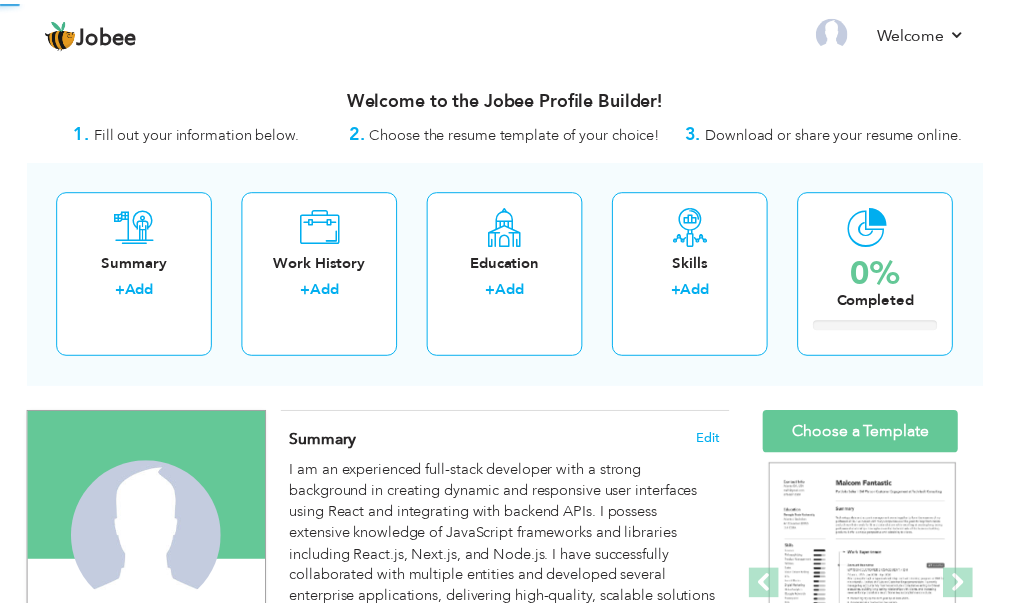 scroll, scrollTop: 0, scrollLeft: 0, axis: both 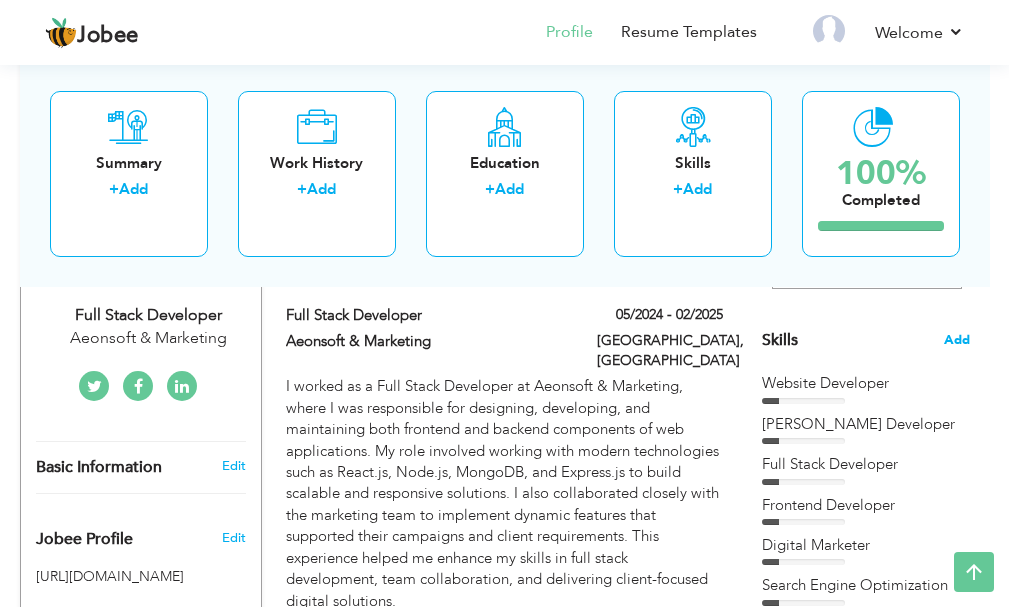 click on "Add" at bounding box center [957, 340] 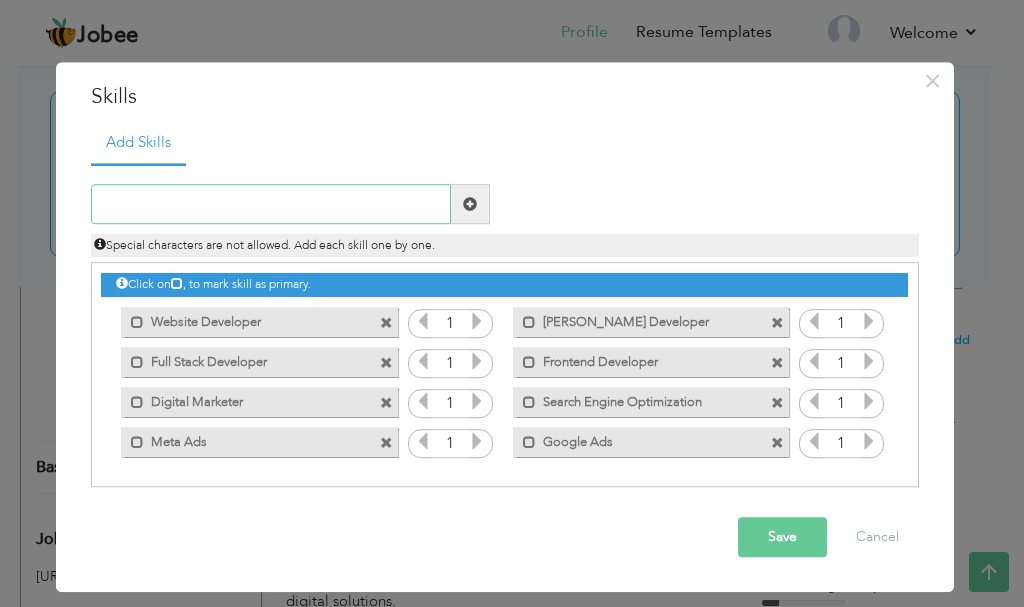 click at bounding box center [271, 205] 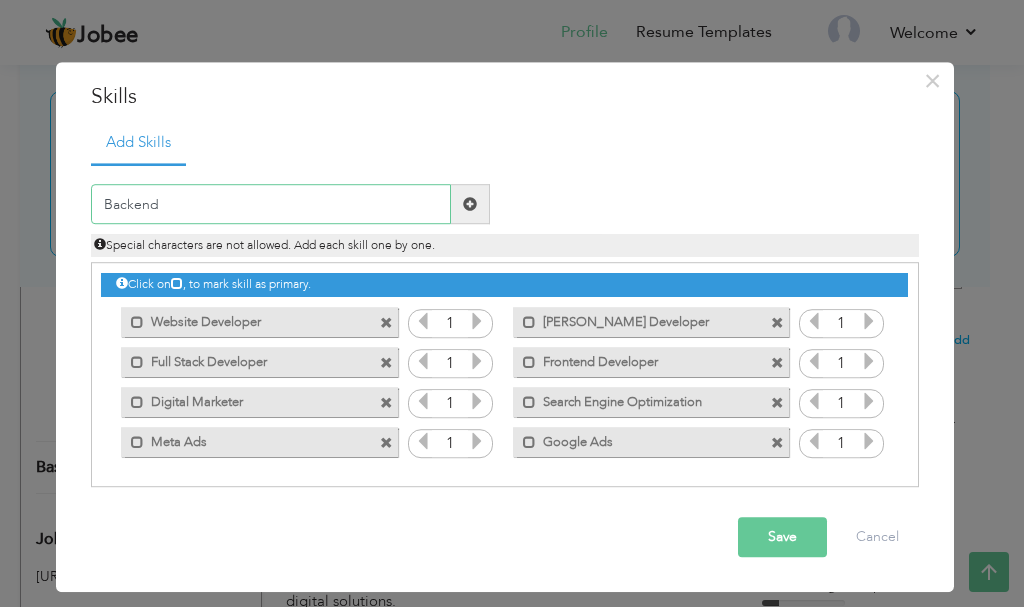 type on "Backend" 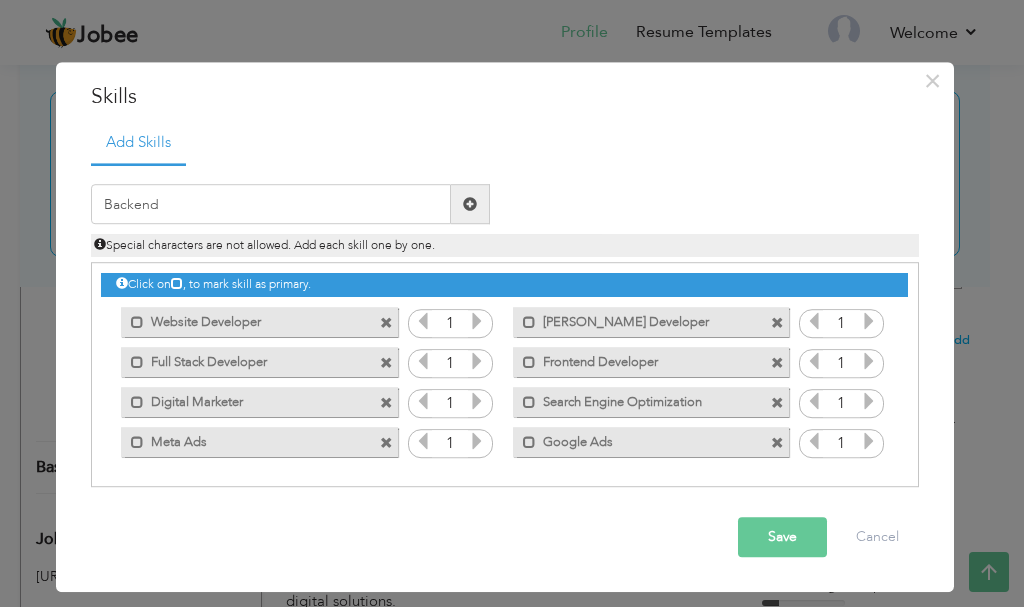 click on "Save" at bounding box center [782, 538] 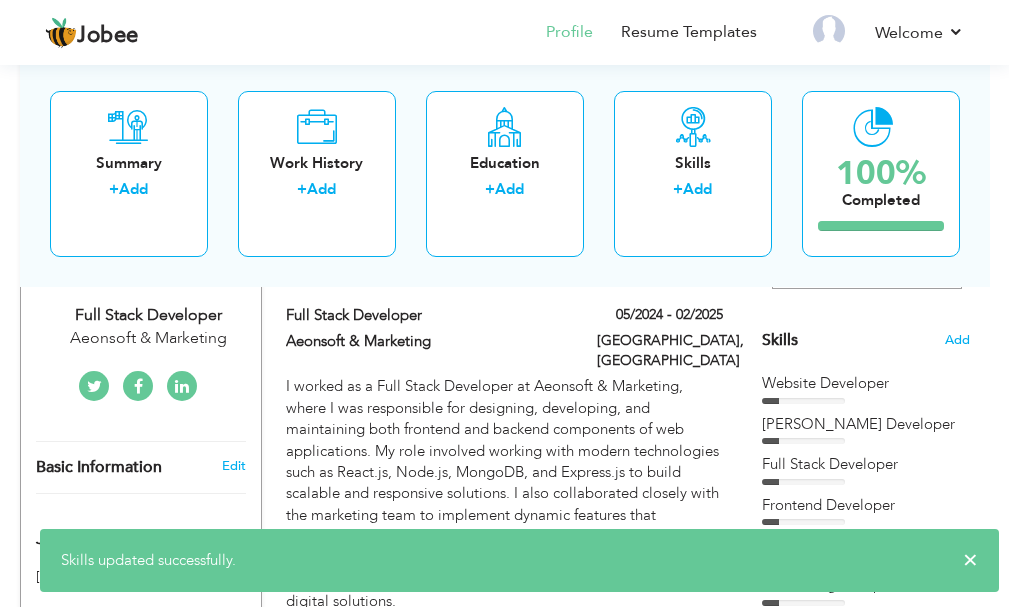 scroll, scrollTop: 165, scrollLeft: 0, axis: vertical 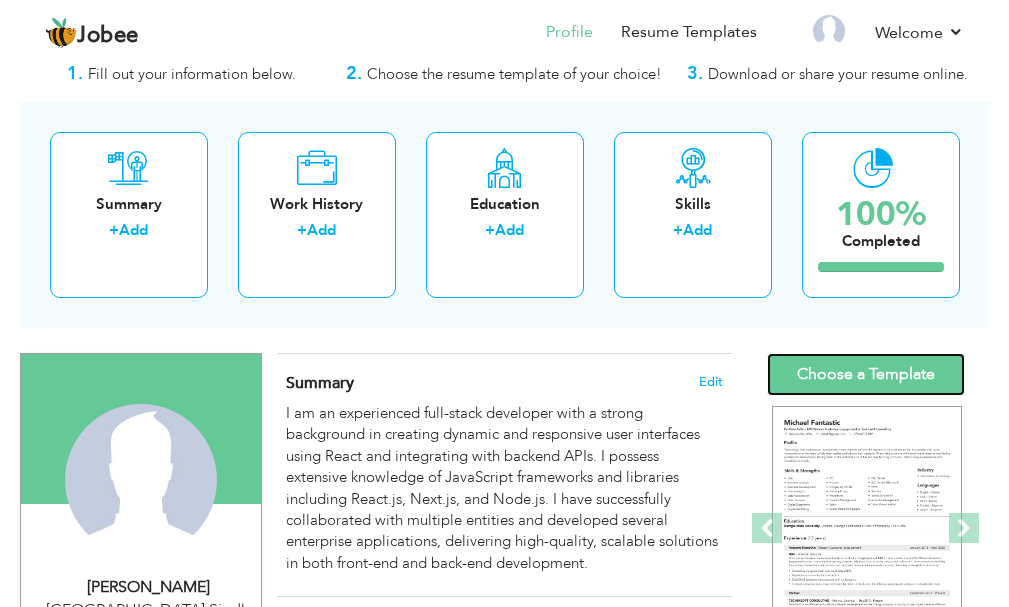 click on "Choose a Template" at bounding box center [866, 374] 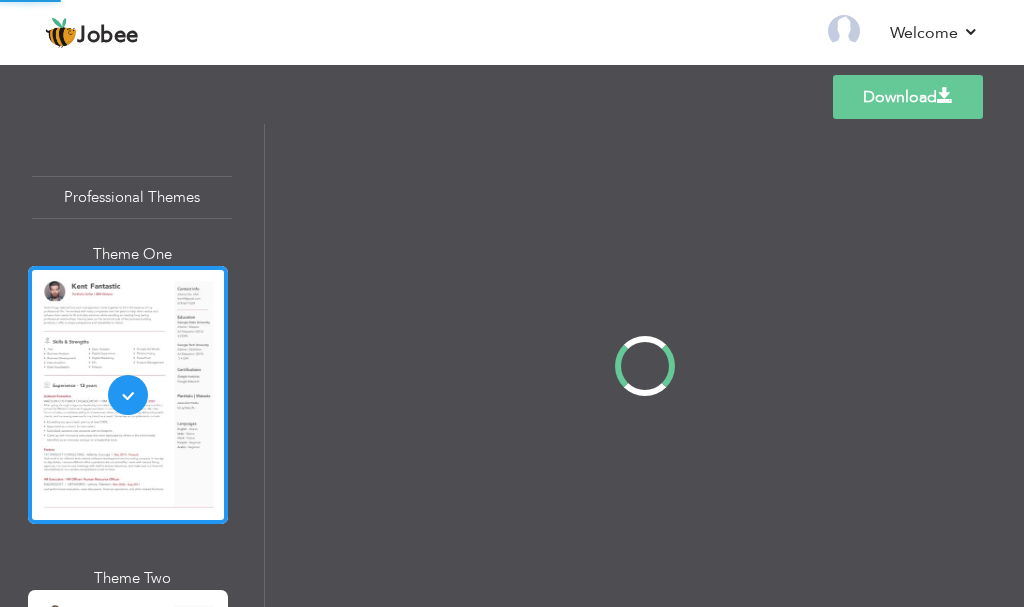 scroll, scrollTop: 0, scrollLeft: 0, axis: both 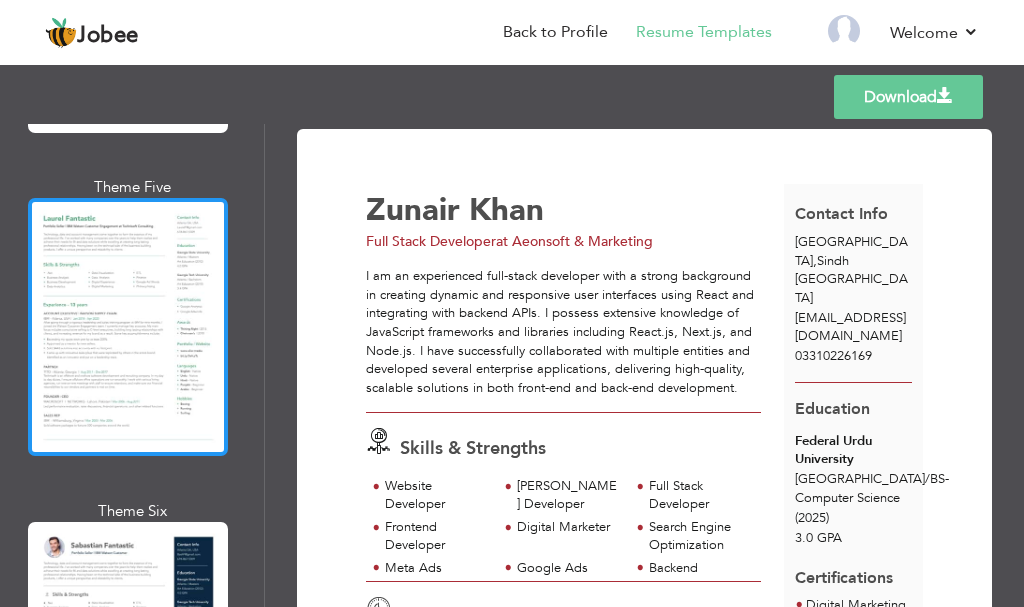 click at bounding box center (128, 327) 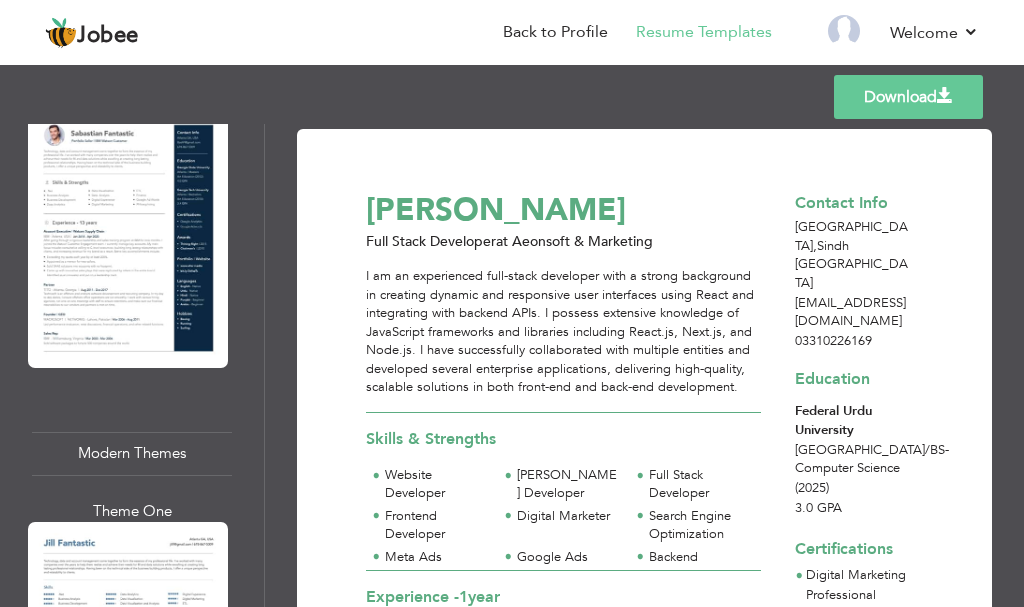 scroll, scrollTop: 1883, scrollLeft: 0, axis: vertical 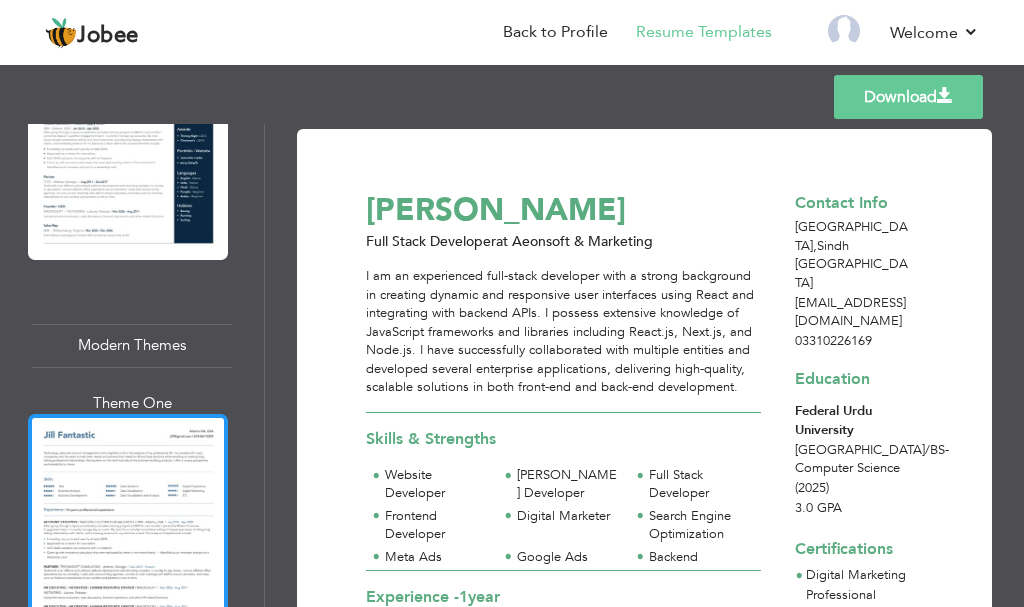 click at bounding box center (128, 543) 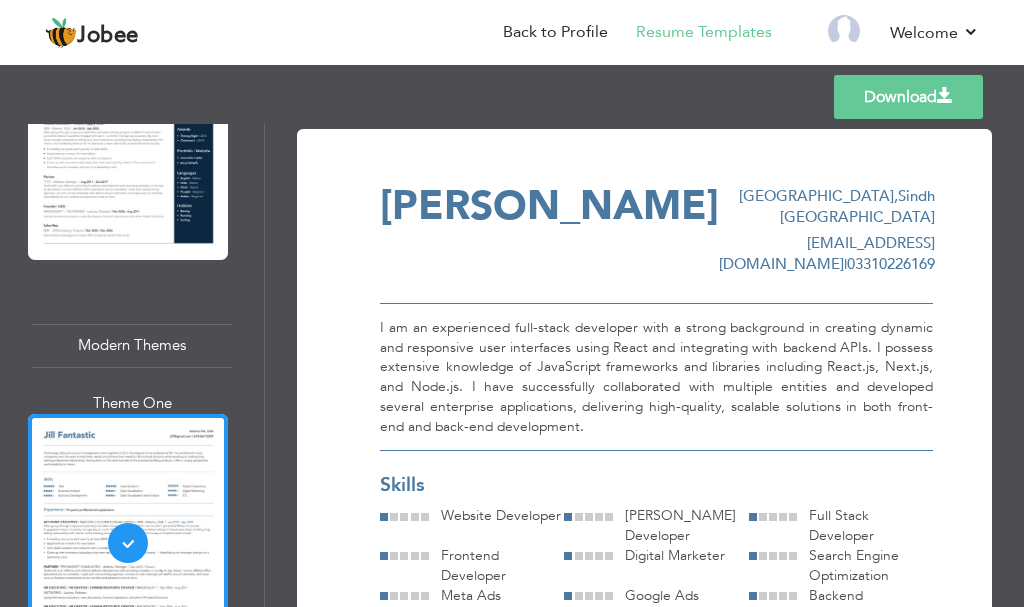 click on "Download" at bounding box center (908, 97) 